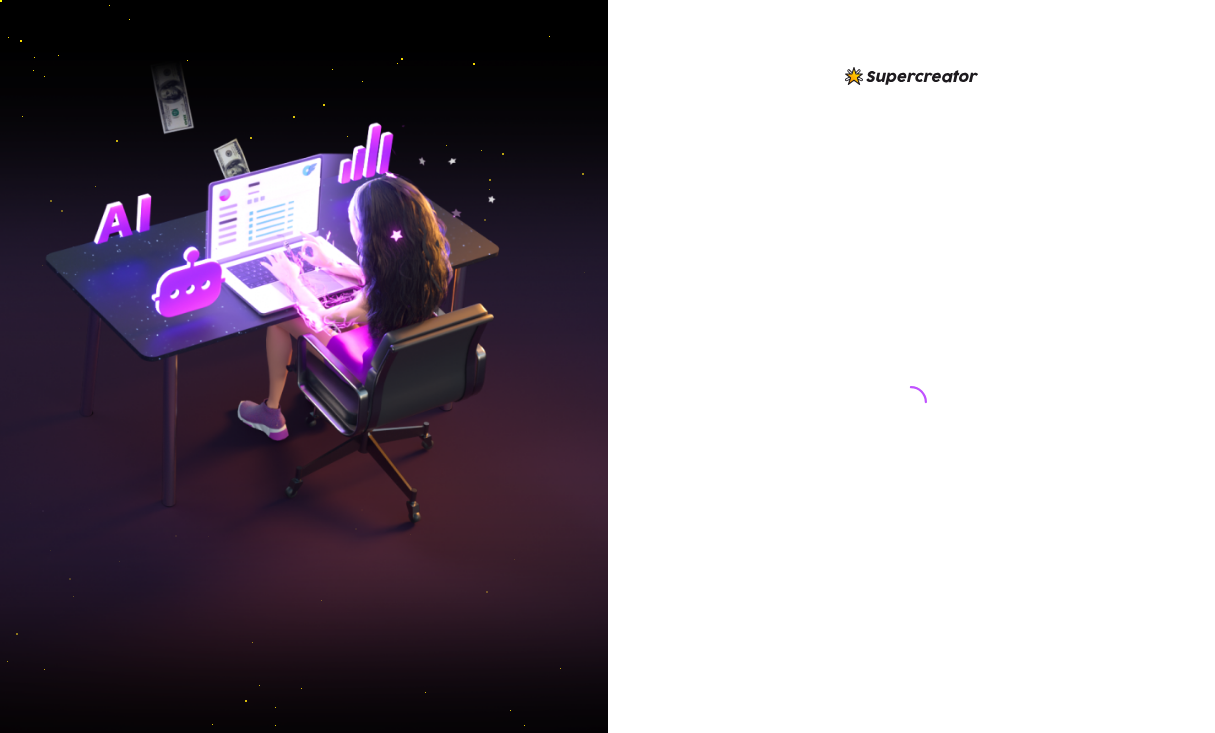 scroll, scrollTop: 0, scrollLeft: 0, axis: both 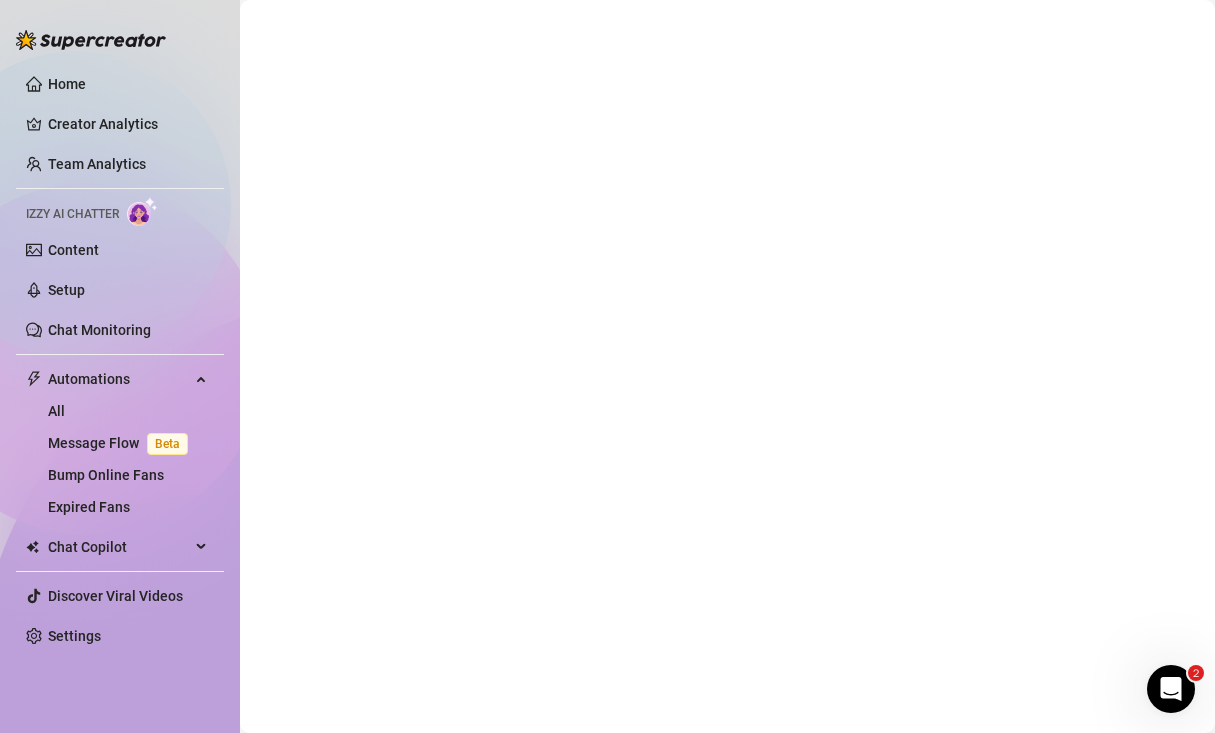 click at bounding box center (727, 366) 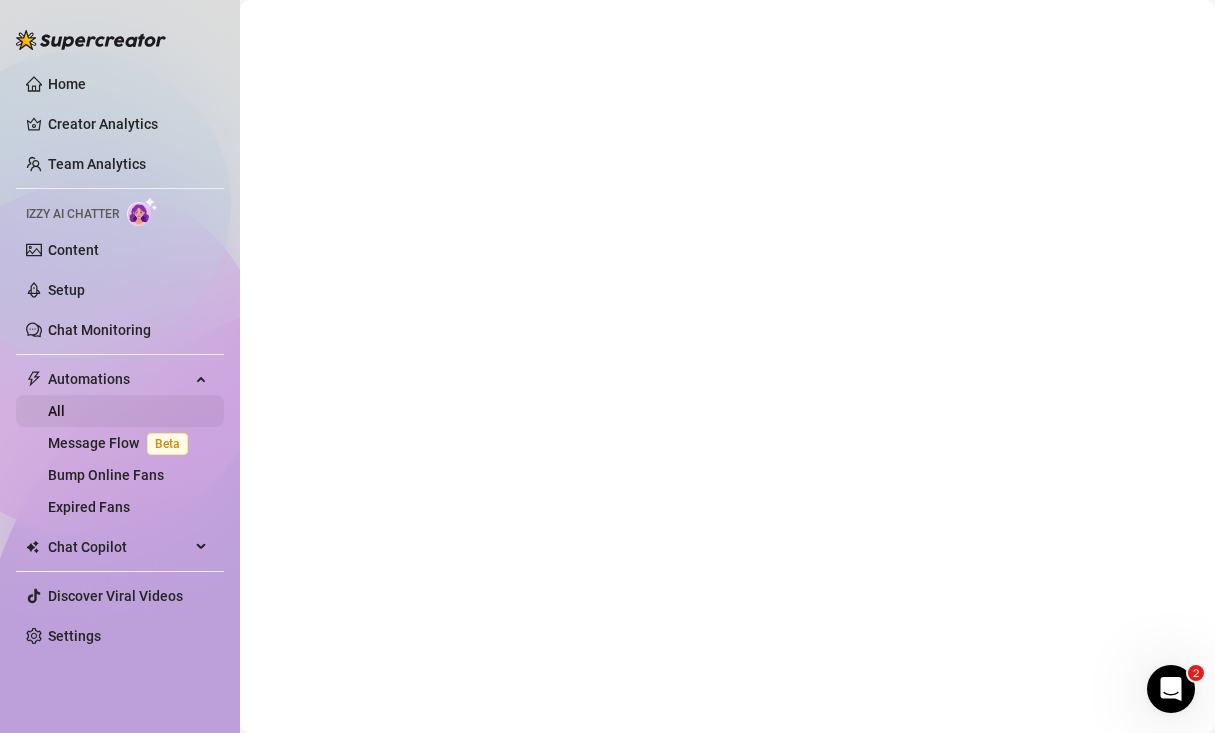 click on "All" at bounding box center (56, 411) 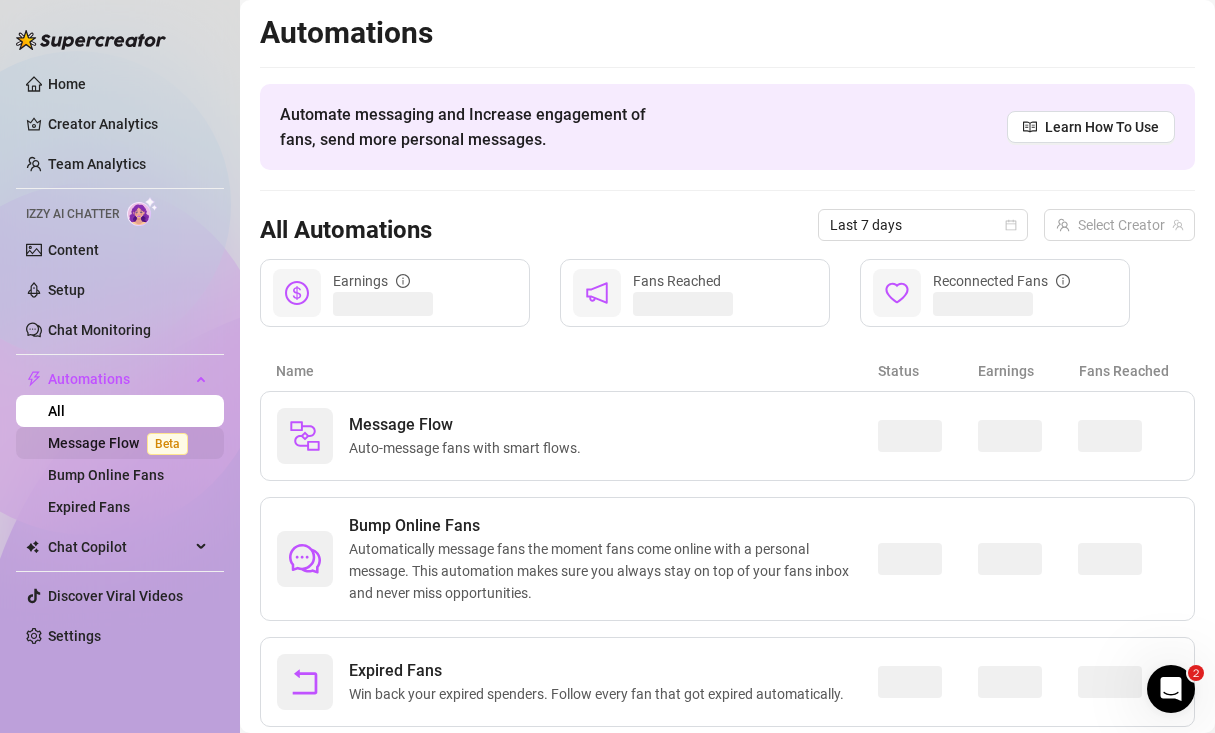 click on "Message Flow Beta" at bounding box center (122, 443) 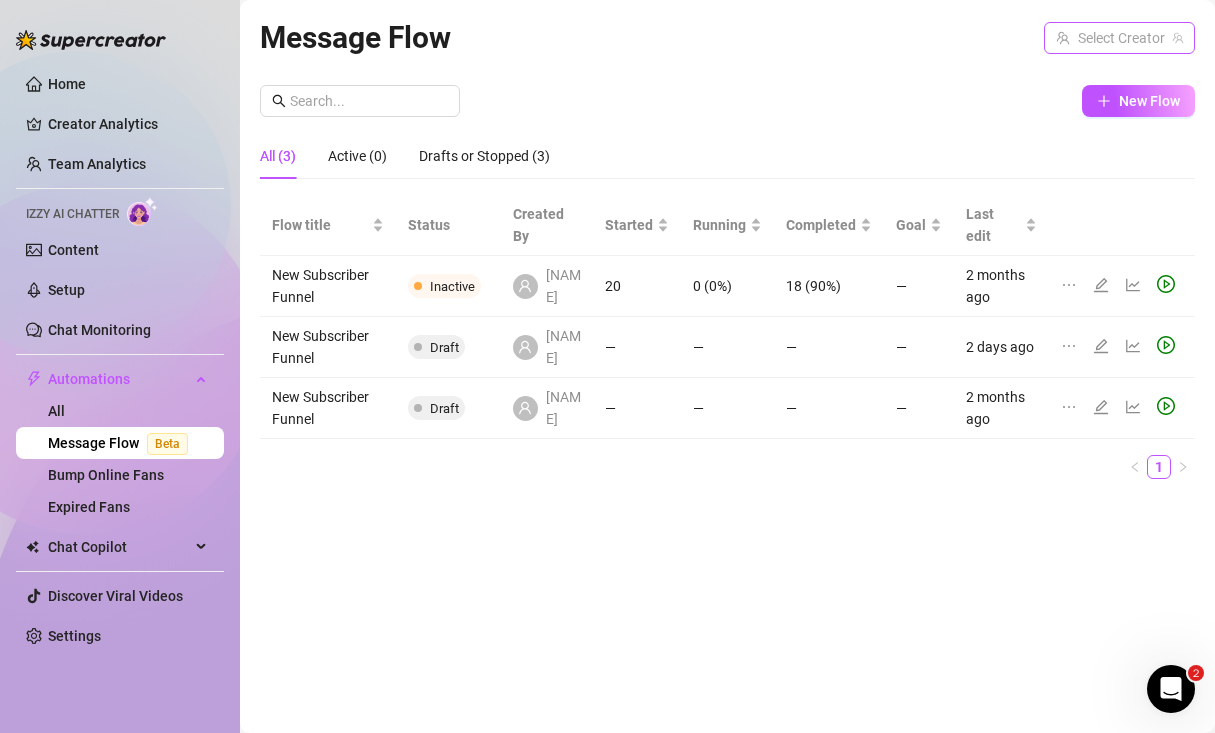click at bounding box center [1110, 38] 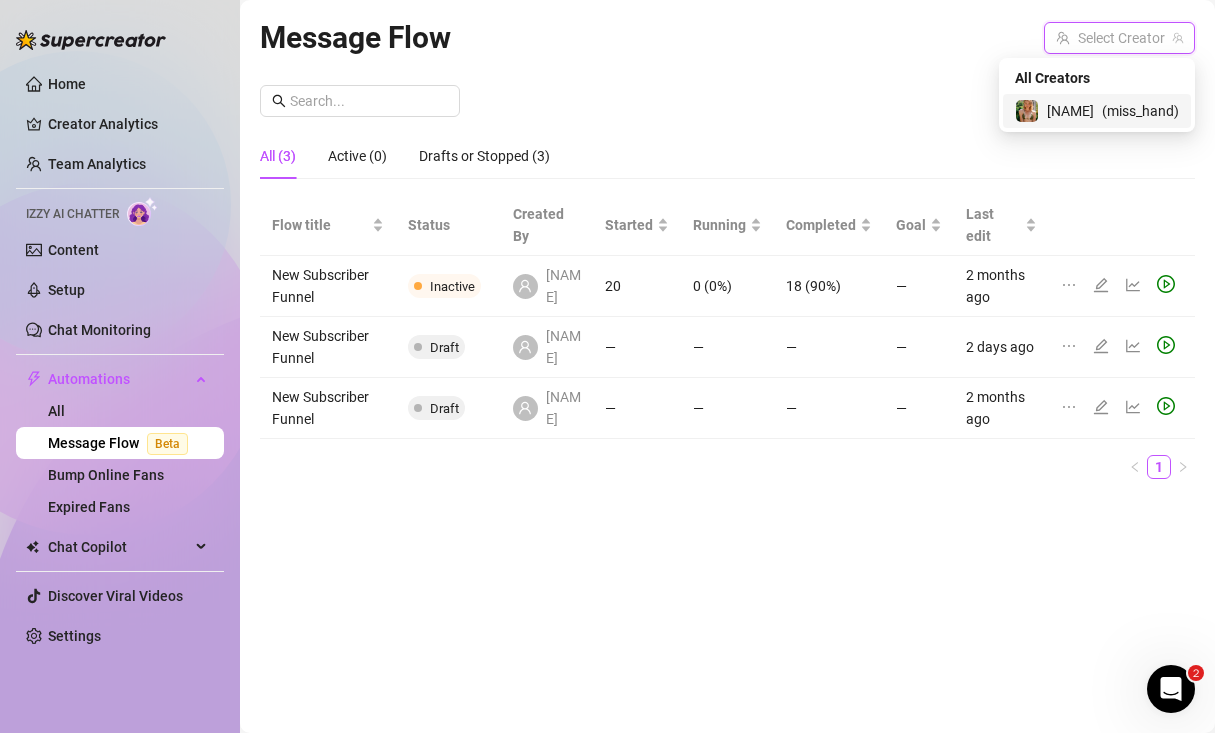click on "[NAME]  ( miss_hand )" at bounding box center (1097, 111) 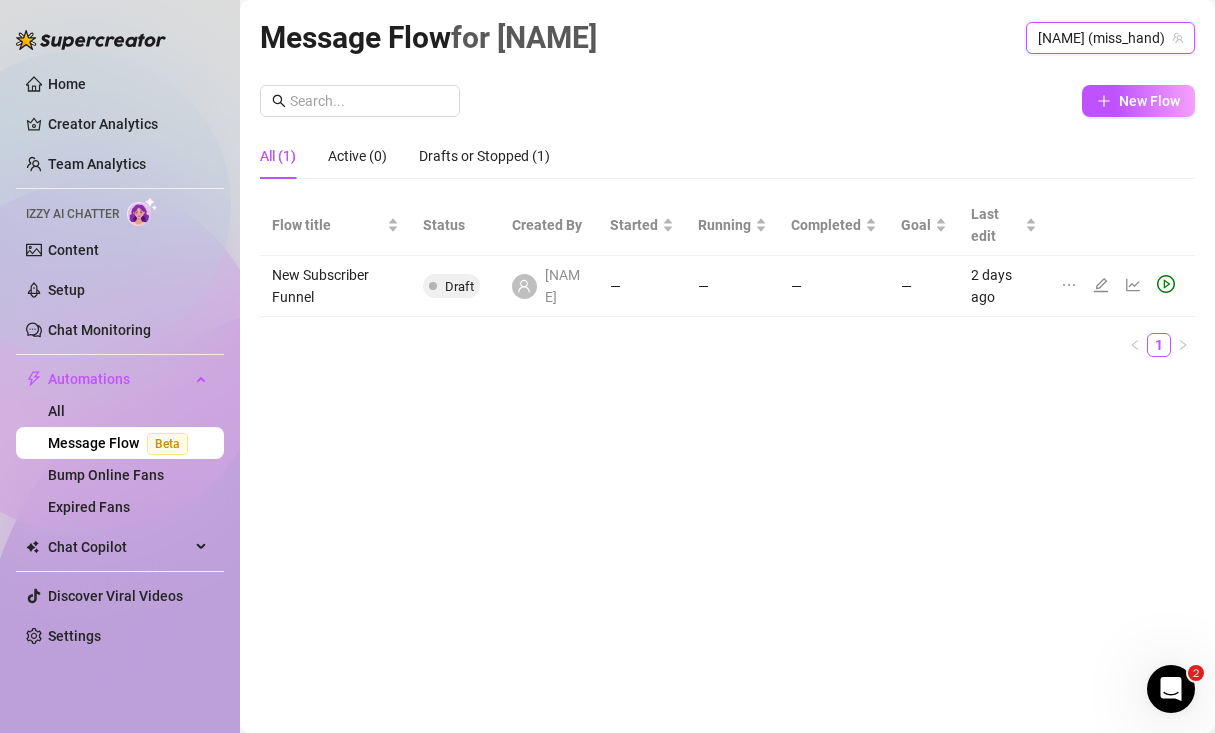 click 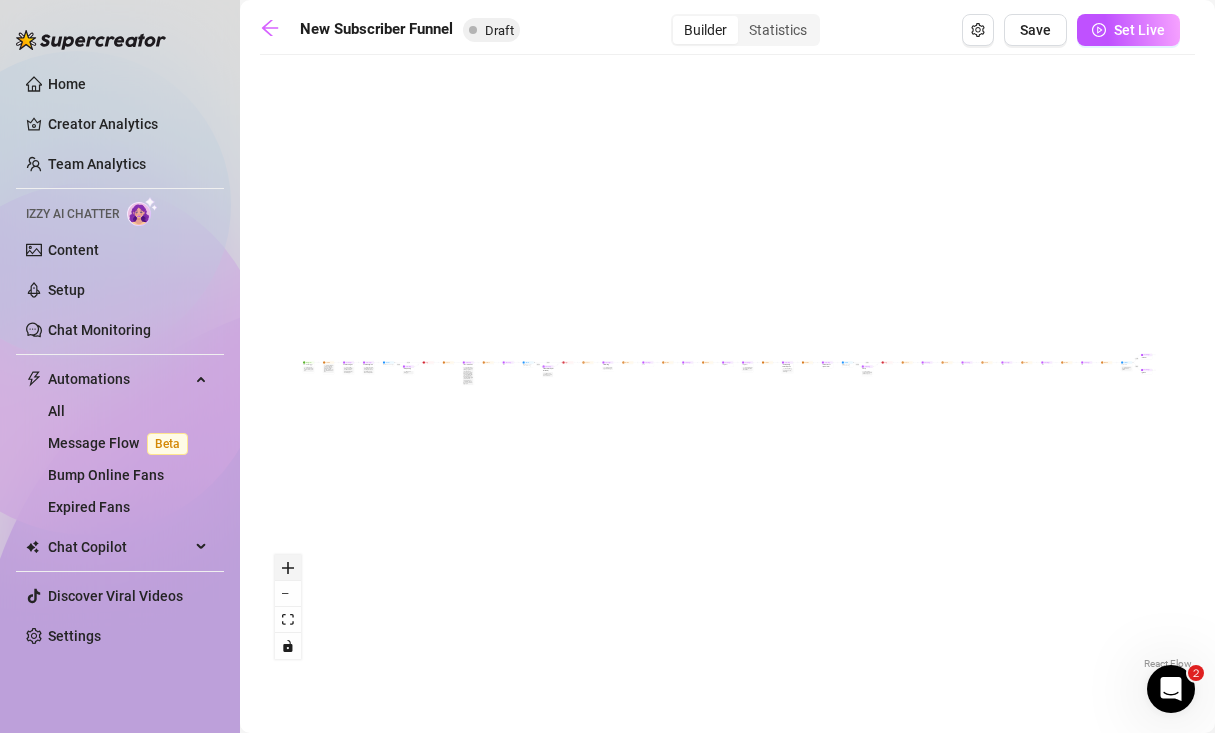 click 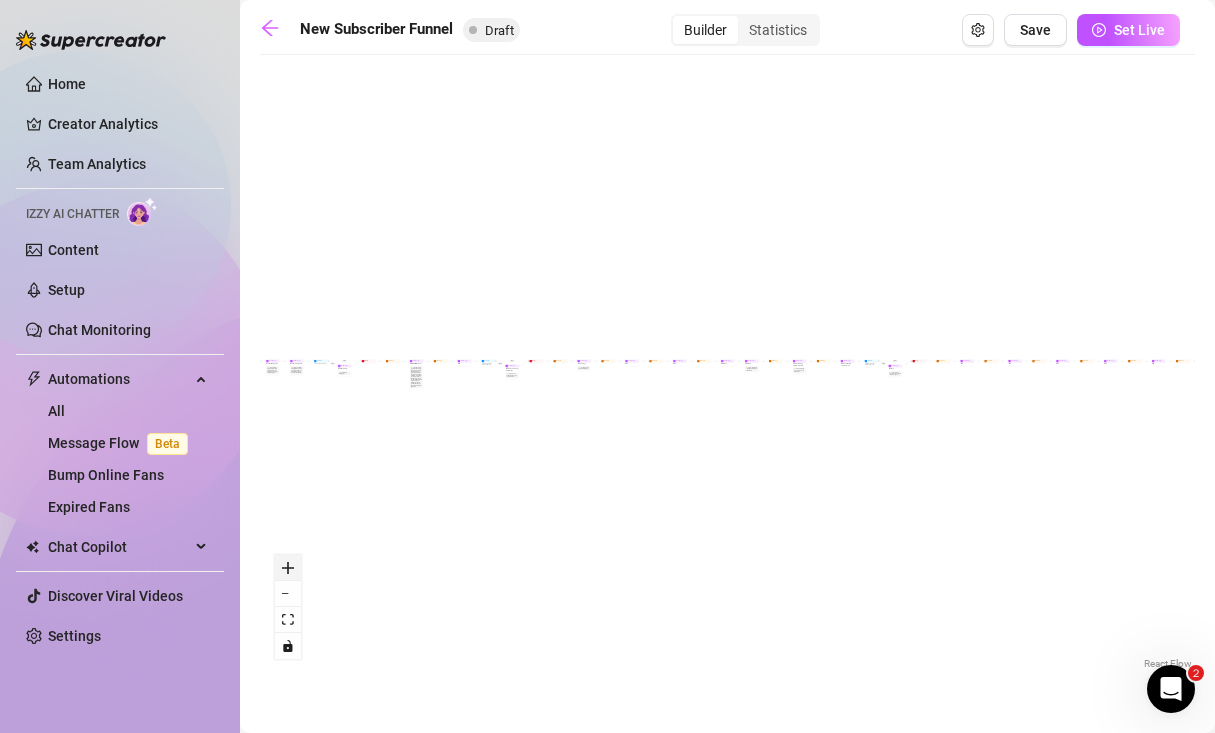 click at bounding box center (288, 568) 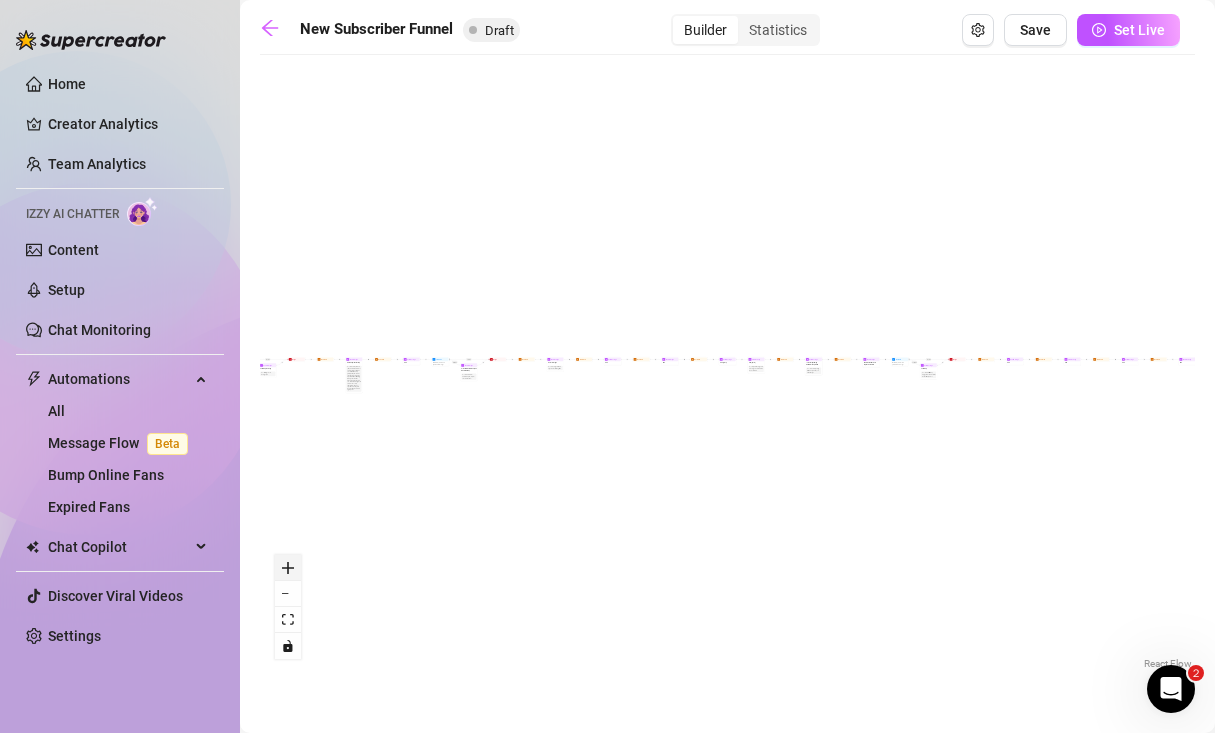 click at bounding box center [288, 568] 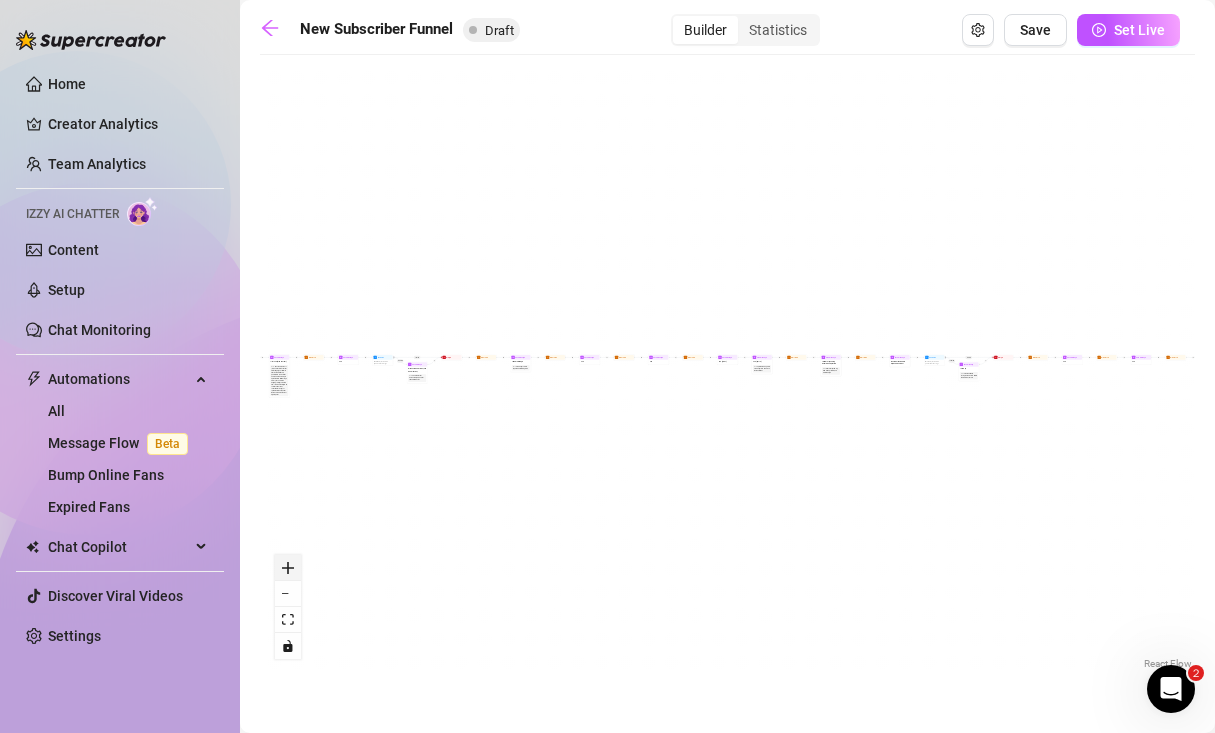 click at bounding box center [288, 568] 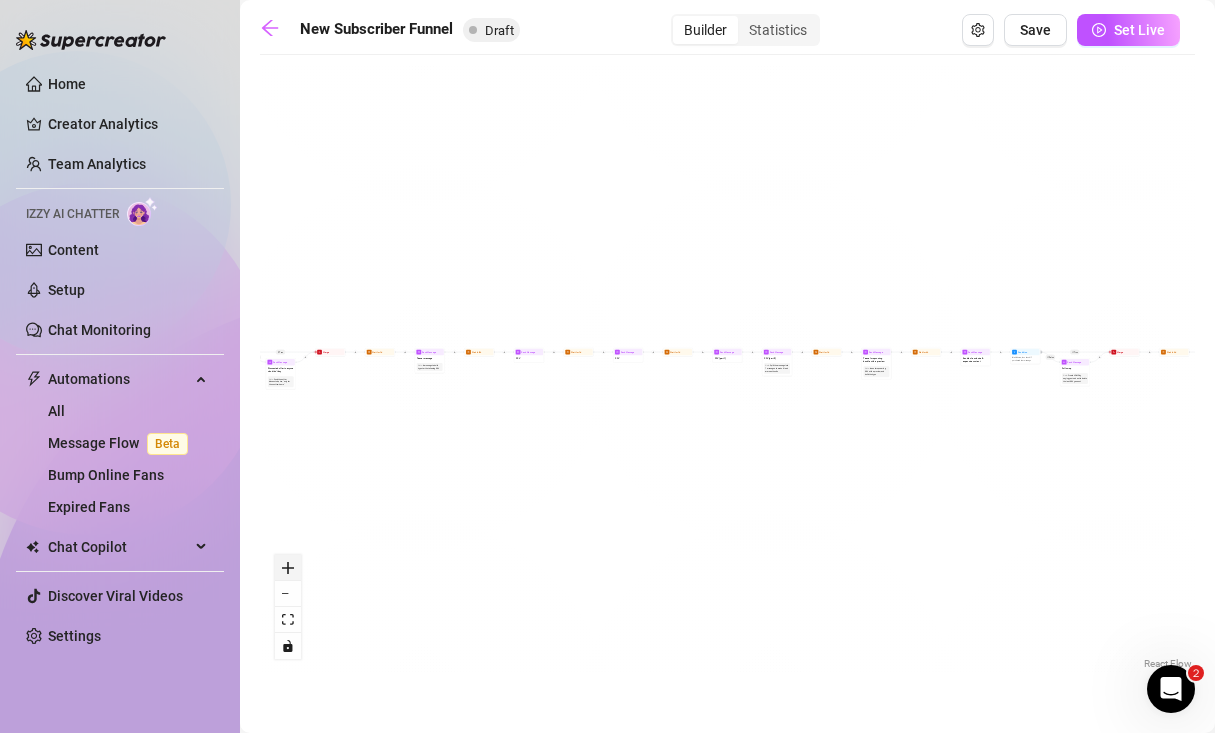 click at bounding box center [288, 568] 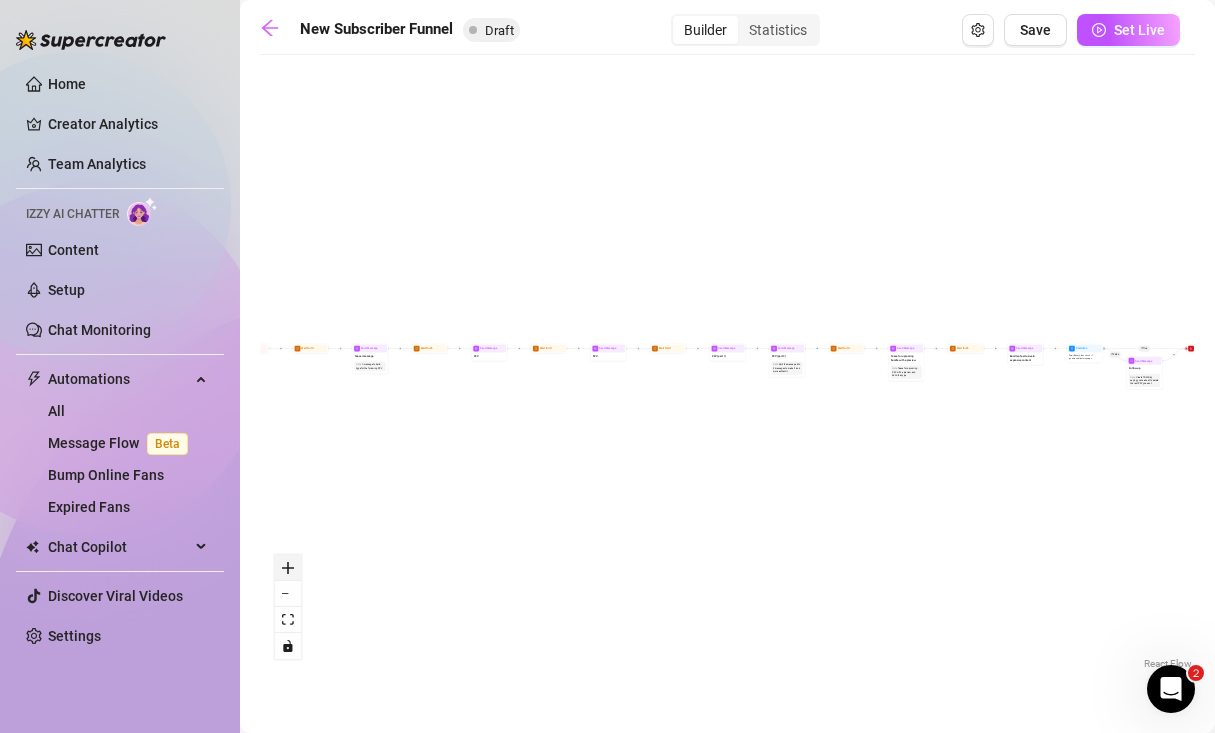 click at bounding box center [288, 568] 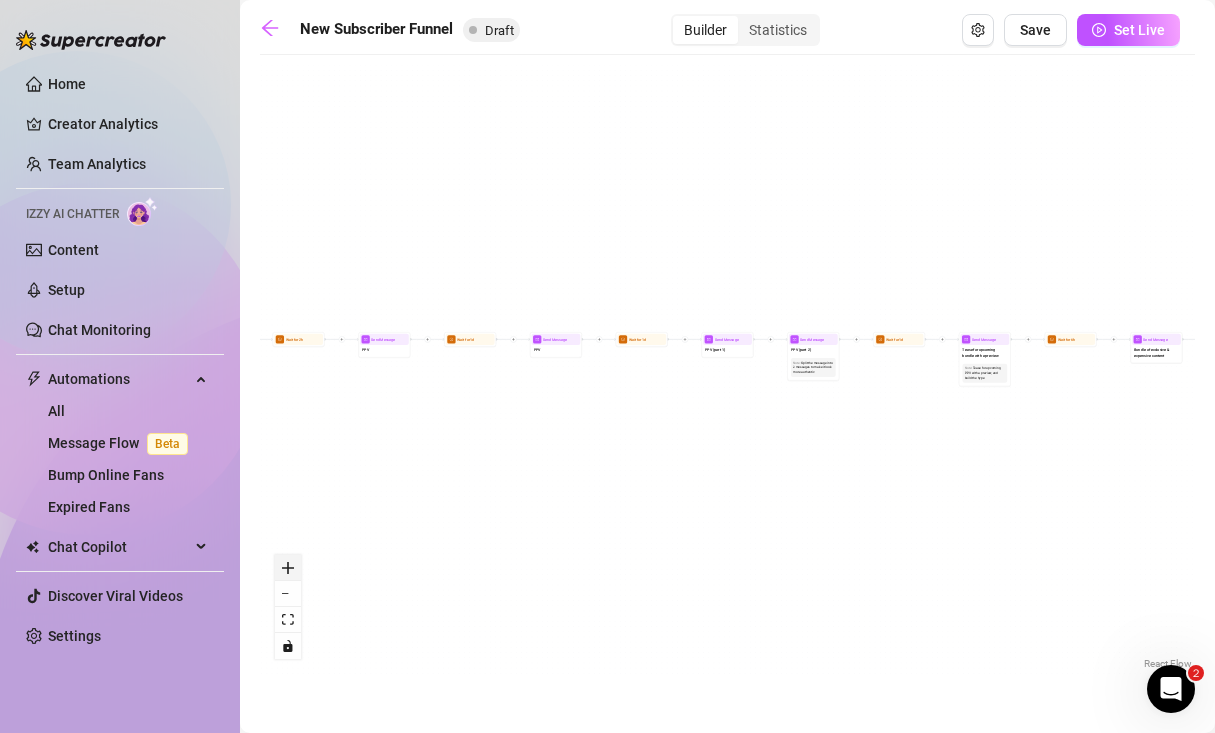 click at bounding box center [288, 568] 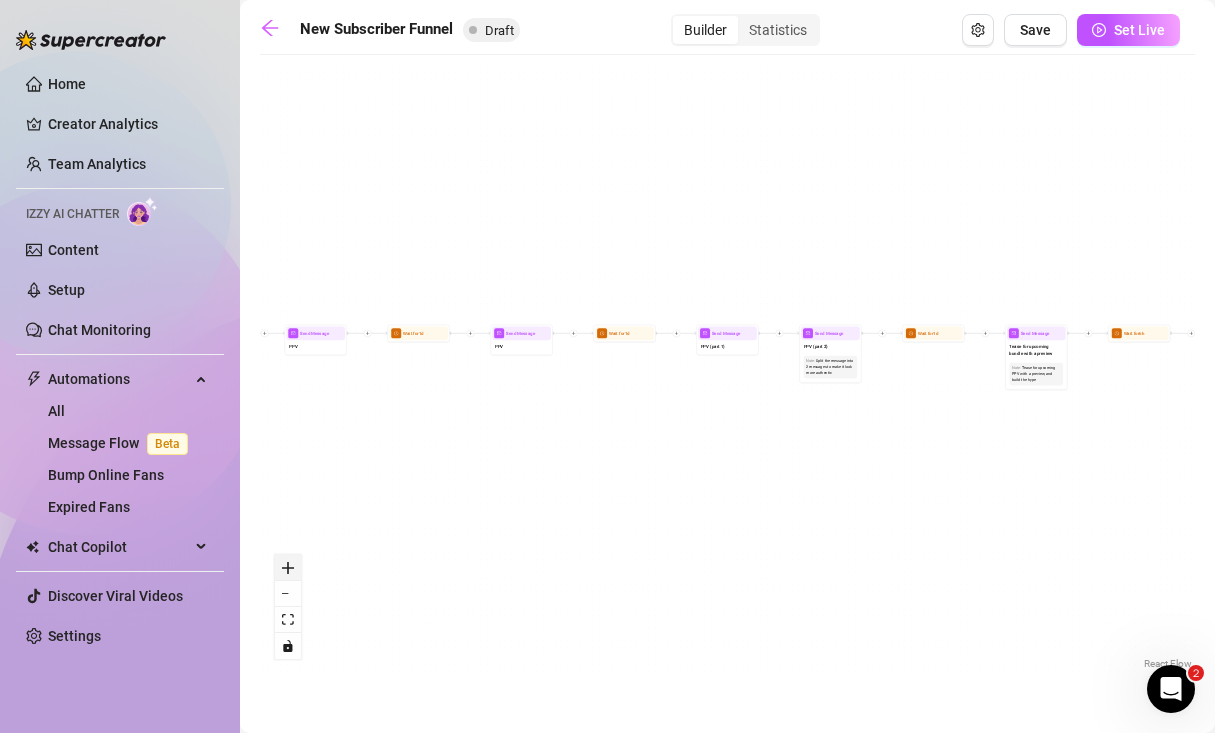 click at bounding box center [288, 568] 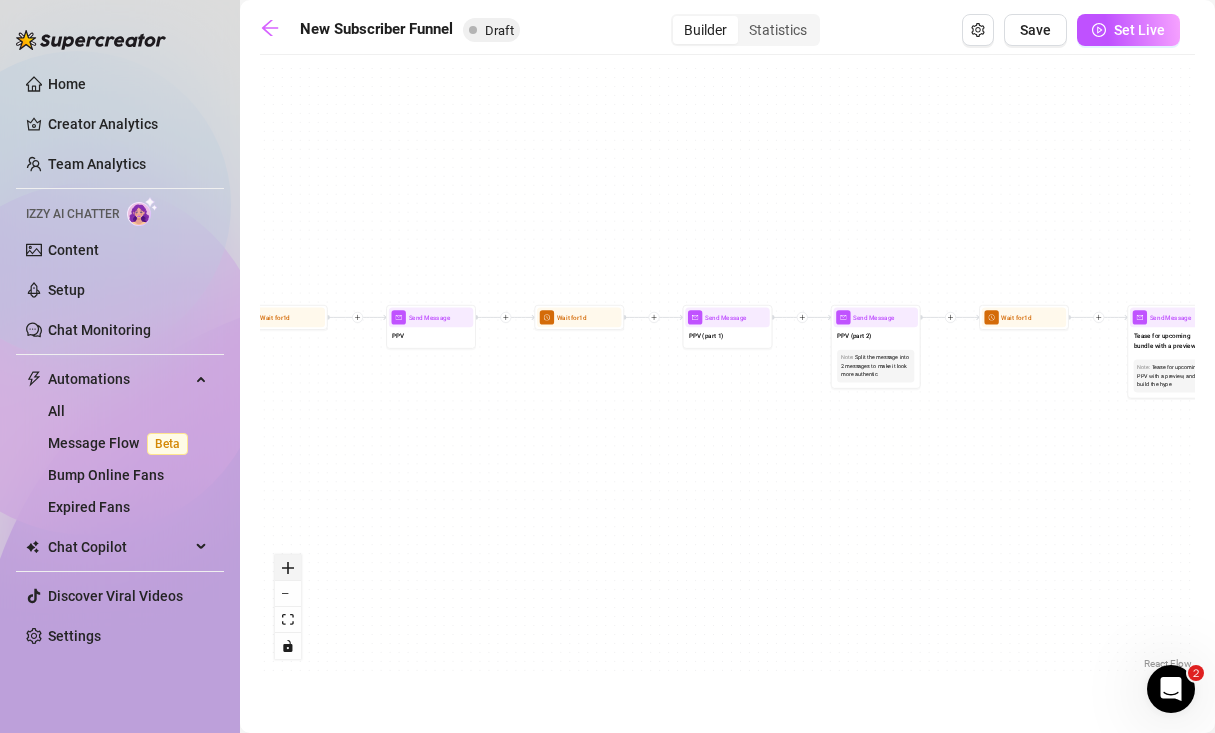 click at bounding box center [288, 568] 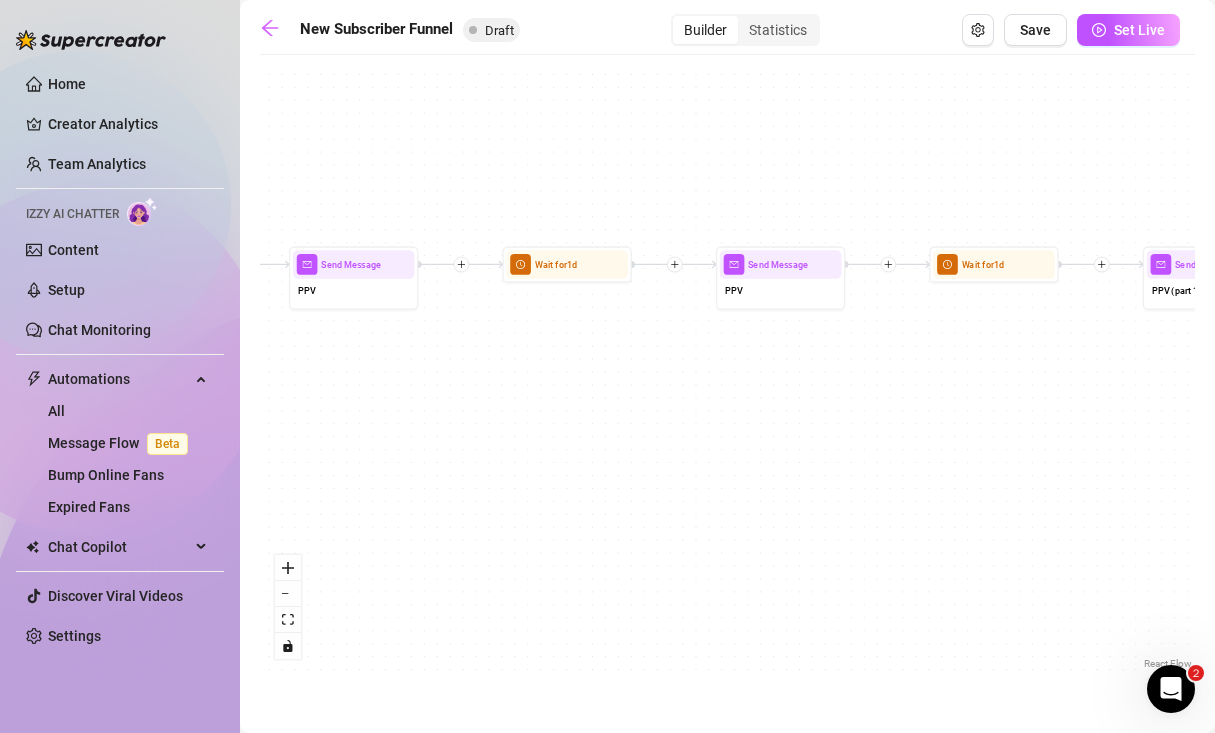 drag, startPoint x: 392, startPoint y: 413, endPoint x: 887, endPoint y: 384, distance: 495.84875 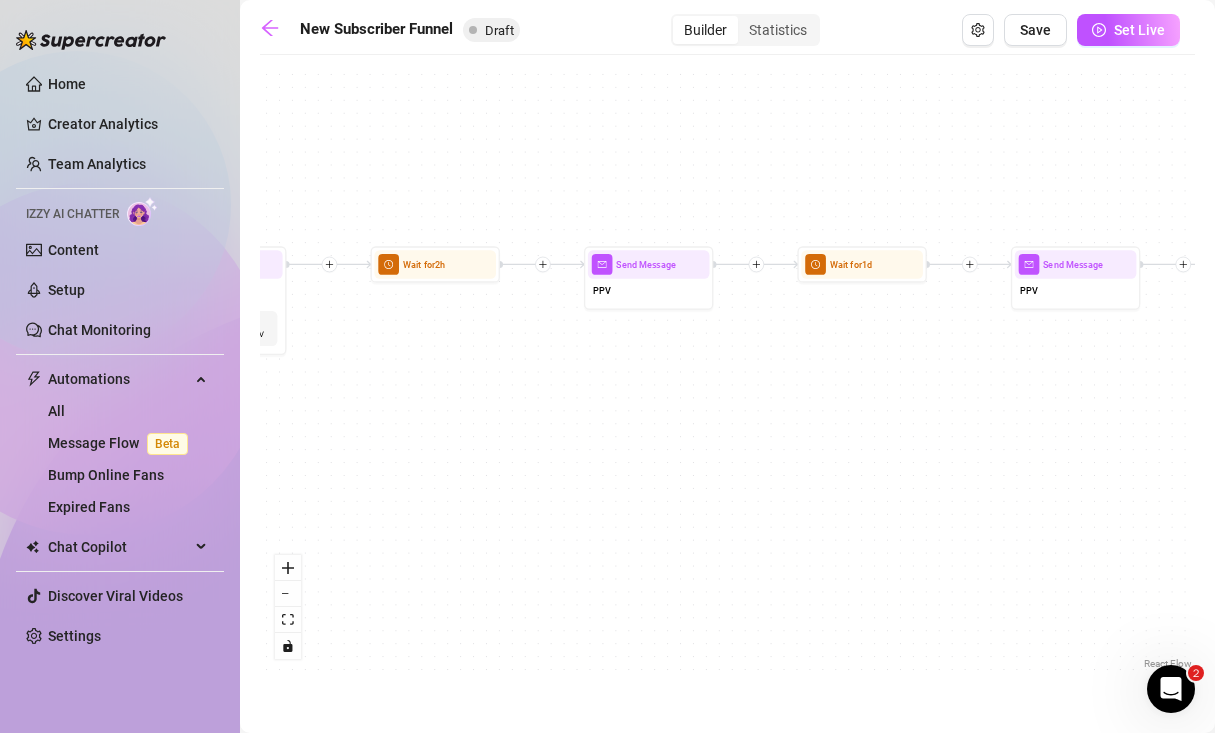 drag, startPoint x: 412, startPoint y: 411, endPoint x: 905, endPoint y: 429, distance: 493.3285 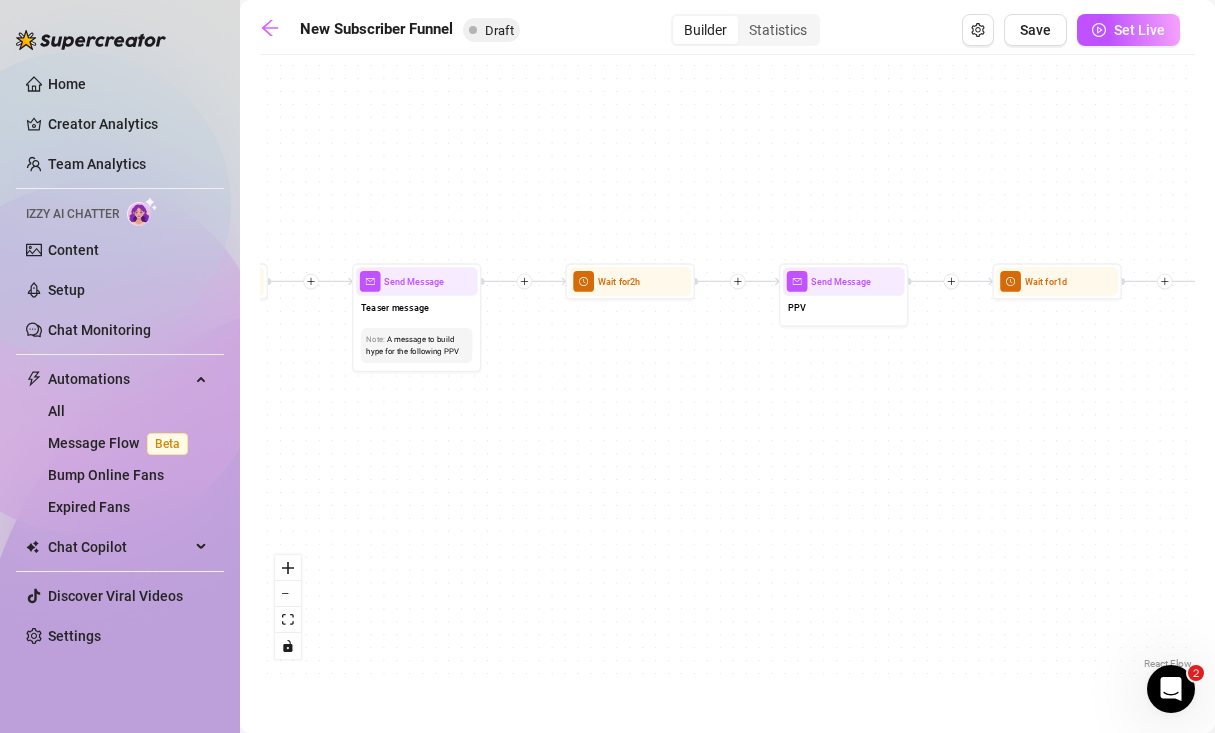 click on "If True If True If True If False If False If False If True If False Merge Merge Merge Send Message Regular set Send Message Exclusive set Condition Spent  above  $ 100 Note:     Send 2 different sets for spenders and low-spenders Wait for  1d  Send Message PPV Wait for  2d  Send Message PPV Wait for  1d  Send Message PPV Wait for  1d  Send Message PPV Wait for  1d  Send Message PPV Send Message Follow up Note: Create FOMO by saying you're about to delete the last PPV you sent Condition Wait  4  hours, then check if purchased last message Wait for  1d  Send Message PPV (part 2) Note: Split the message into 2 messages to make it look more authentic Send Message Follow up message Note: Nudge fans to message you Condition Wait  1  hours, then check if replied Send Message Discounted offer to anyone who didn't buy Note: Send the set for discounted price, "only for the next few hours" Condition Wait  12  hours, then check if purchased last message Starting Event New Subscriber Trigger Note: Wait for  4m Note: Note:" at bounding box center (727, 369) 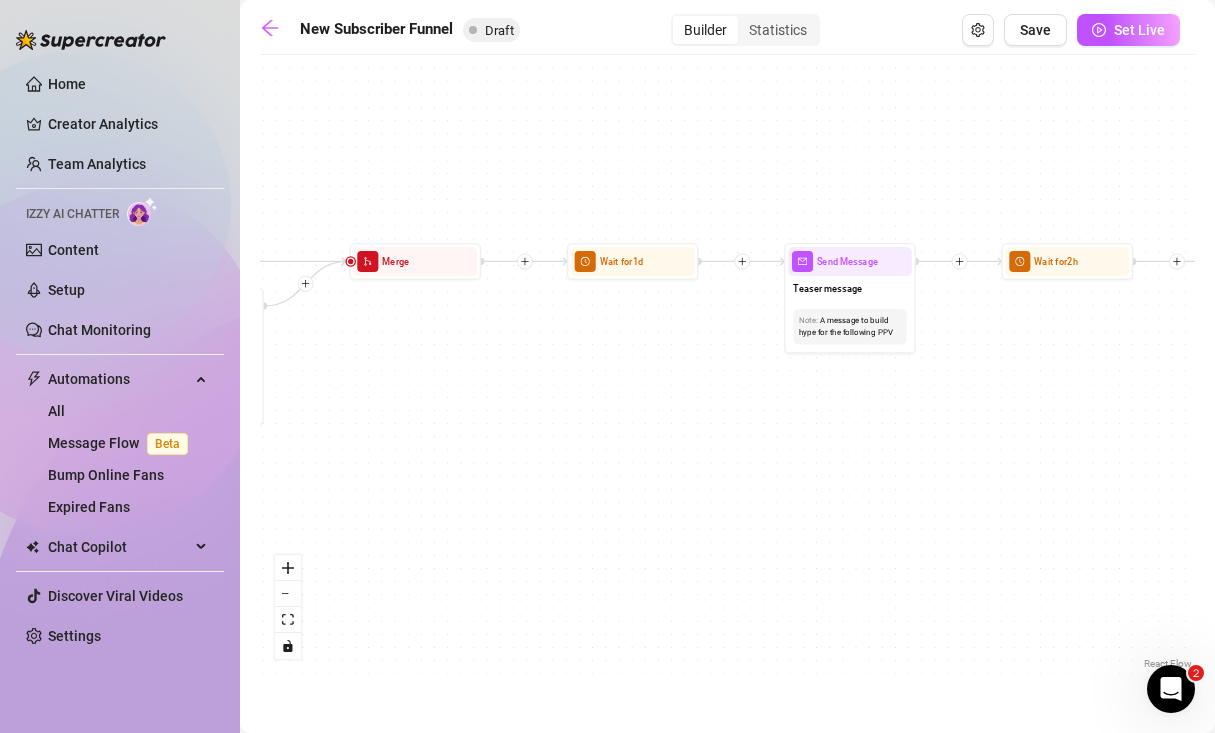 drag, startPoint x: 800, startPoint y: 444, endPoint x: 1283, endPoint y: 433, distance: 483.12524 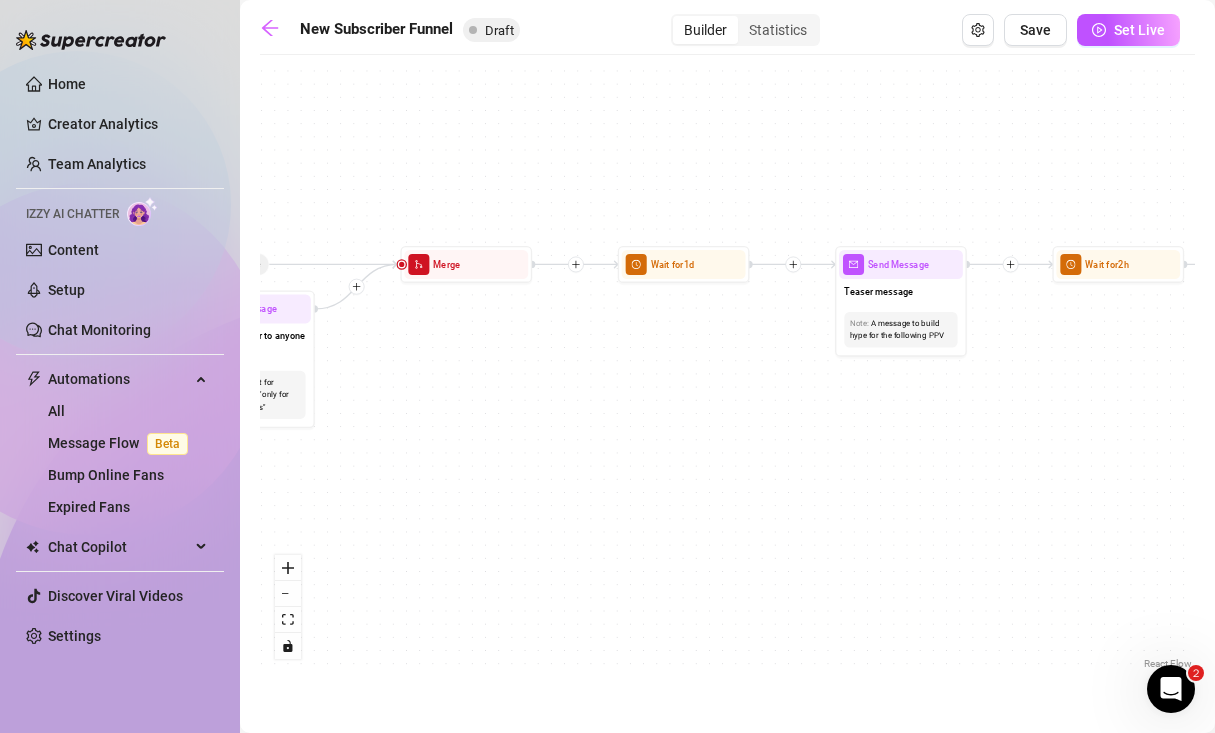 drag, startPoint x: 485, startPoint y: 471, endPoint x: 1041, endPoint y: 483, distance: 556.12946 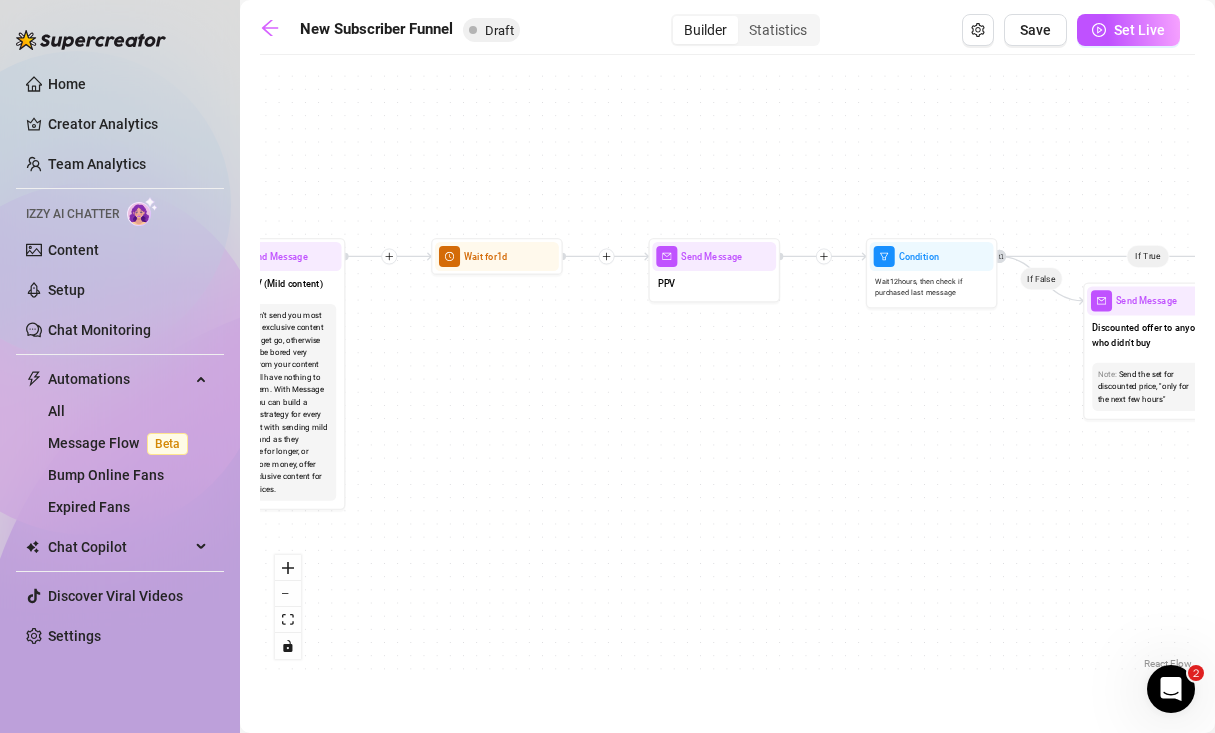 drag, startPoint x: 598, startPoint y: 515, endPoint x: 1114, endPoint y: 504, distance: 516.11725 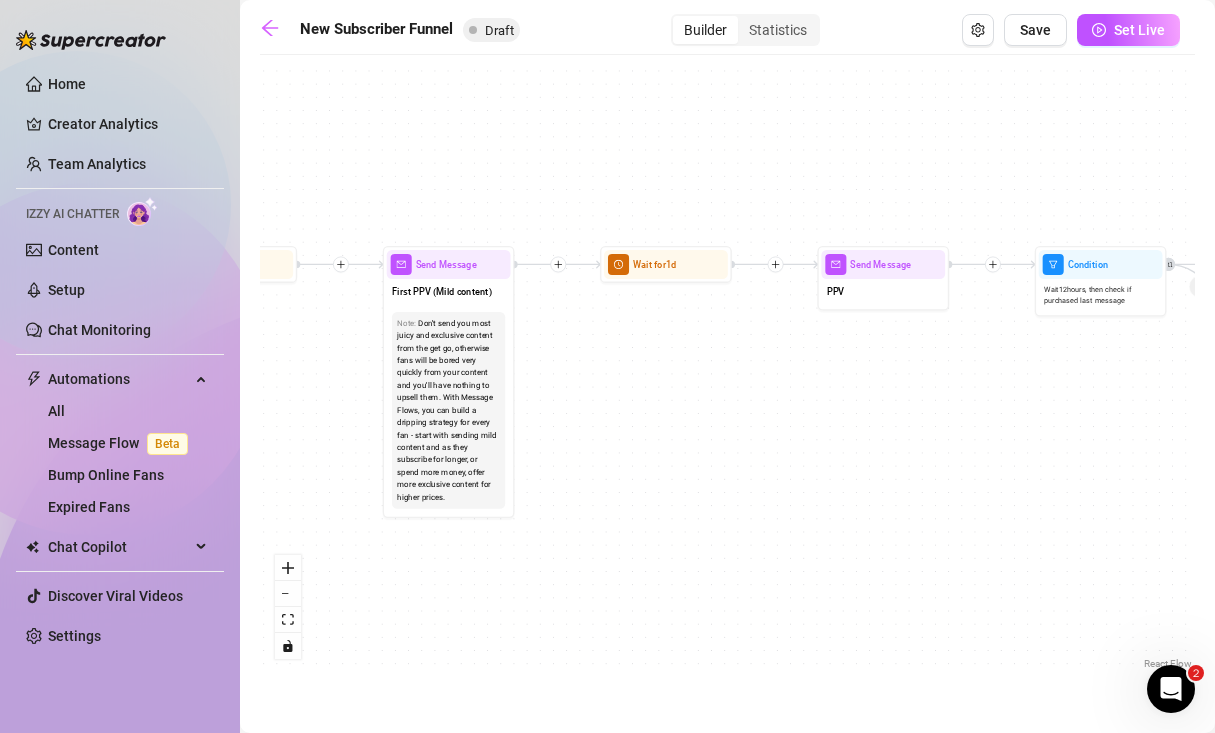 drag, startPoint x: 559, startPoint y: 496, endPoint x: 1092, endPoint y: 481, distance: 533.211 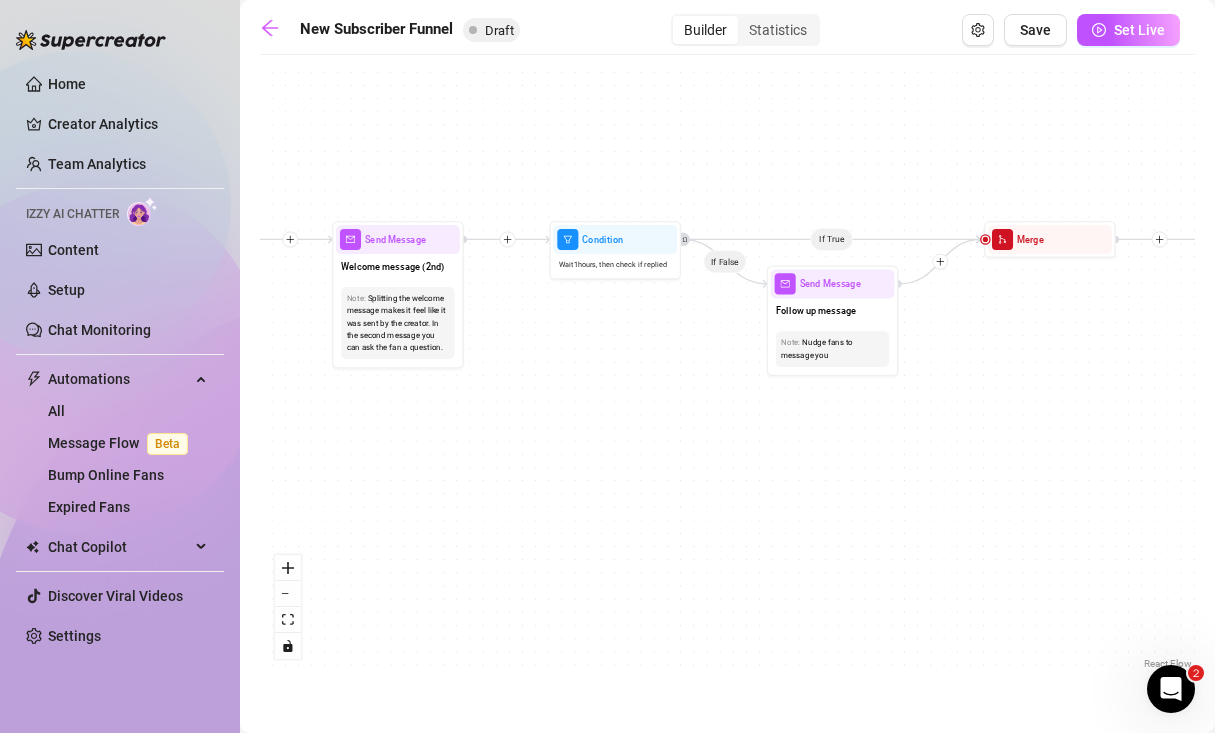 drag, startPoint x: 482, startPoint y: 506, endPoint x: 1048, endPoint y: 498, distance: 566.0565 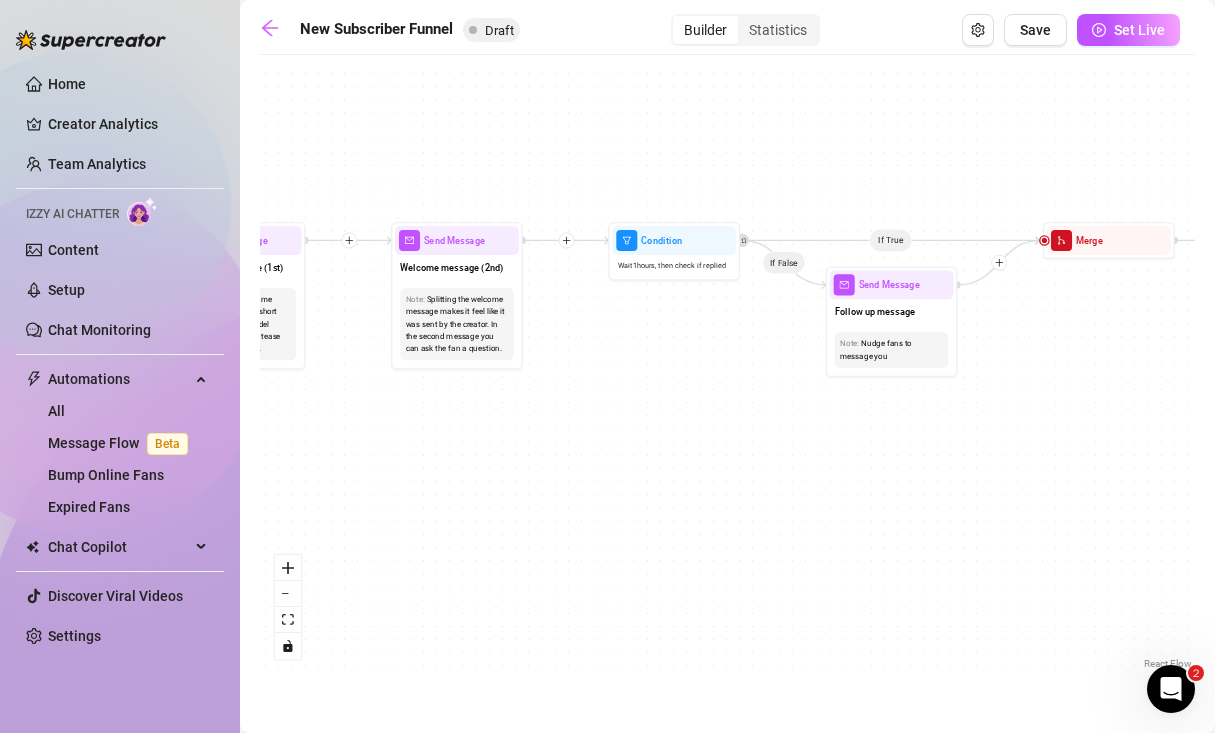 drag, startPoint x: 582, startPoint y: 523, endPoint x: 1094, endPoint y: 515, distance: 512.0625 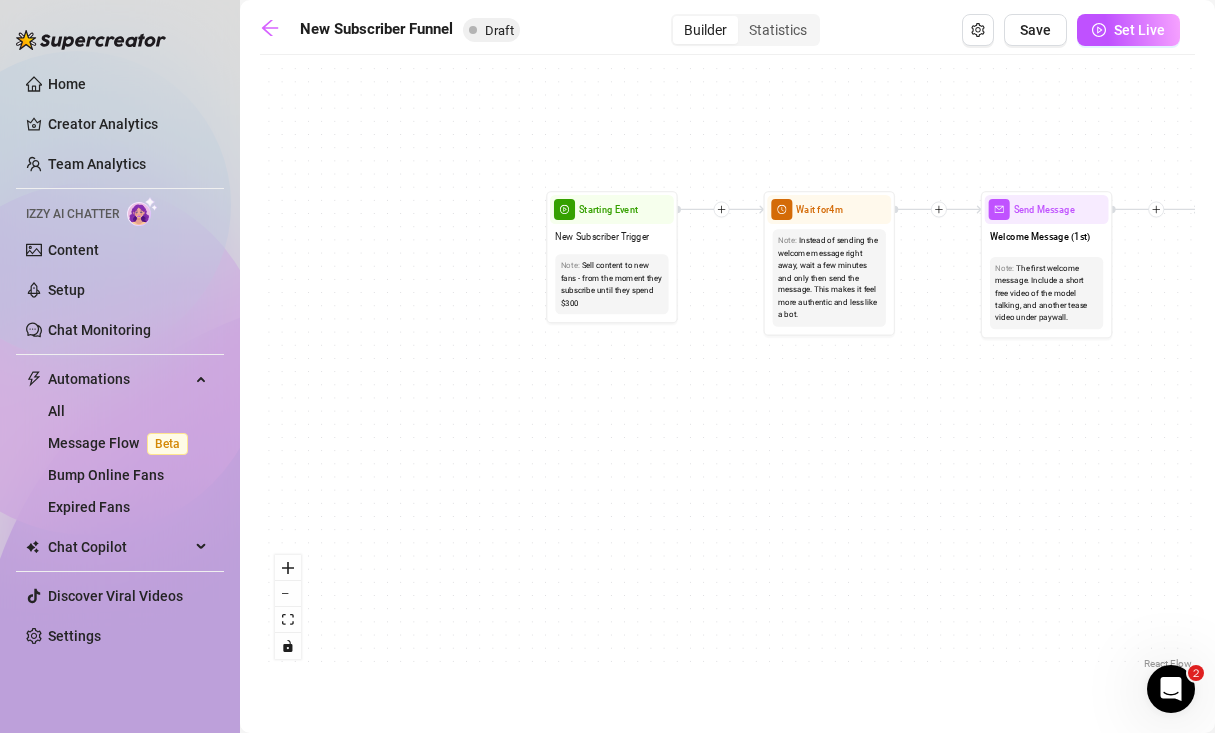 drag, startPoint x: 510, startPoint y: 427, endPoint x: 1082, endPoint y: 435, distance: 572.05597 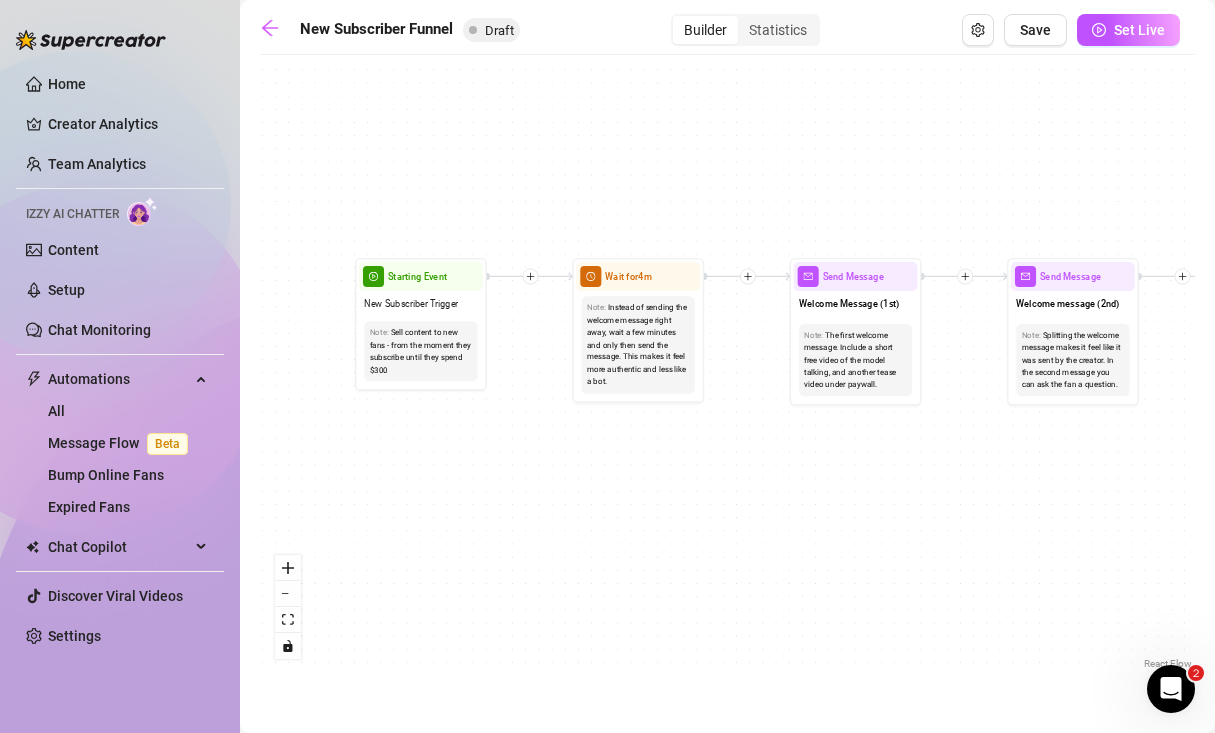 drag, startPoint x: 896, startPoint y: 434, endPoint x: 431, endPoint y: 471, distance: 466.46973 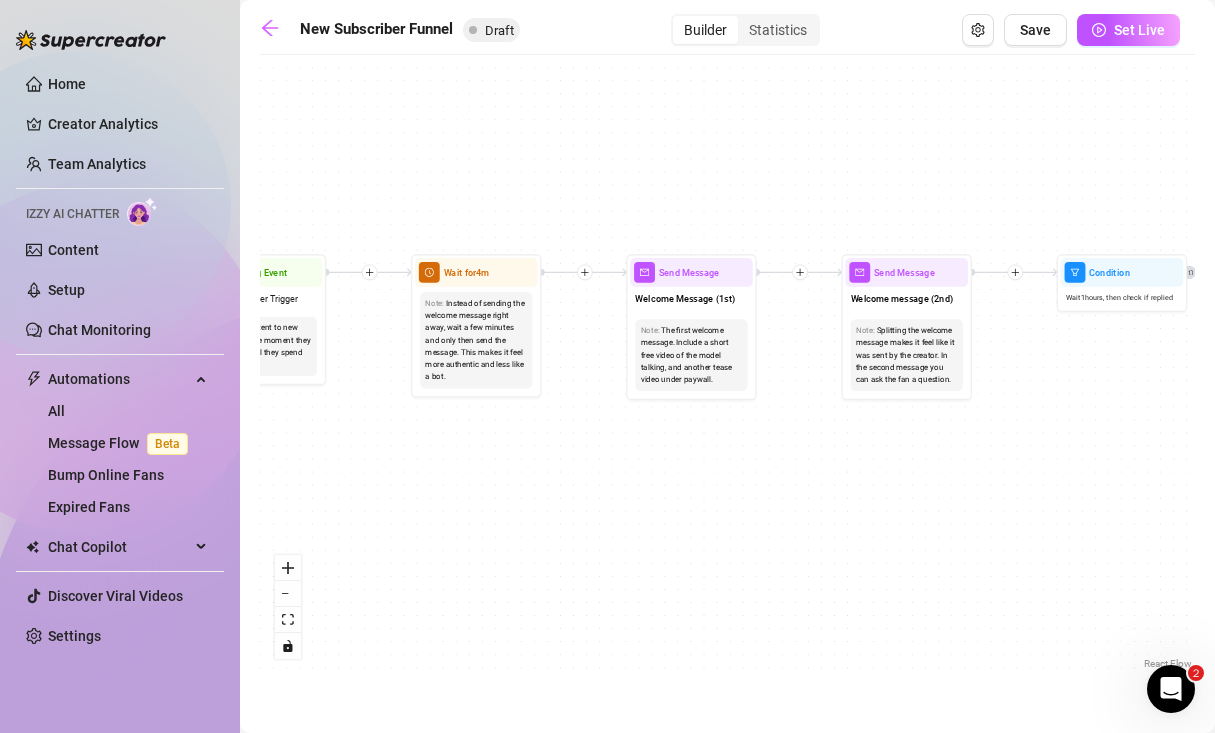 drag, startPoint x: 536, startPoint y: 461, endPoint x: 376, endPoint y: 455, distance: 160.11246 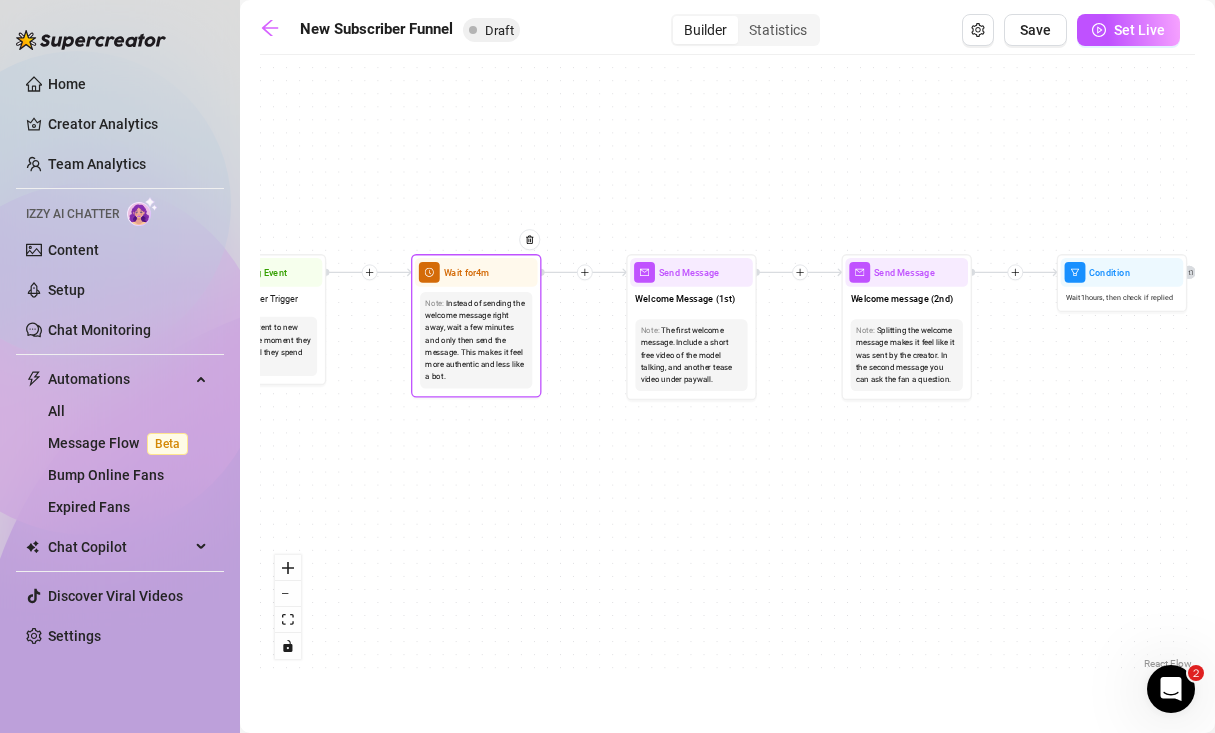 click on "Note: Instead of sending the welcome message right away, wait a few minutes and only then send the message. This makes it feel more authentic and less like a bot." at bounding box center [476, 340] 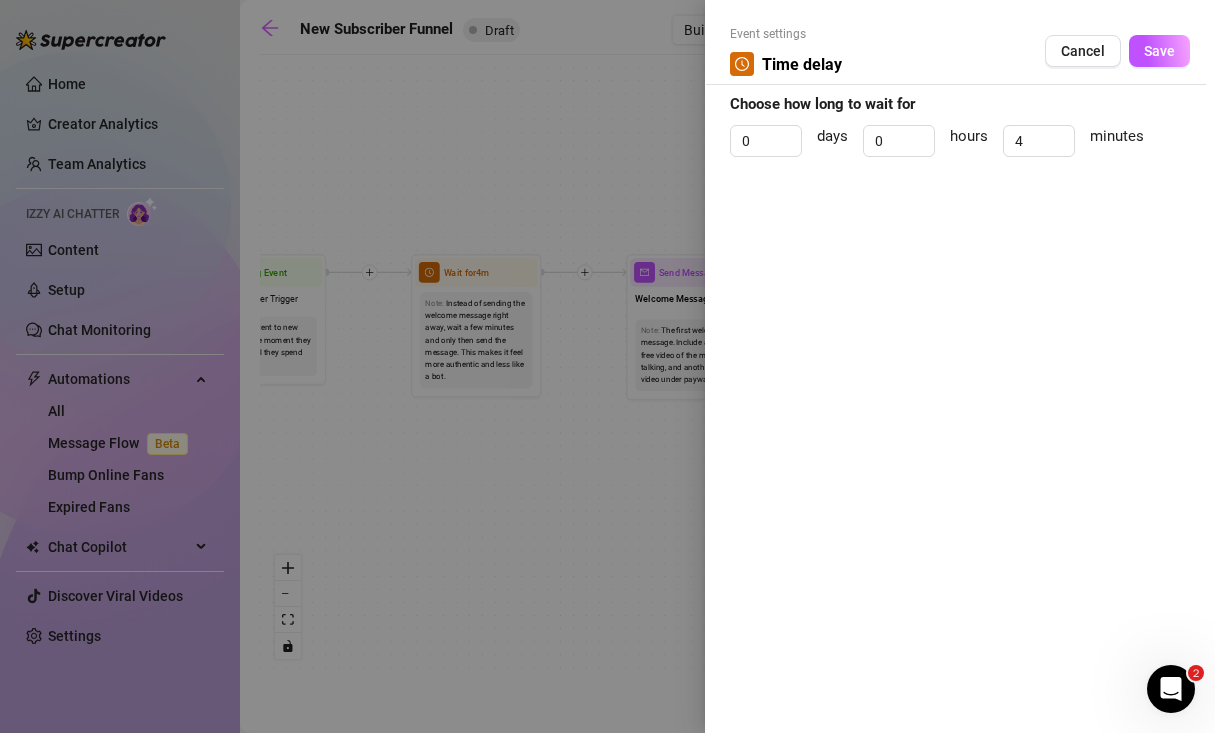 click at bounding box center [607, 366] 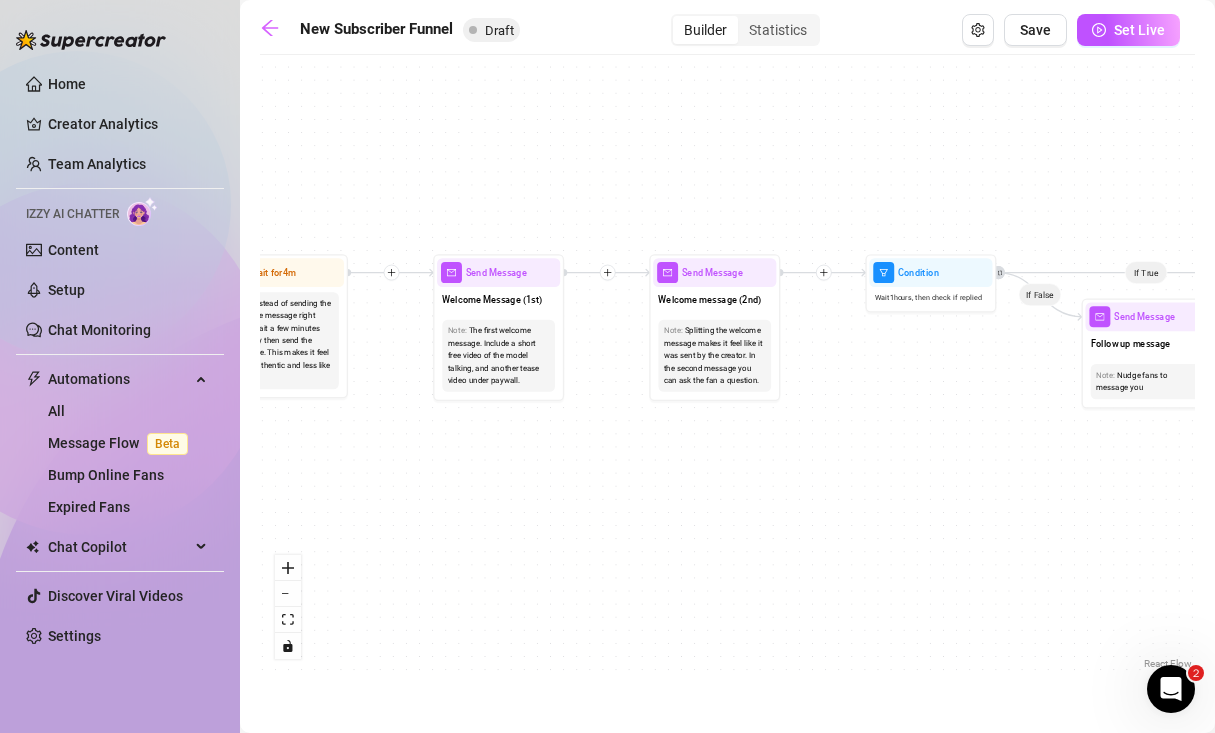 drag, startPoint x: 656, startPoint y: 212, endPoint x: 430, endPoint y: 215, distance: 226.01991 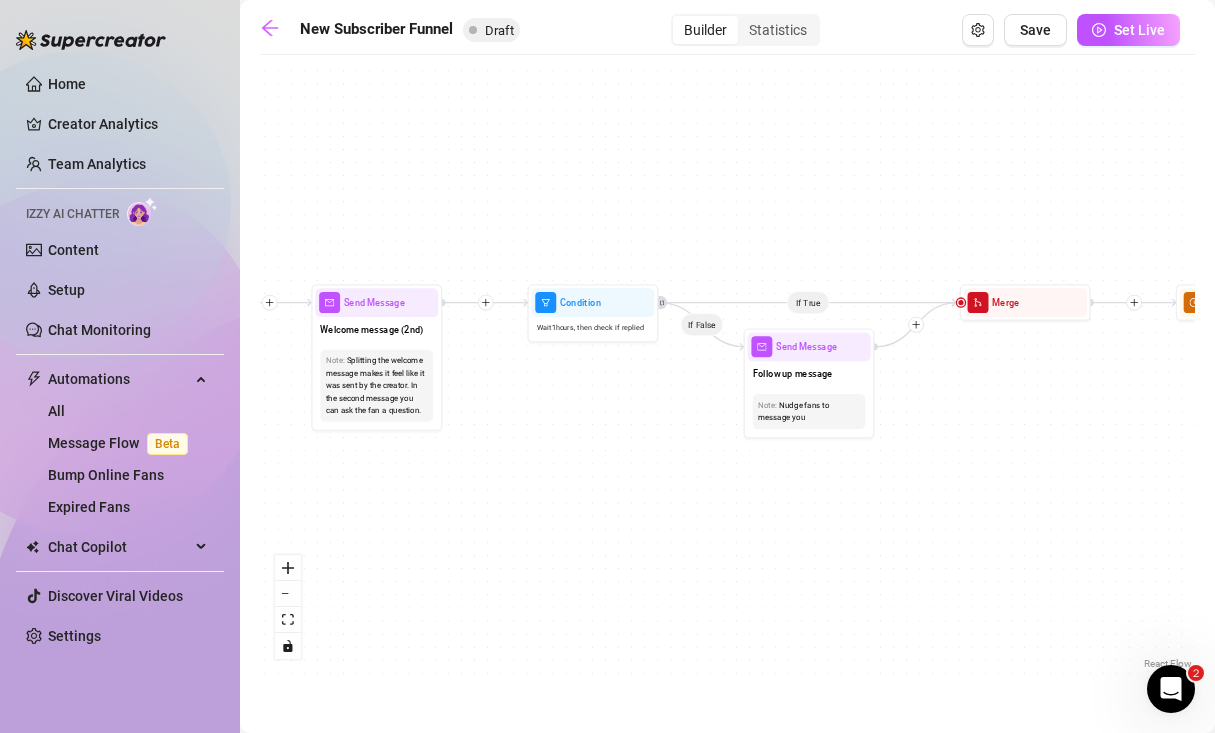 drag, startPoint x: 809, startPoint y: 207, endPoint x: 503, endPoint y: 234, distance: 307.18887 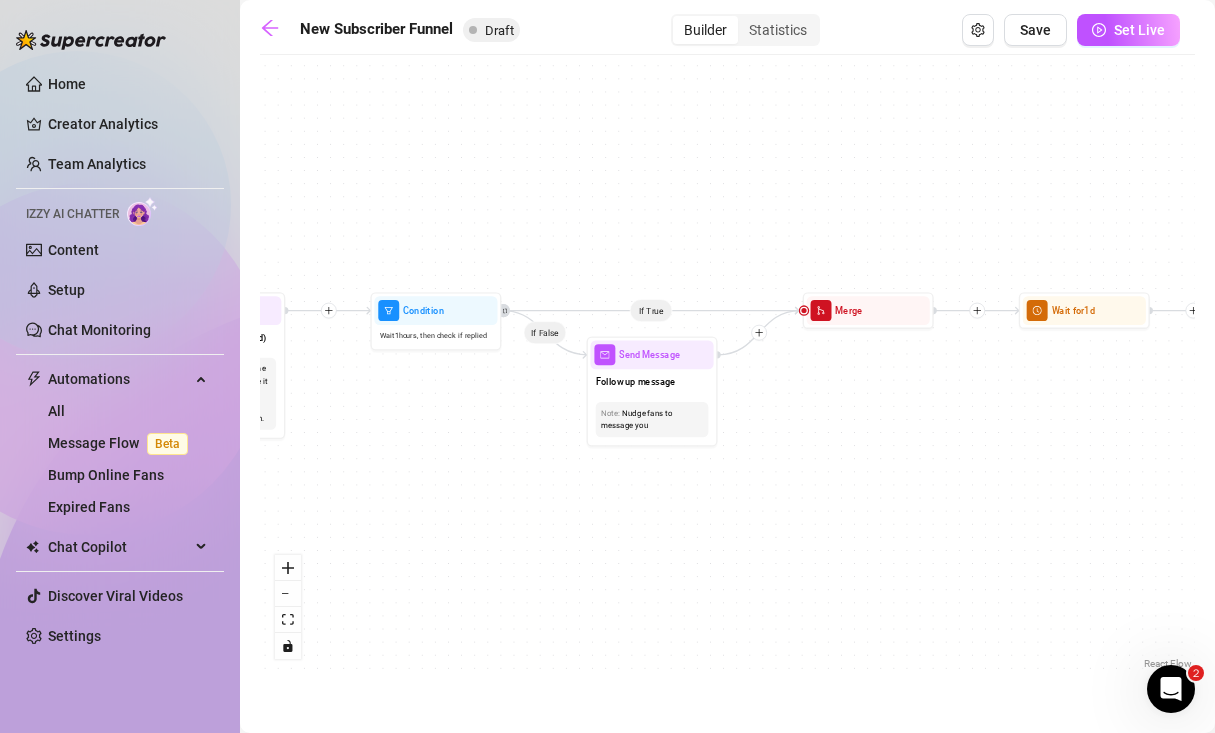 drag, startPoint x: 609, startPoint y: 224, endPoint x: 454, endPoint y: 232, distance: 155.20631 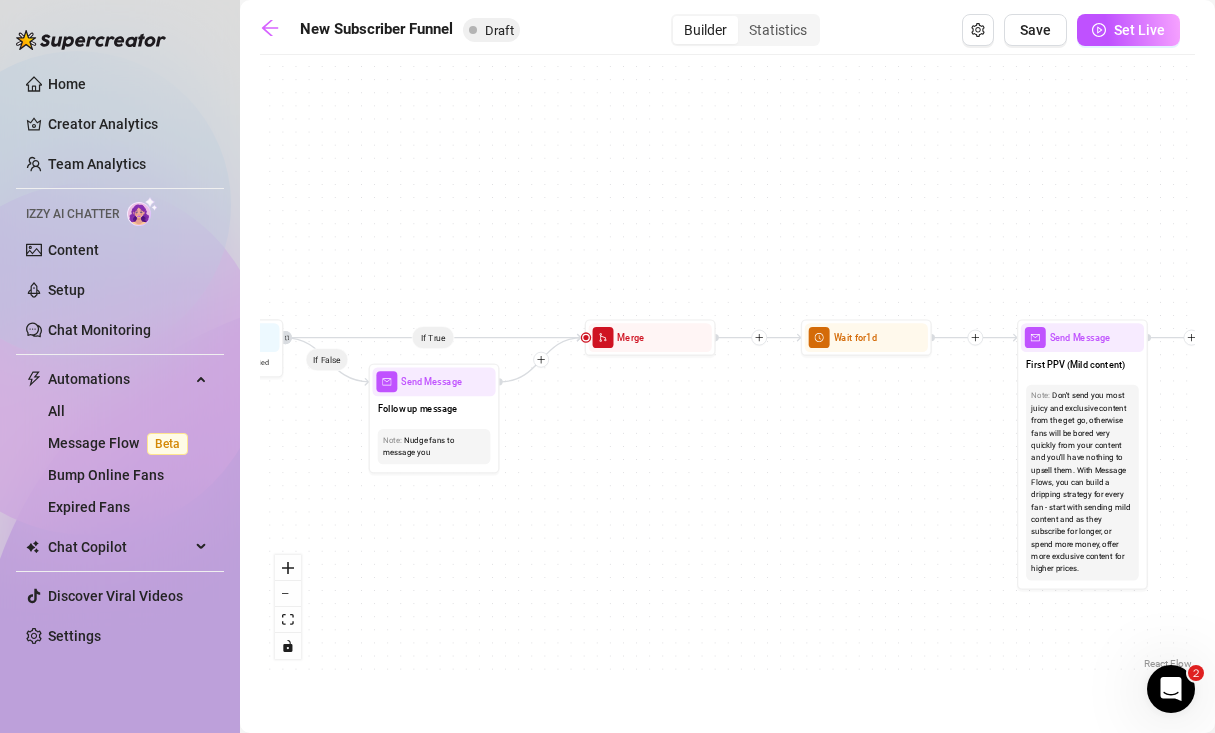 drag, startPoint x: 637, startPoint y: 217, endPoint x: 419, endPoint y: 244, distance: 219.66565 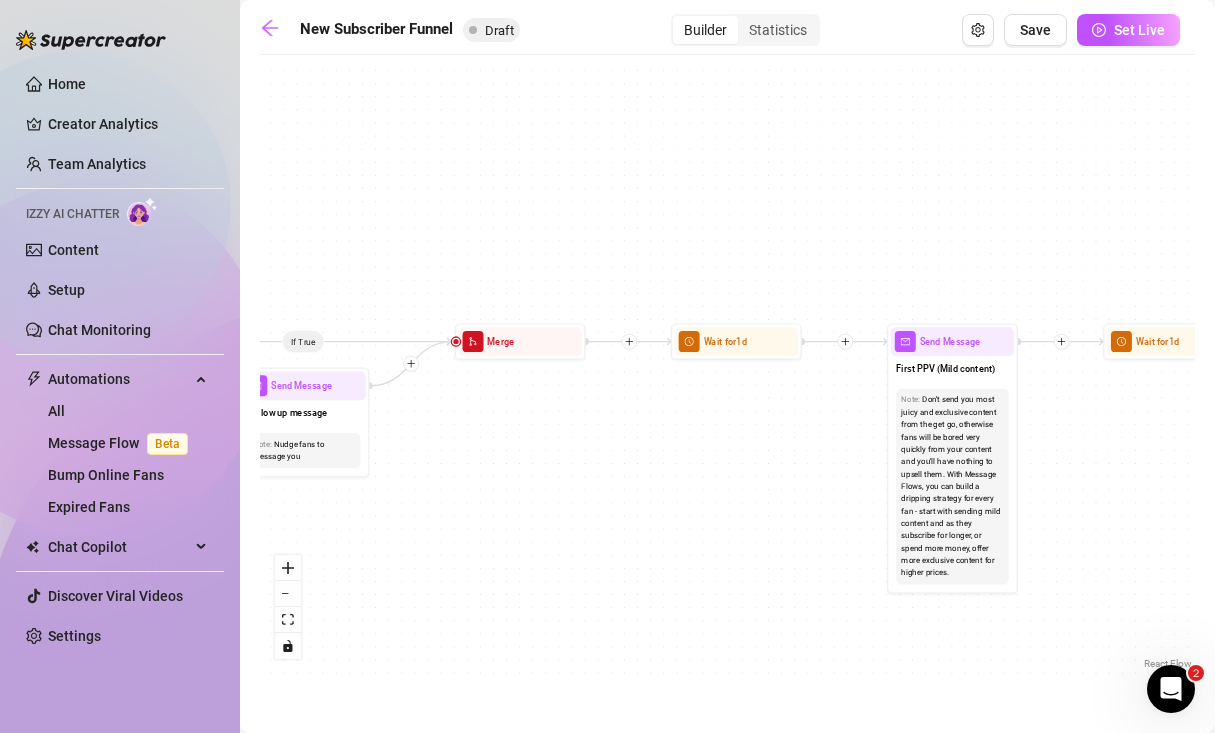 drag, startPoint x: 590, startPoint y: 233, endPoint x: 460, endPoint y: 237, distance: 130.06152 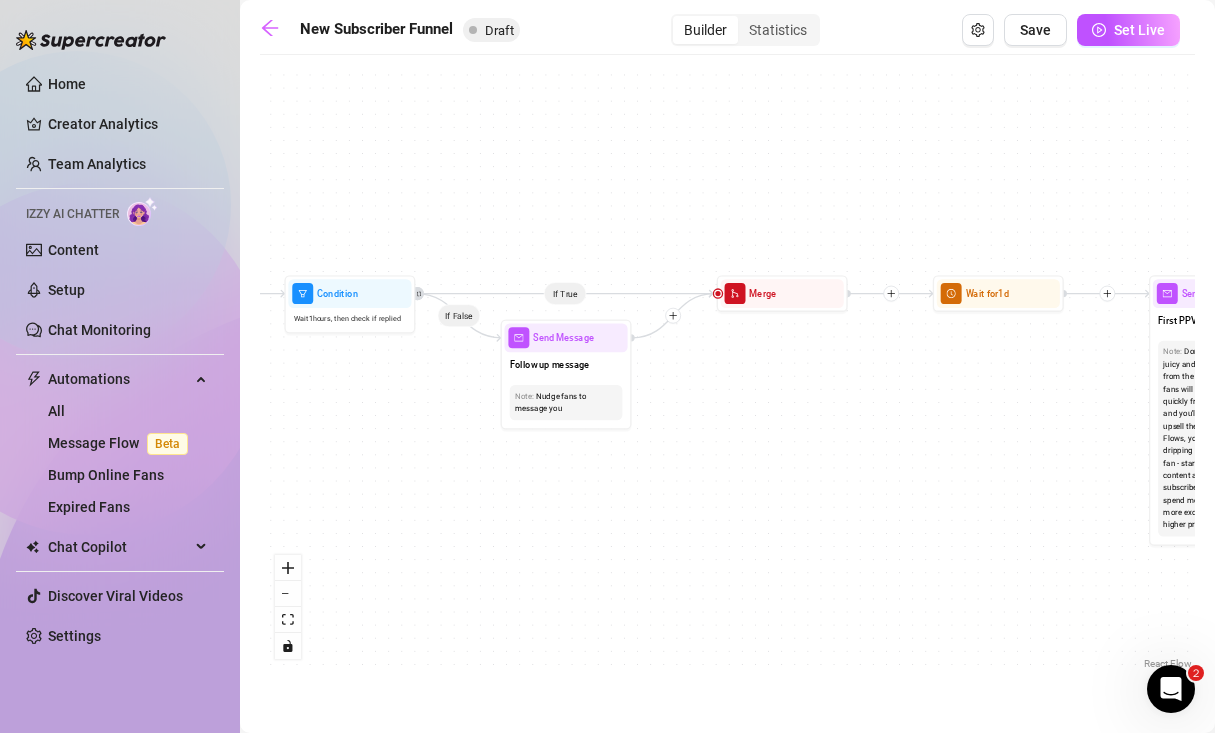 drag, startPoint x: 459, startPoint y: 237, endPoint x: 862, endPoint y: 189, distance: 405.84848 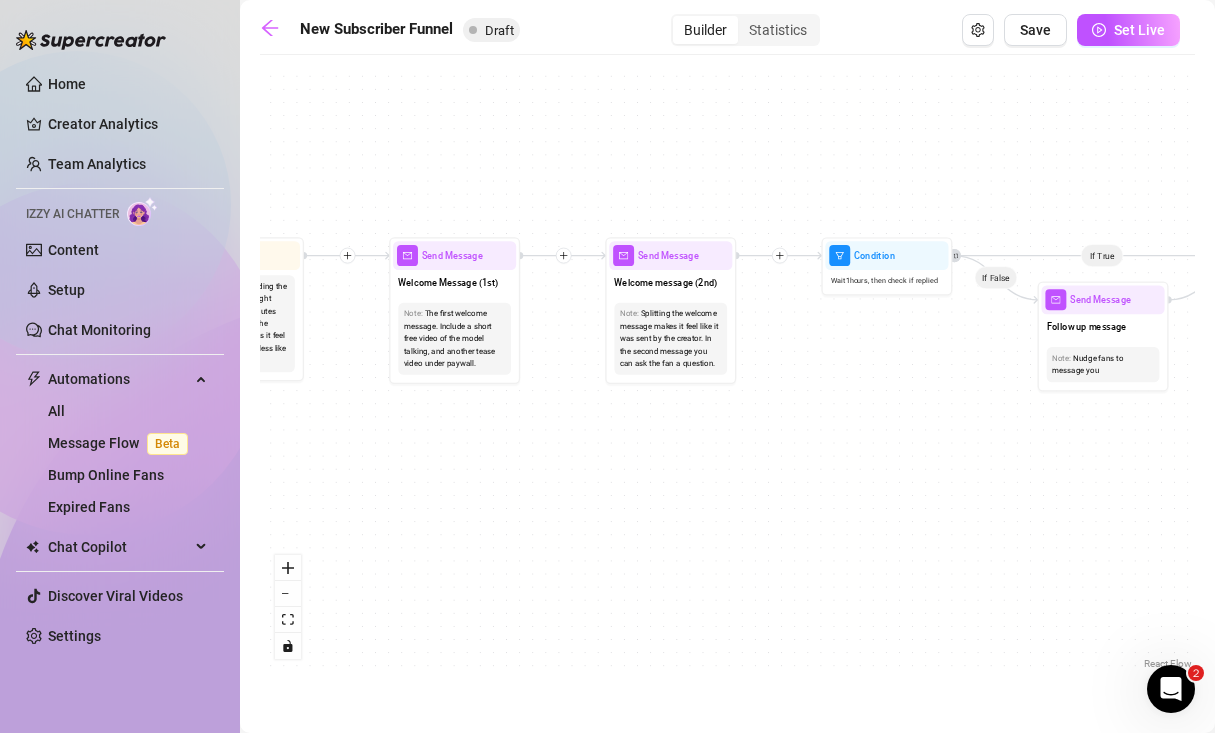 drag, startPoint x: 448, startPoint y: 174, endPoint x: 842, endPoint y: 142, distance: 395.29736 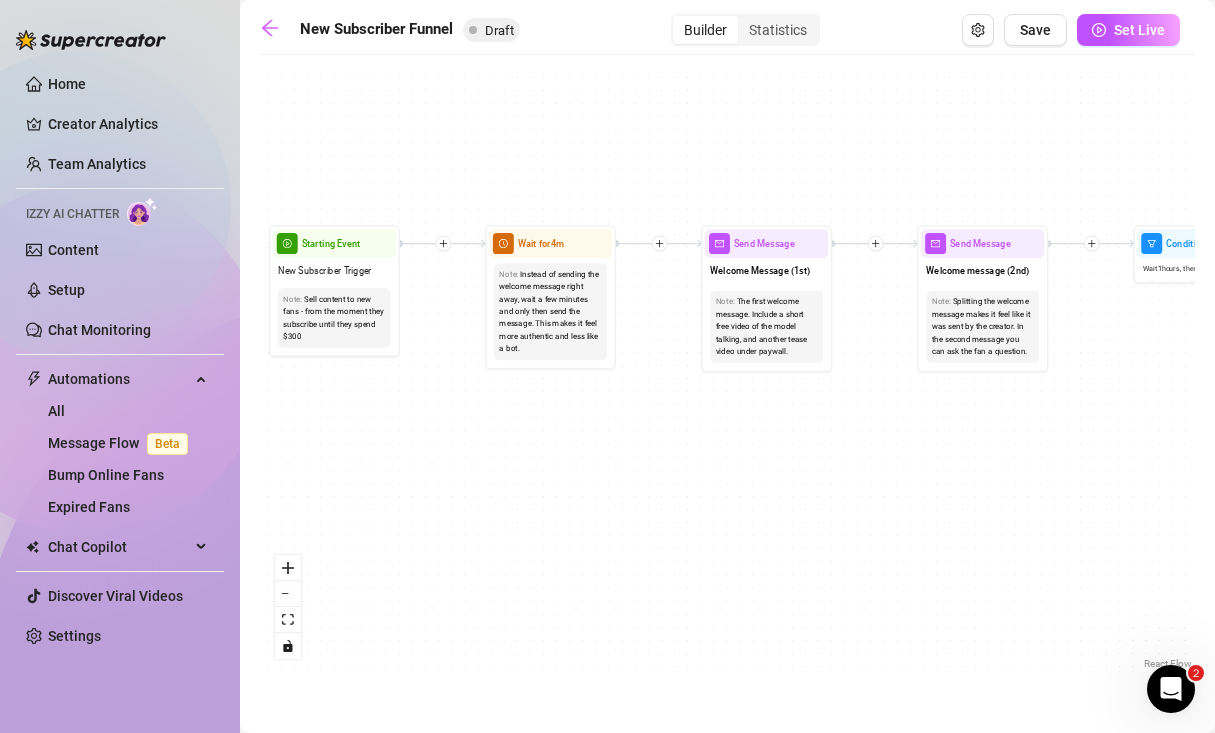 drag, startPoint x: 500, startPoint y: 203, endPoint x: 821, endPoint y: 192, distance: 321.18842 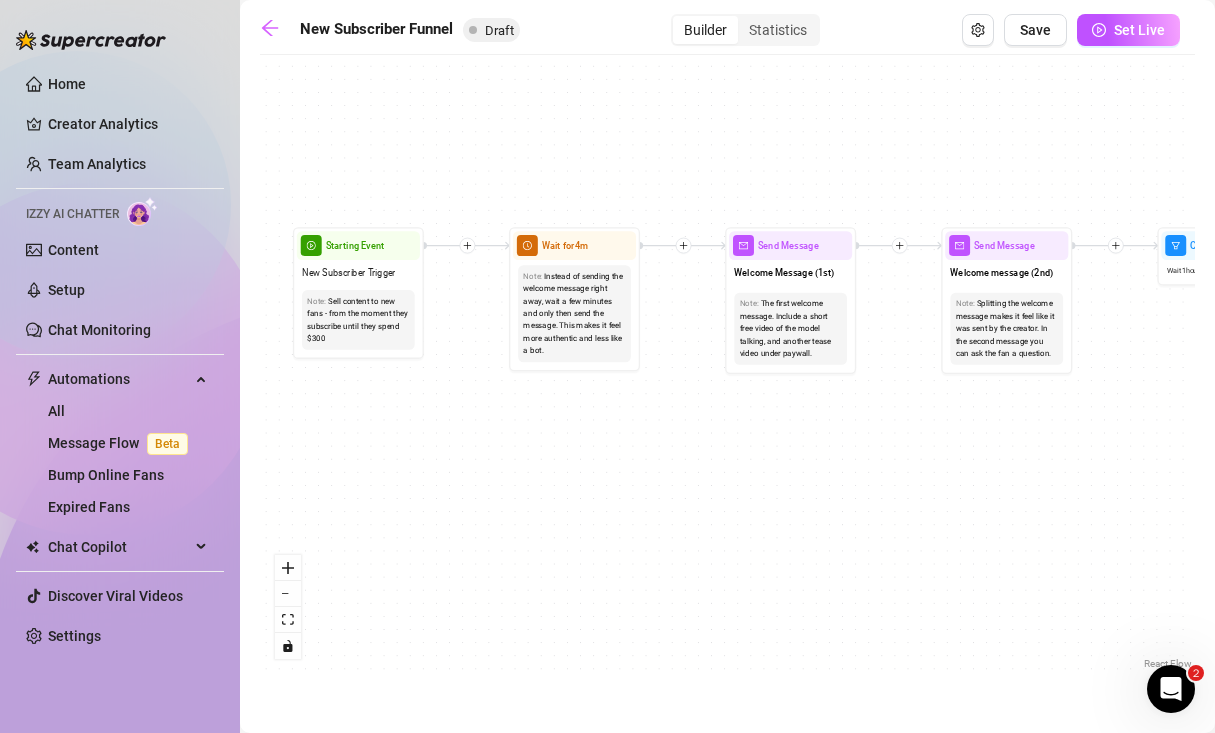 drag, startPoint x: 464, startPoint y: 189, endPoint x: 530, endPoint y: 208, distance: 68.68042 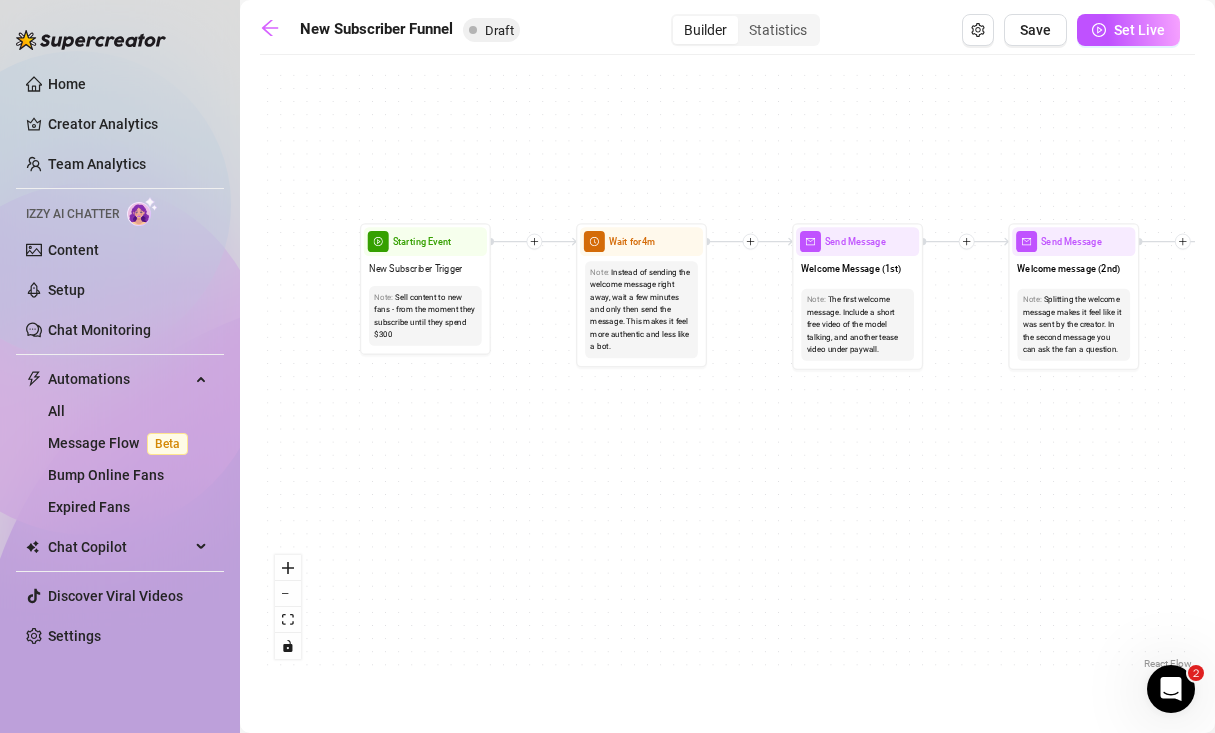 click 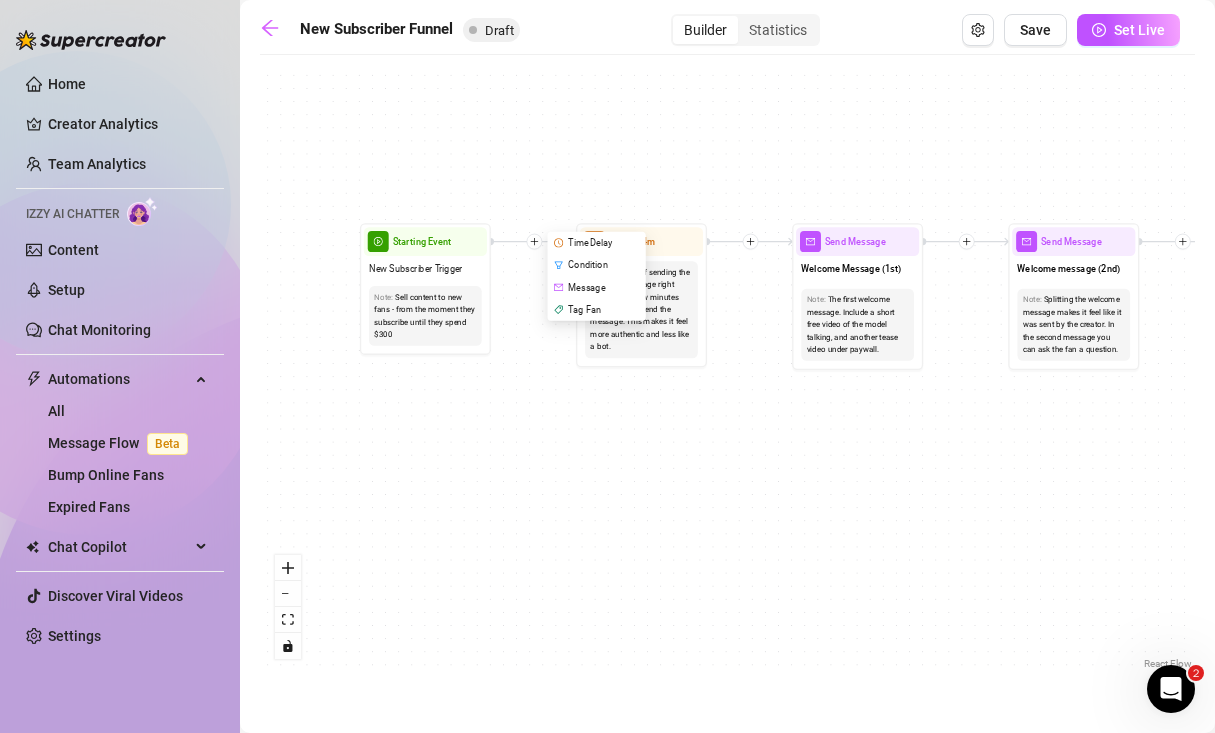 click on "Condition" at bounding box center [598, 265] 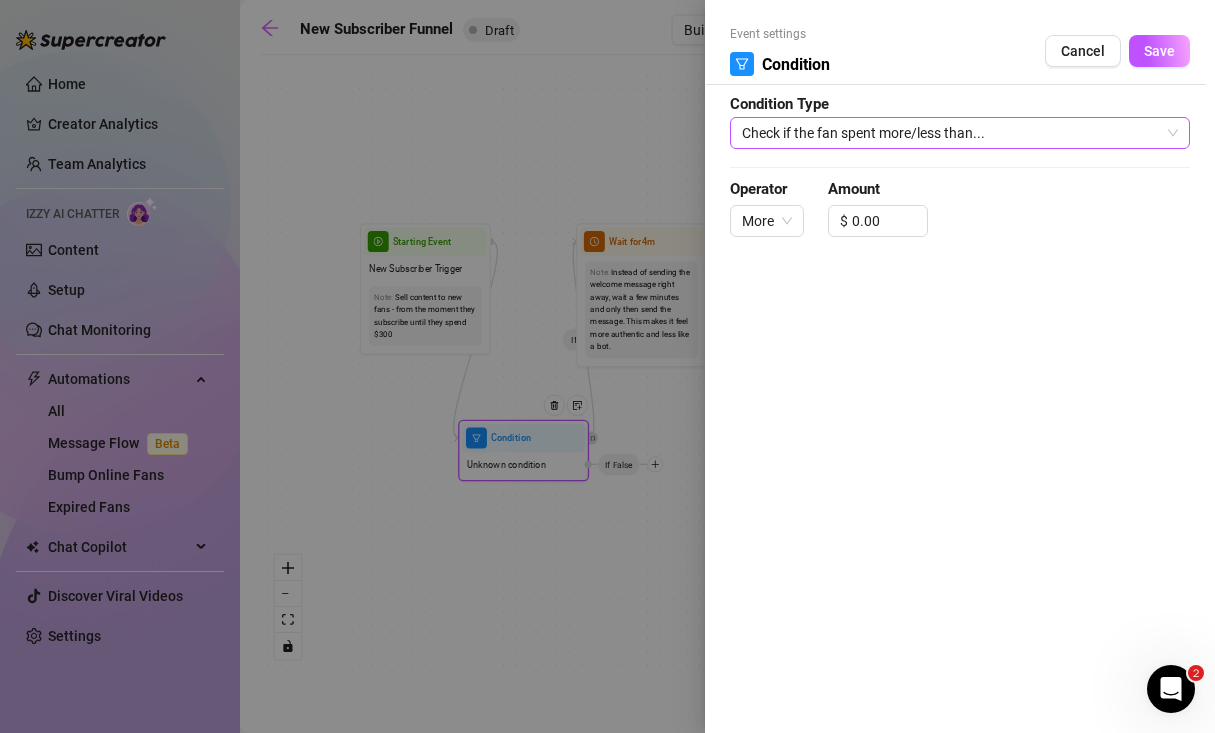 click on "Check if the fan spent more/less than..." at bounding box center (960, 133) 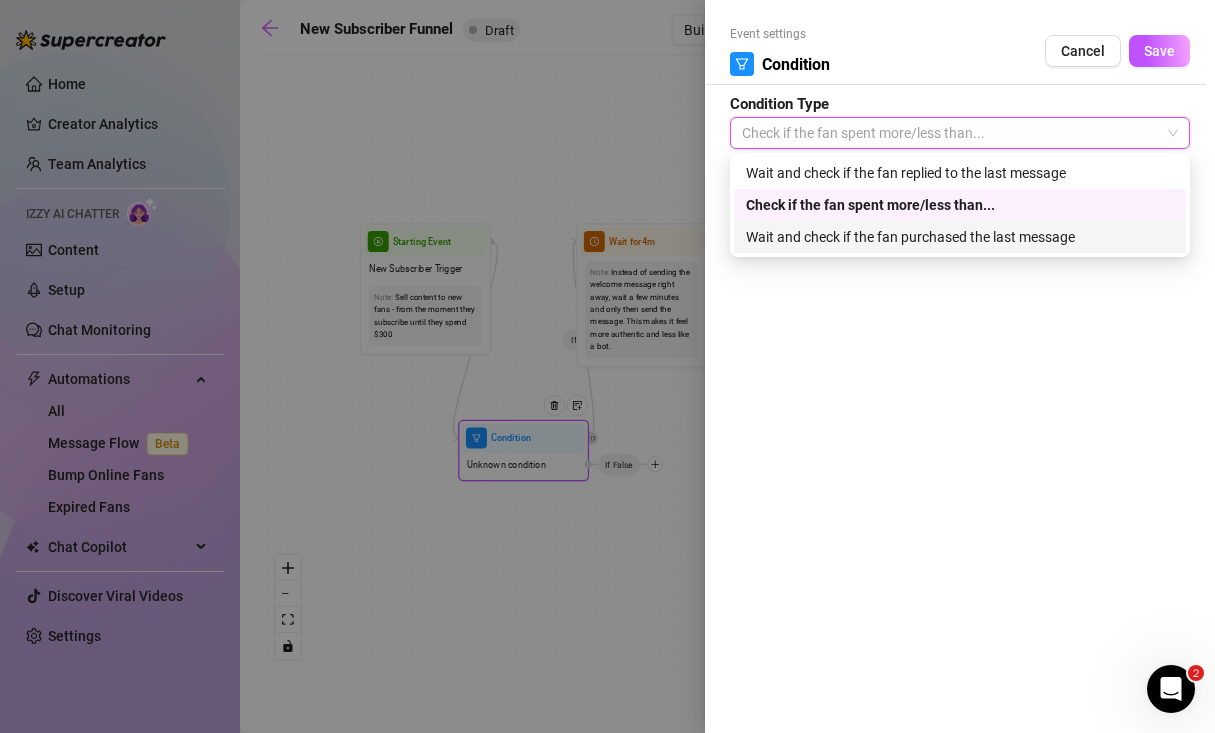 click on "Wait and check if the fan purchased the last message" at bounding box center [960, 237] 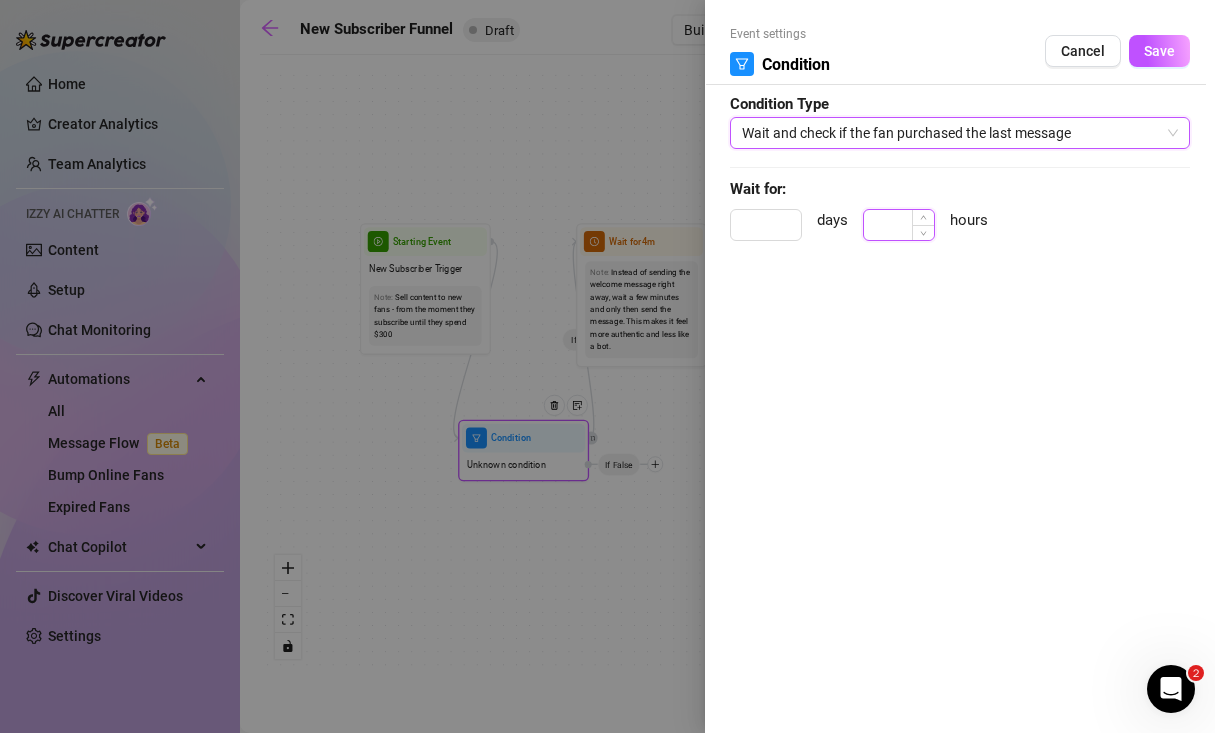 click at bounding box center (899, 225) 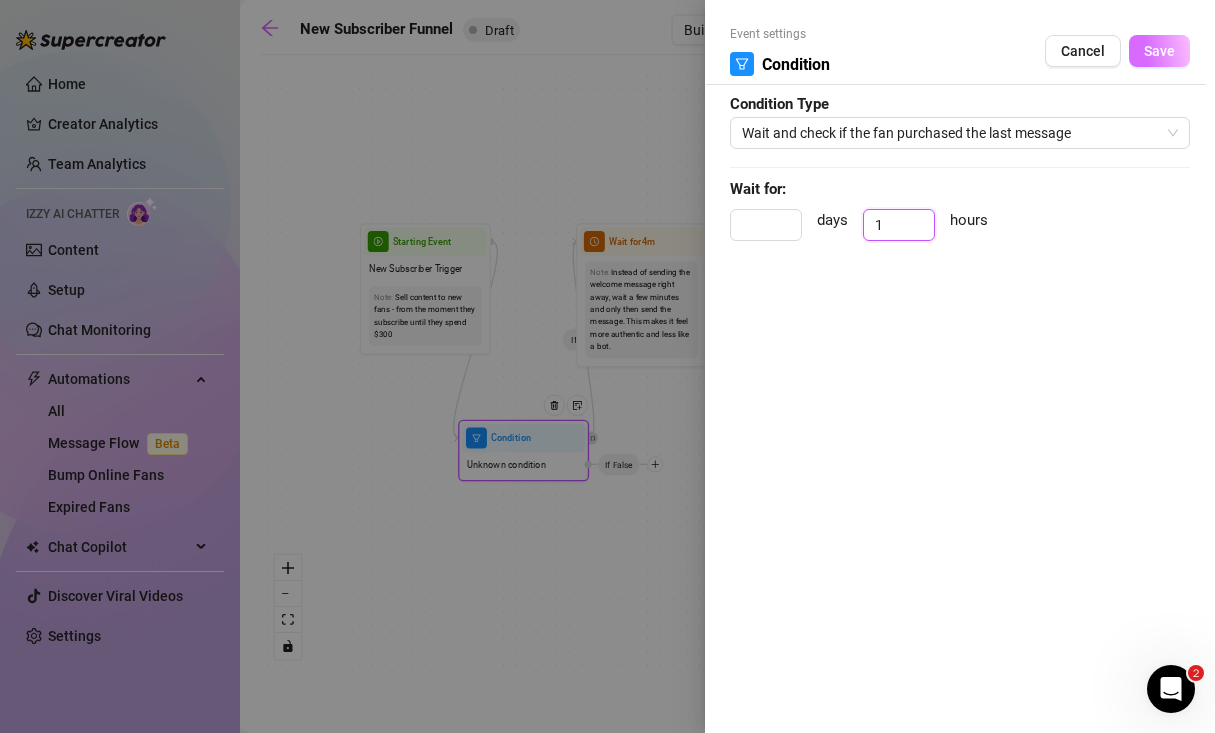 type on "1" 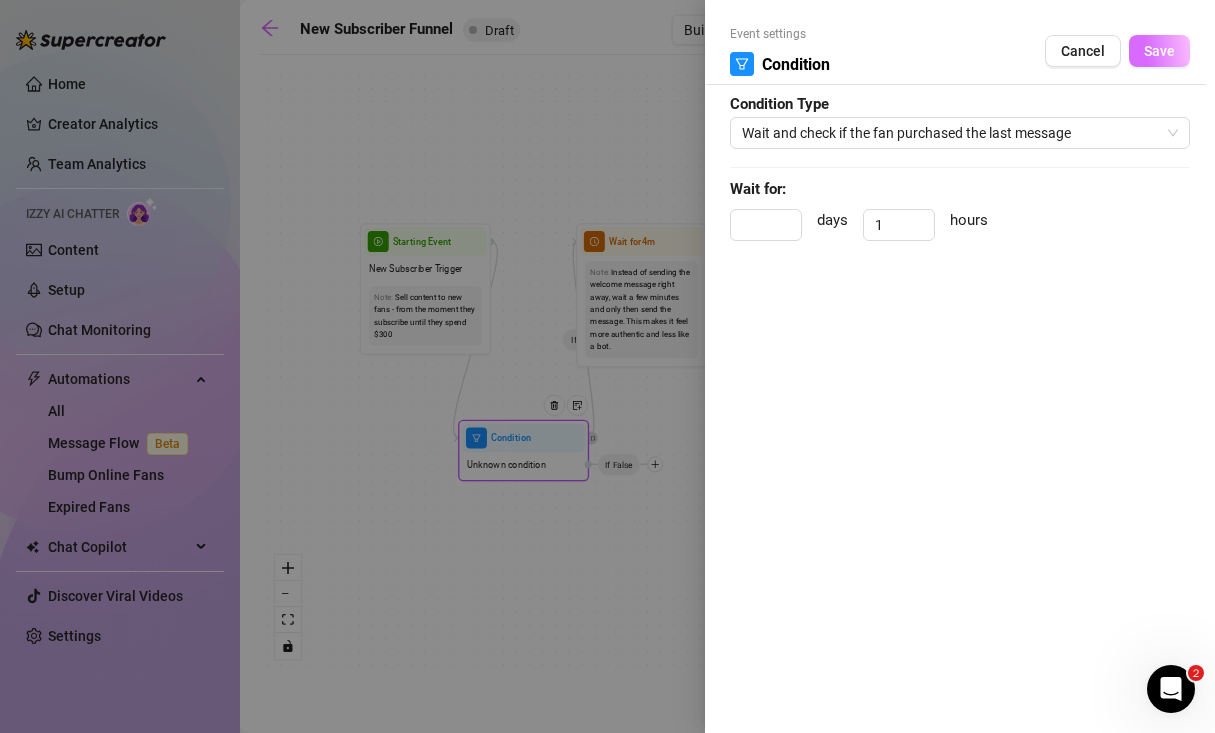 click on "Save" at bounding box center [1159, 51] 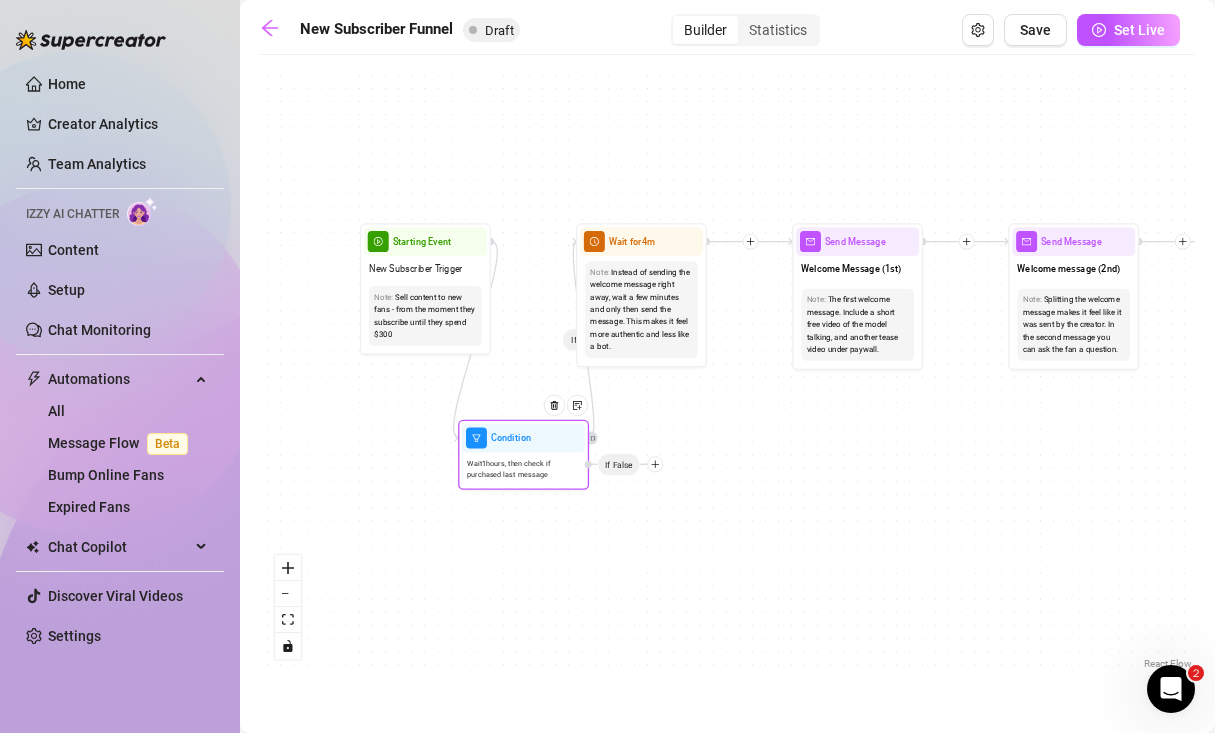 click on "Condition" at bounding box center [523, 438] 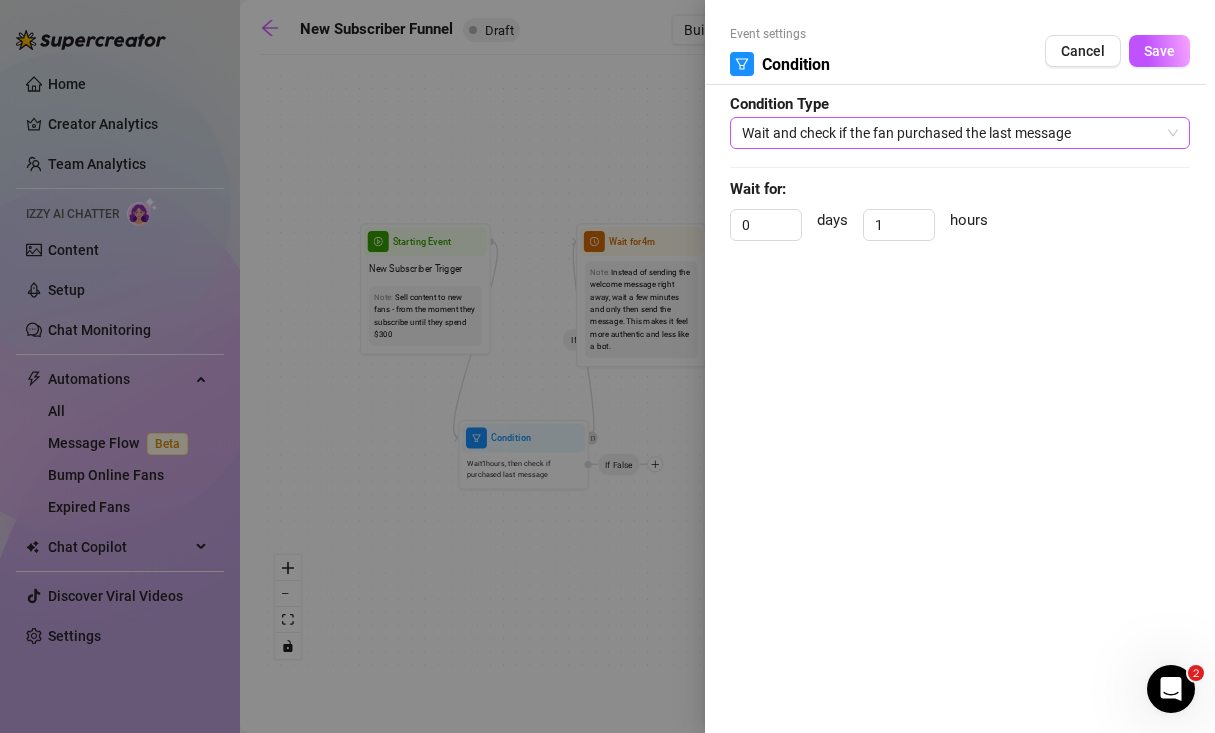 click on "Wait and check if the fan purchased the last message" at bounding box center [960, 133] 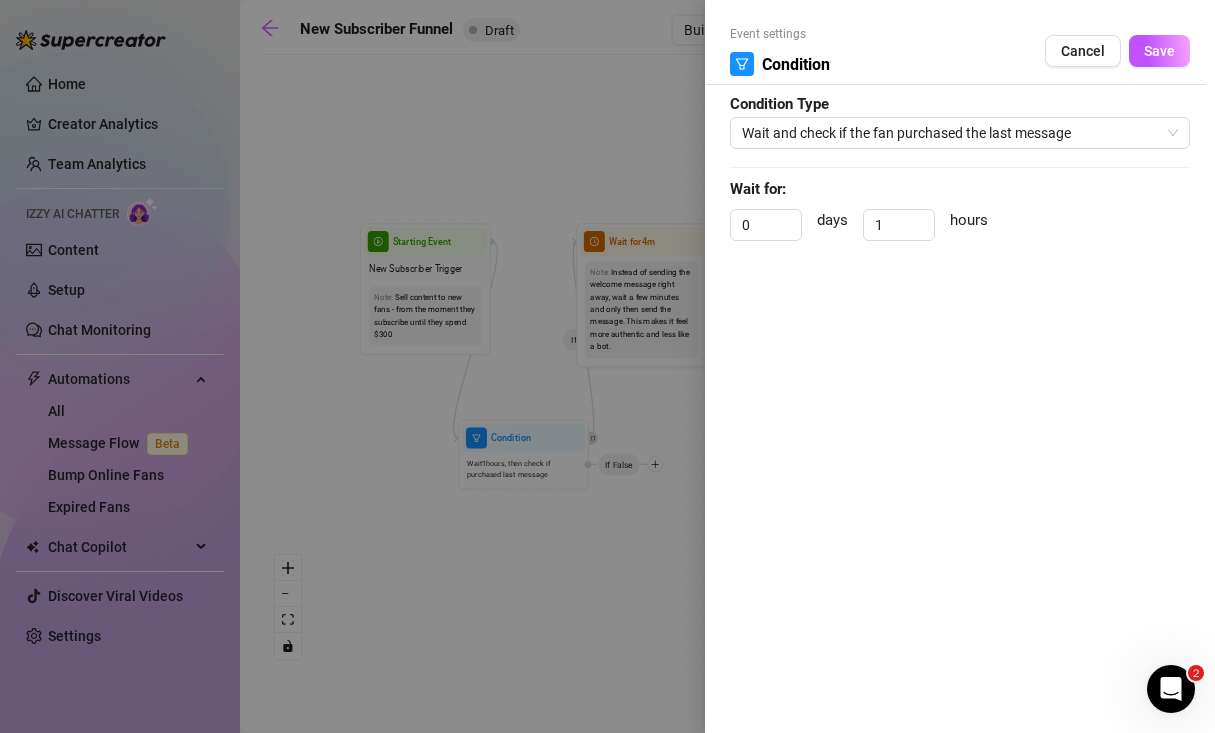 click at bounding box center (607, 366) 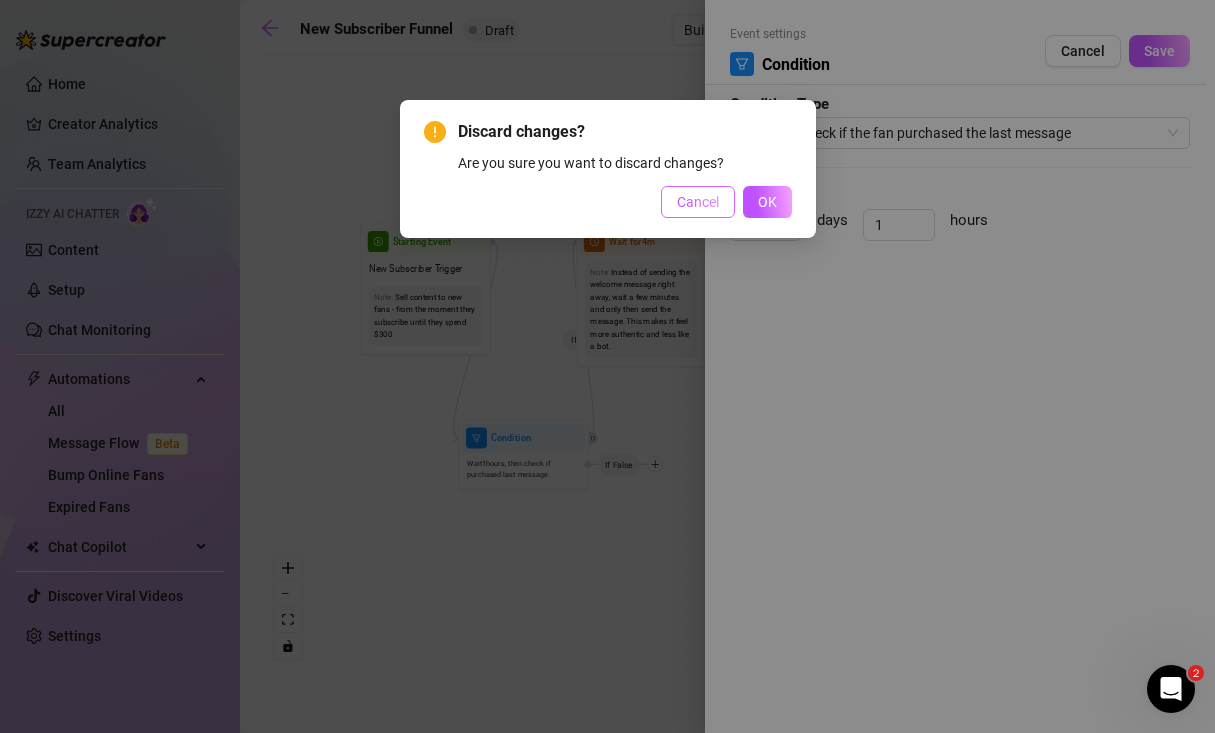 click on "Cancel" at bounding box center [698, 202] 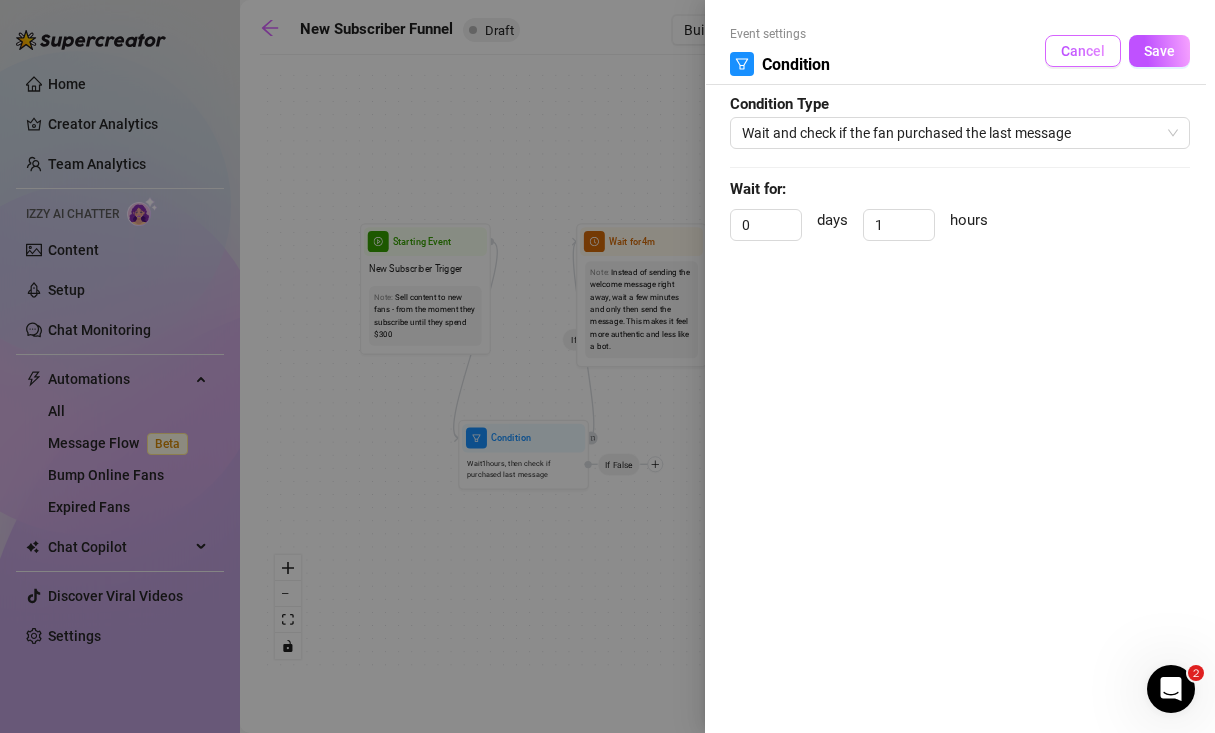 click on "Cancel" at bounding box center [1083, 51] 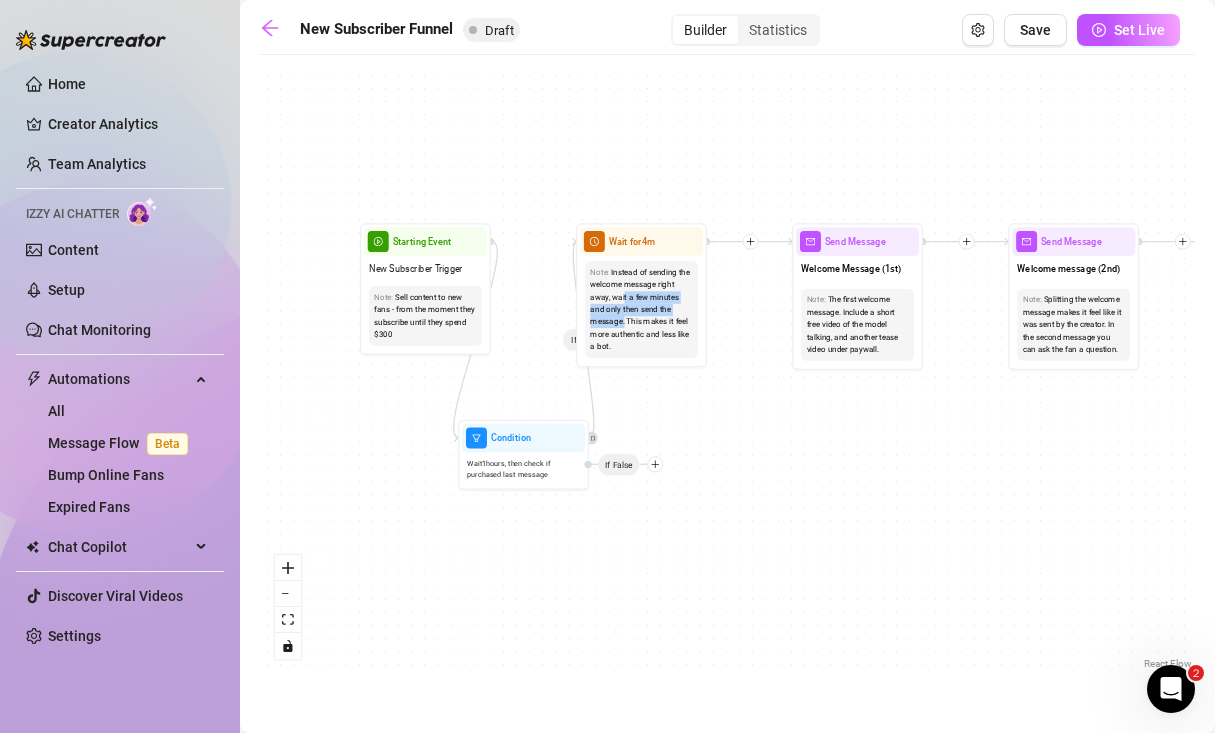 drag, startPoint x: 624, startPoint y: 295, endPoint x: 715, endPoint y: 200, distance: 131.55228 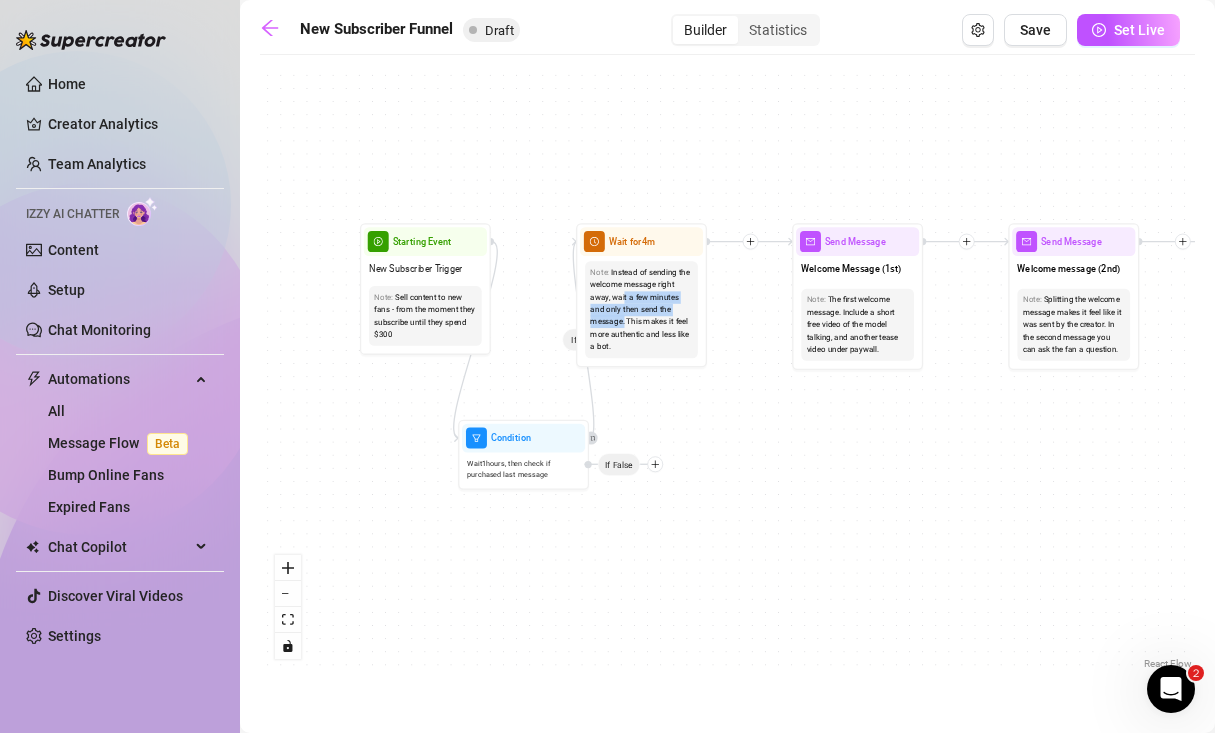 click on "If False If True If True If False If False If False If True If False Condition Wait 1 hours, then check if purchased last message If False Merge Merge Merge Send Message Regular set Send Message Exclusive set Condition Spent above $ 100 Note: Send 2 different sets for spenders and low-spenders Wait for 1d Send Message PPV Wait for 2d Send Message PPV Wait for 1d Send Message PPV Wait for 1d Send Message PPV Wait for 1d Send Message PPV Send Message Follow up Note: Create FOMO by saying you're about to delete the last PPV you sent Condition Wait 4 hours, then check if purchased last message Wait for 1d Send Message PPV (part 2) Note: Split the message into 2 messages to make it look more authentic Send Message Follow up message Note: Nudge fans to message you Condition Wait 1 hours, then check if replied Send Message Discounted offer to anyone who didn't buy Note: Send the set for discounted price, "only for the next few hours" Condition Wait 12 Starting Event Note: Wait for 4m" at bounding box center [727, 369] 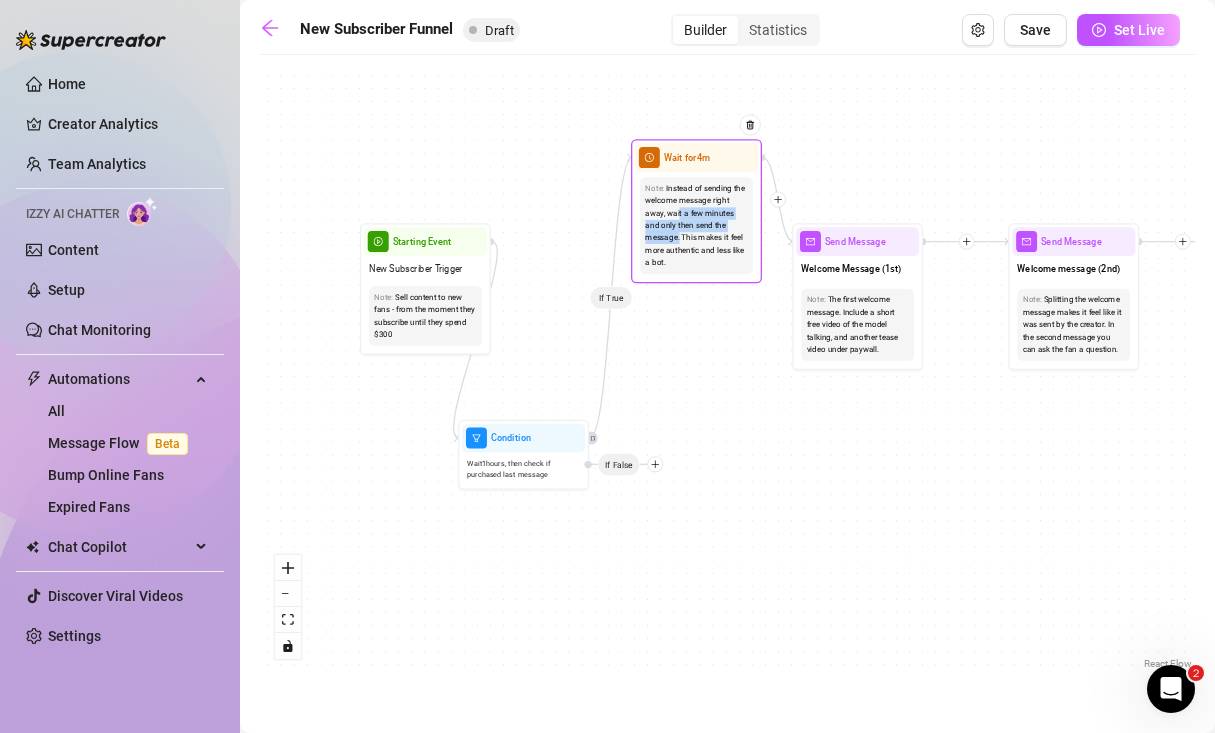 drag, startPoint x: 686, startPoint y: 249, endPoint x: 741, endPoint y: 160, distance: 104.62313 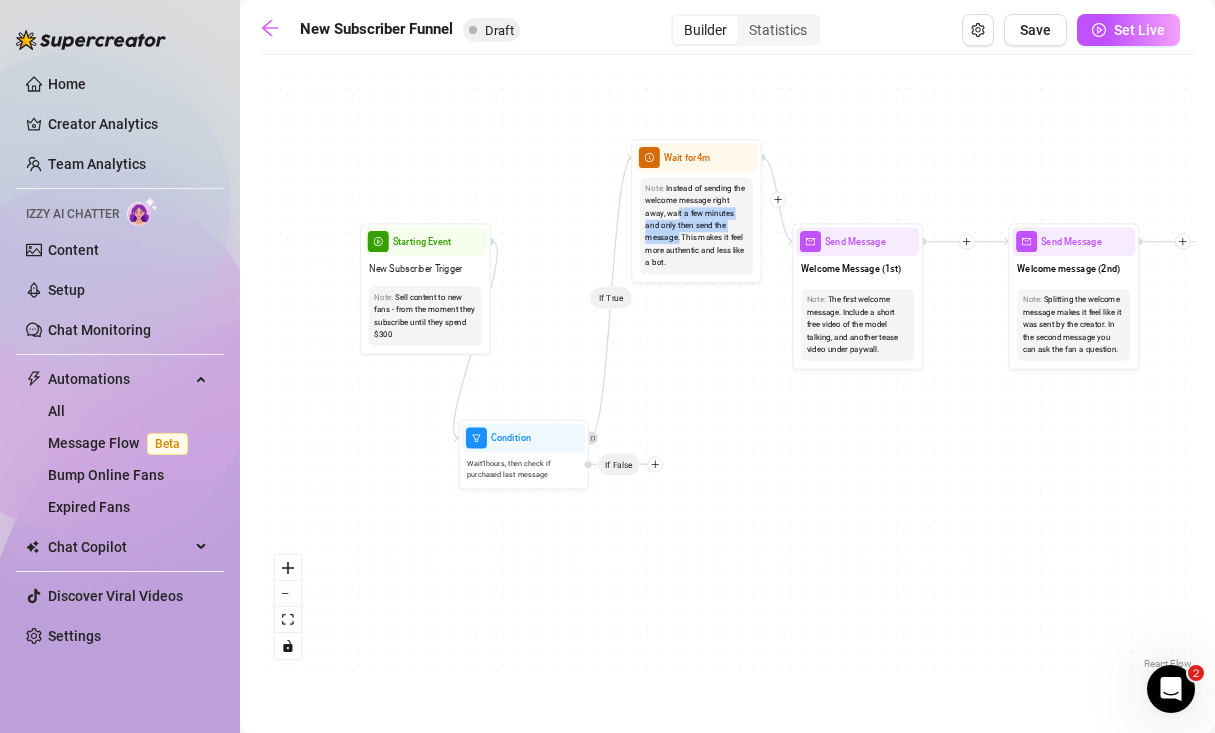 click on "If False If True If True If False If False If False If True If False Condition Wait 1 hours, then check if purchased last message If False Merge Merge Merge Send Message Regular set Send Message Exclusive set Condition Spent above $ 100 Note: Send 2 different sets for spenders and low-spenders Wait for 1d Send Message PPV Wait for 2d Send Message PPV Wait for 1d Send Message PPV Wait for 1d Send Message PPV Wait for 1d Send Message PPV Send Message Follow up Note: Create FOMO by saying you're about to delete the last PPV you sent Condition Wait 4 hours, then check if purchased last message Wait for 1d Send Message PPV (part 2) Note: Split the message into 2 messages to make it look more authentic Send Message Follow up message Note: Nudge fans to message you Condition Wait 1 hours, then check if replied Send Message Discounted offer to anyone who didn't buy Note: Send the set for discounted price, "only for the next few hours" Condition Wait 12 Starting Event Note: Wait for 4m" at bounding box center [727, 369] 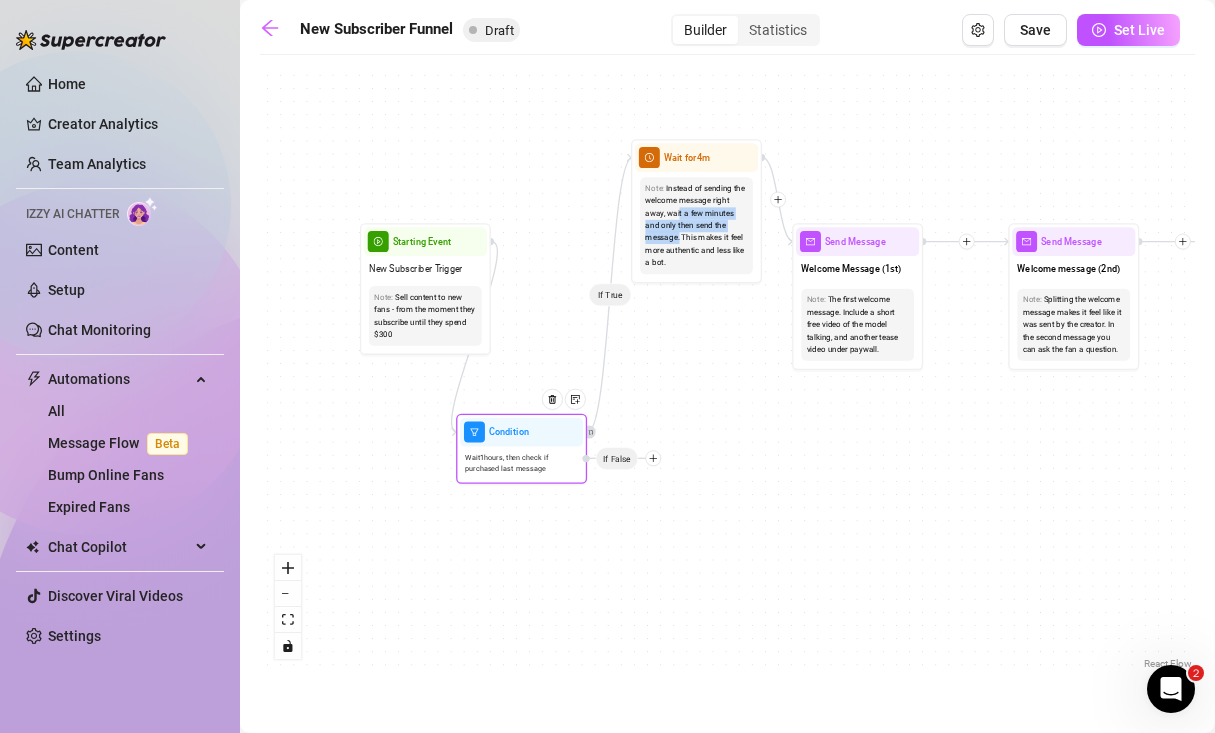 click at bounding box center [653, 458] 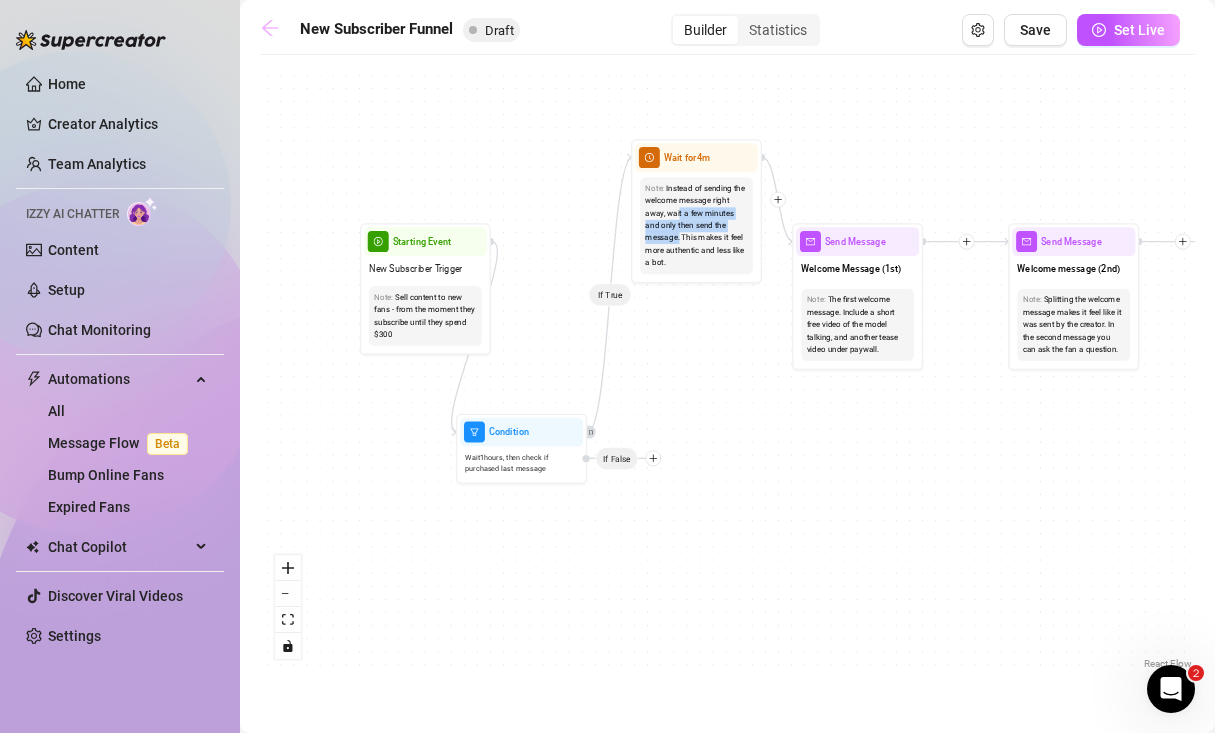 click 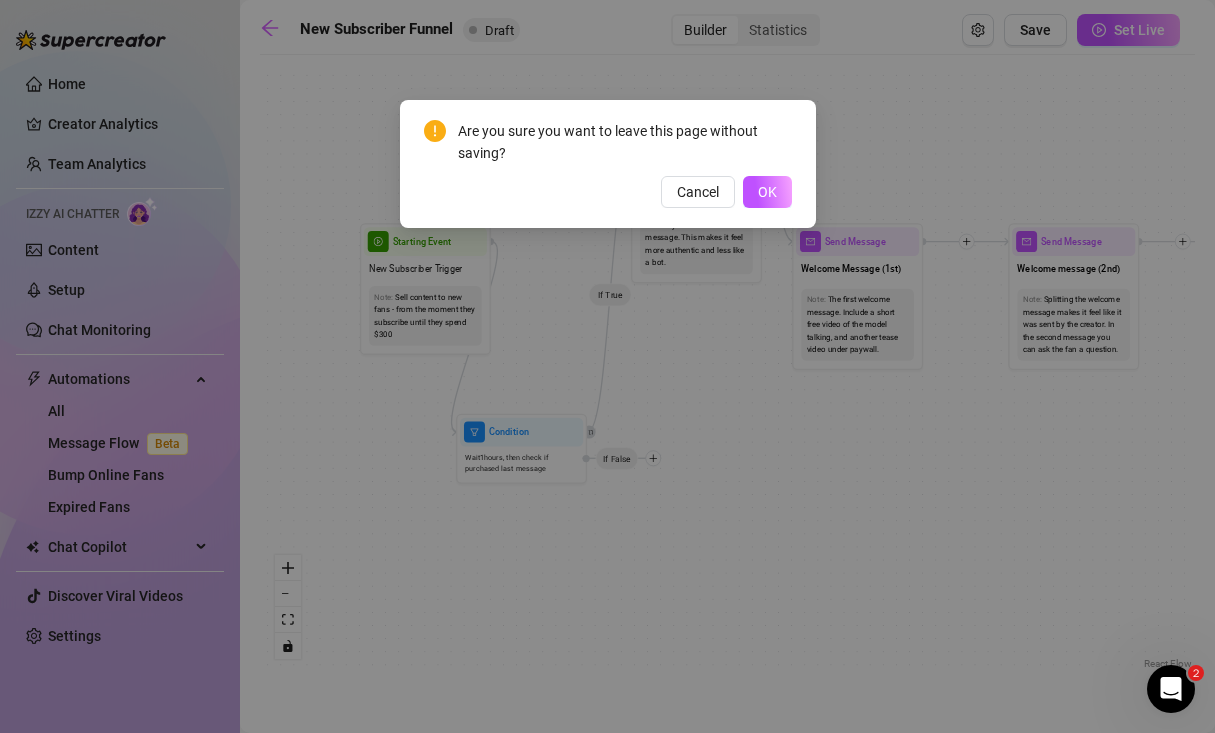 click on "Are you sure you want to leave this page without saving? Cancel OK" at bounding box center [608, 164] 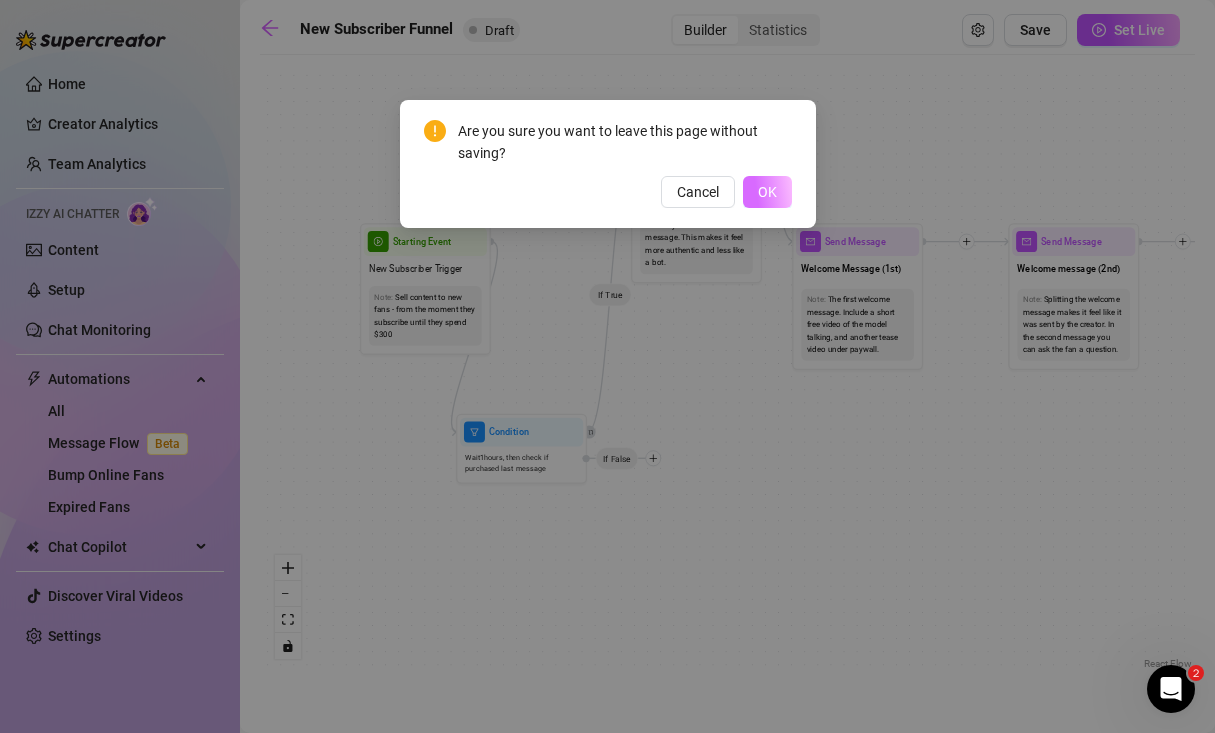 click on "OK" at bounding box center [767, 192] 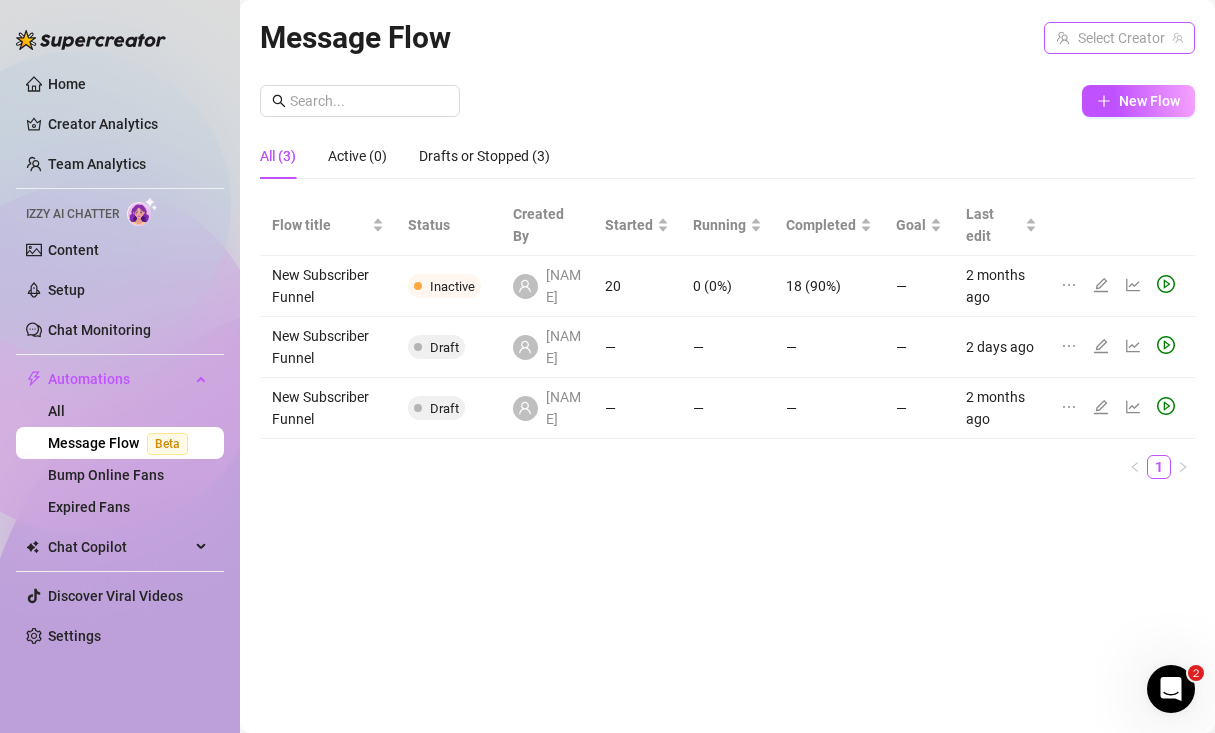 click at bounding box center (1110, 38) 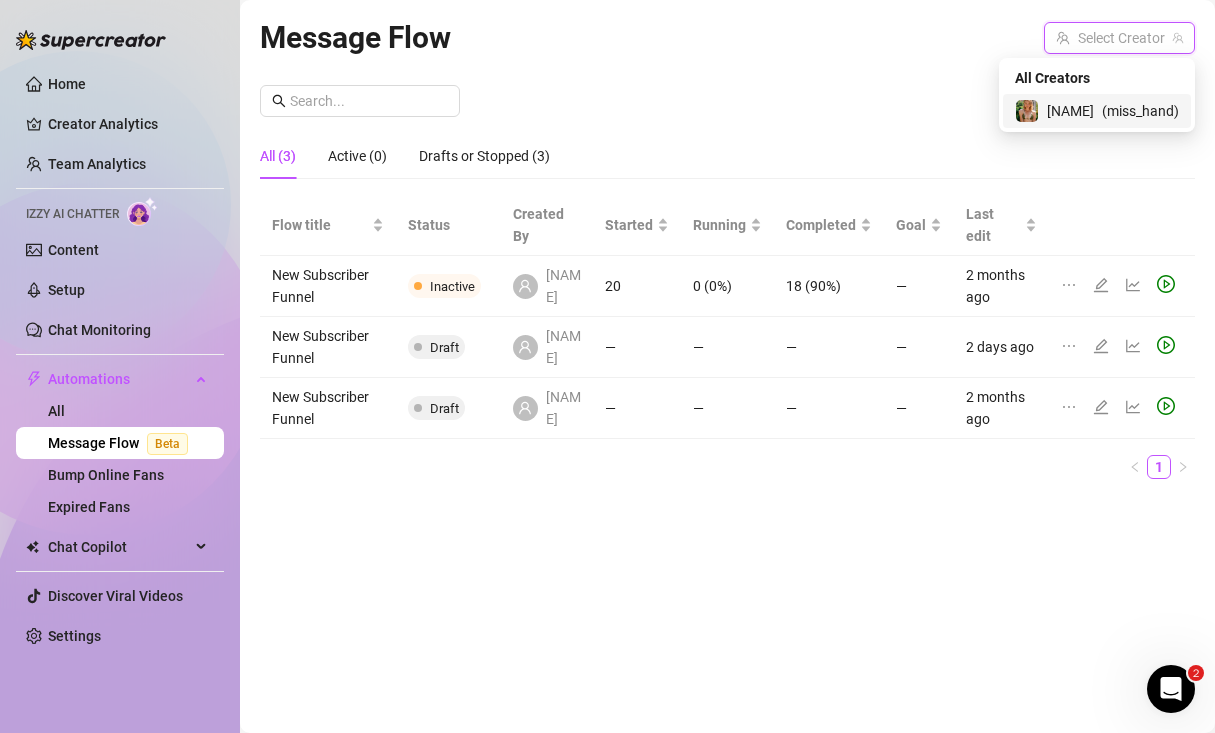 click on "( miss_hand )" at bounding box center [1140, 111] 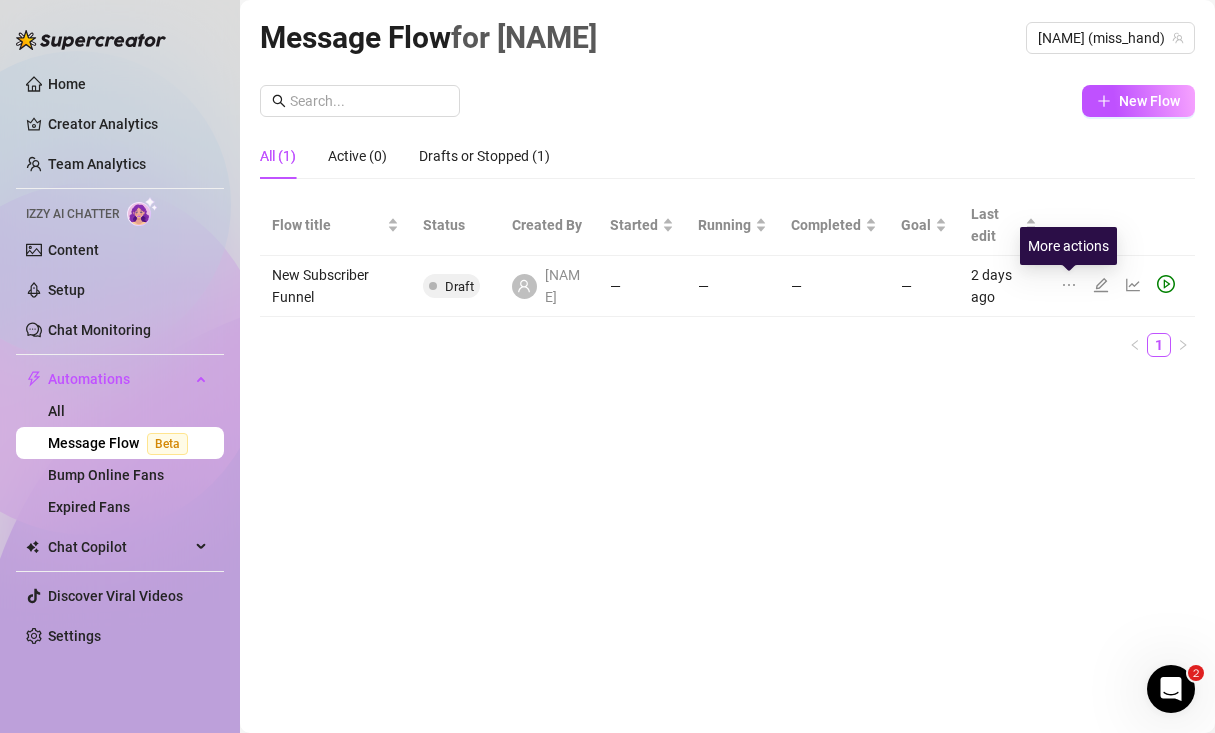 click 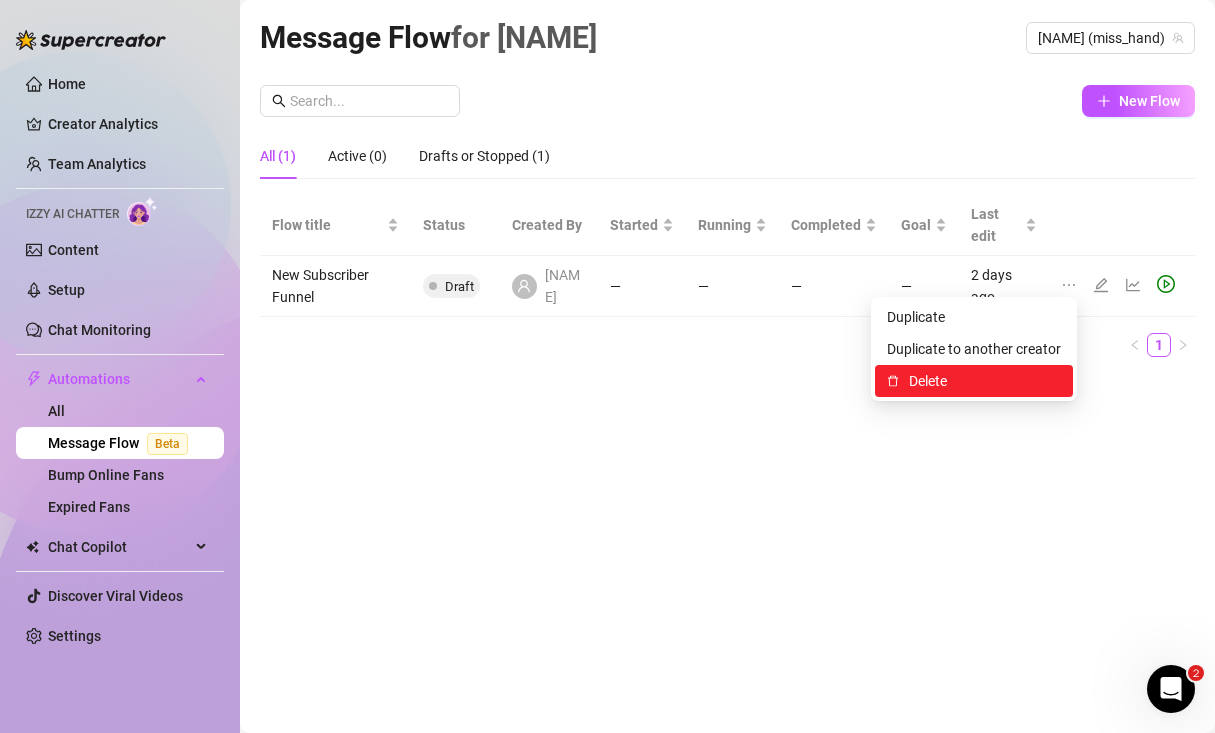 click on "Delete" at bounding box center (985, 381) 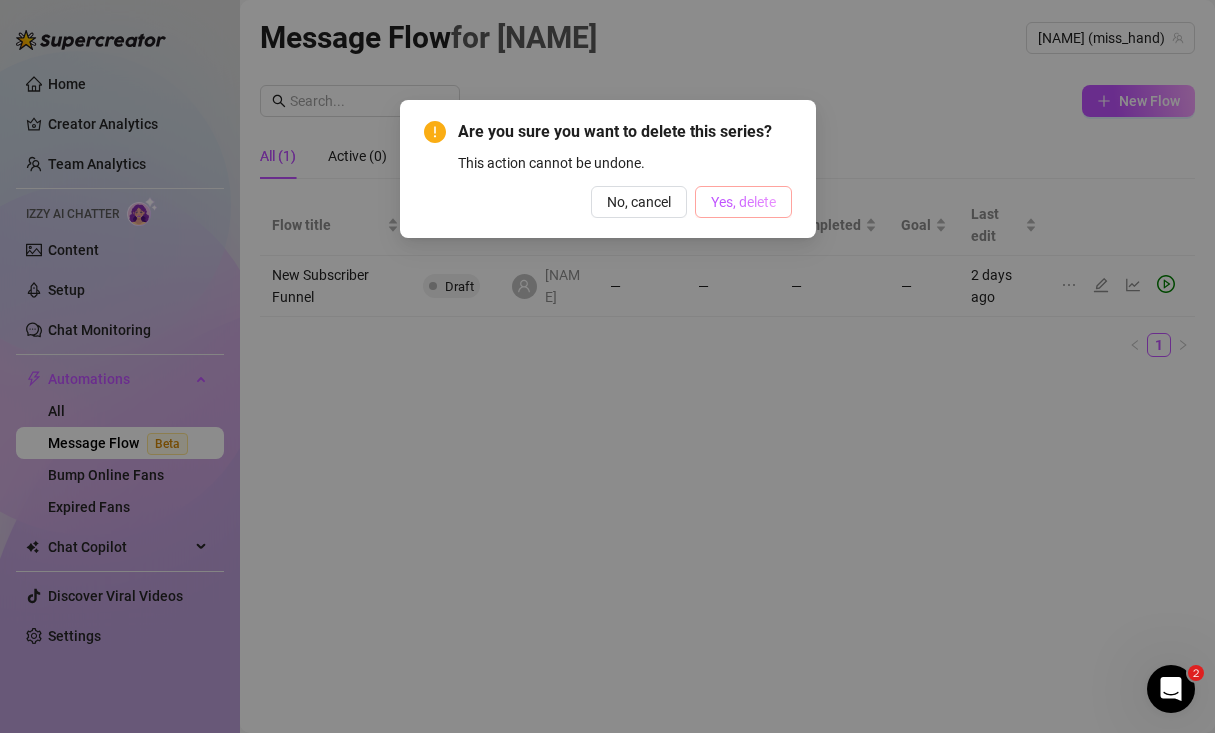 click on "Yes, delete" at bounding box center (743, 202) 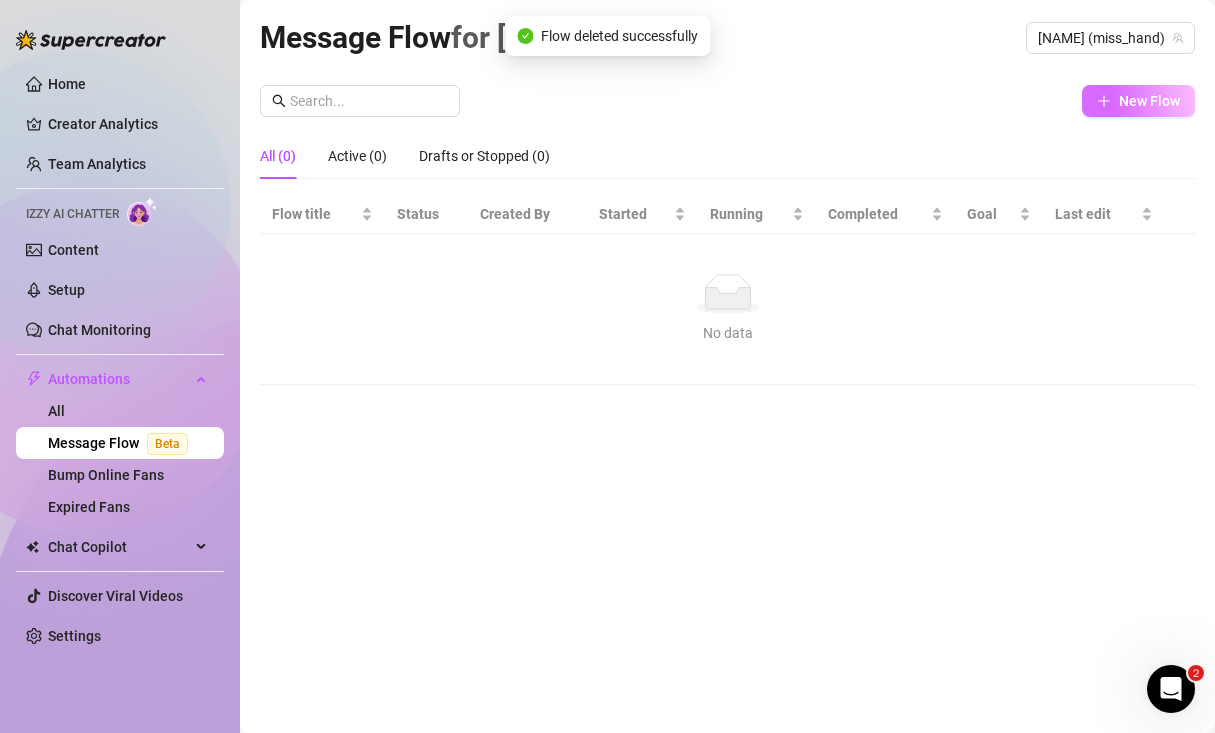click on "New Flow" at bounding box center [1138, 101] 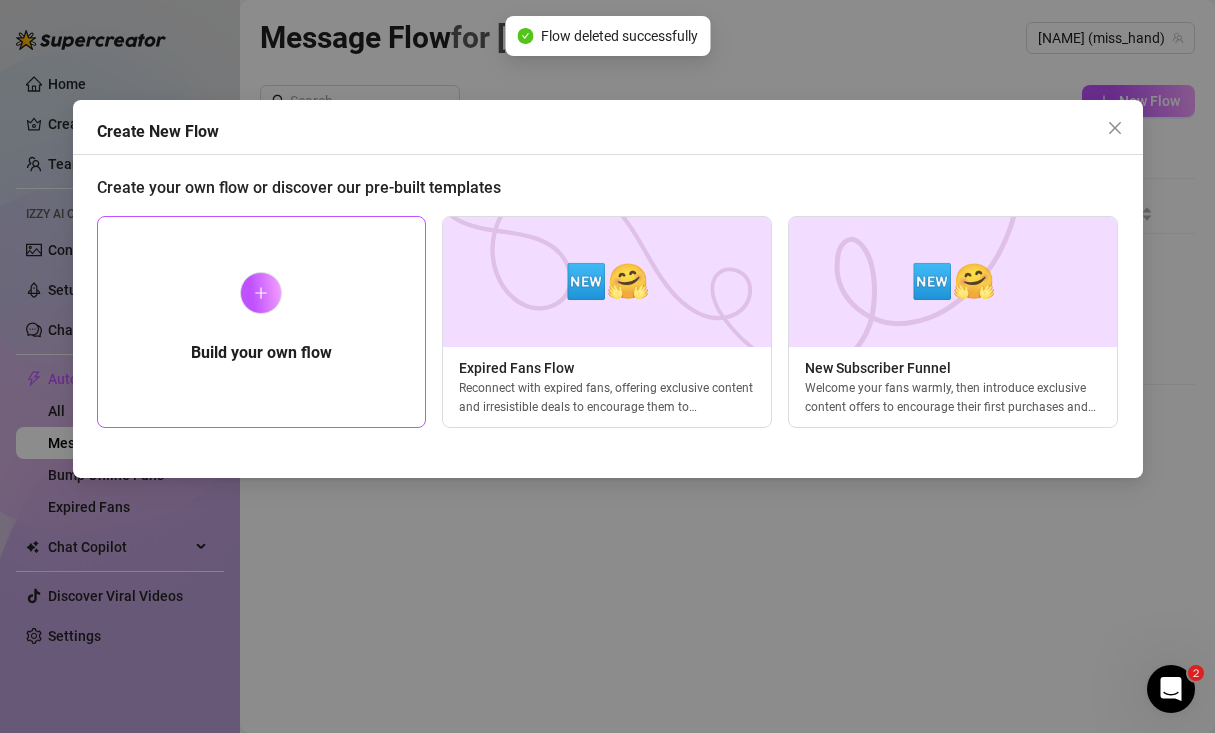 click on "Build your own flow" at bounding box center (261, 353) 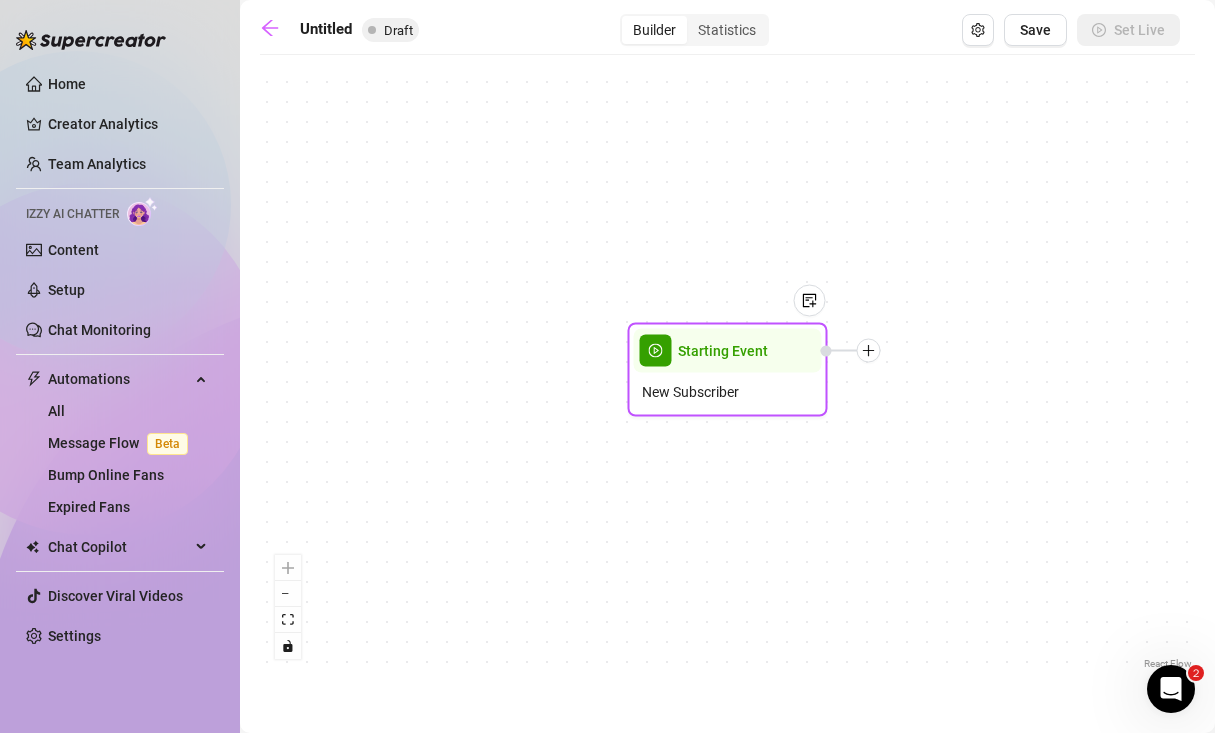 click 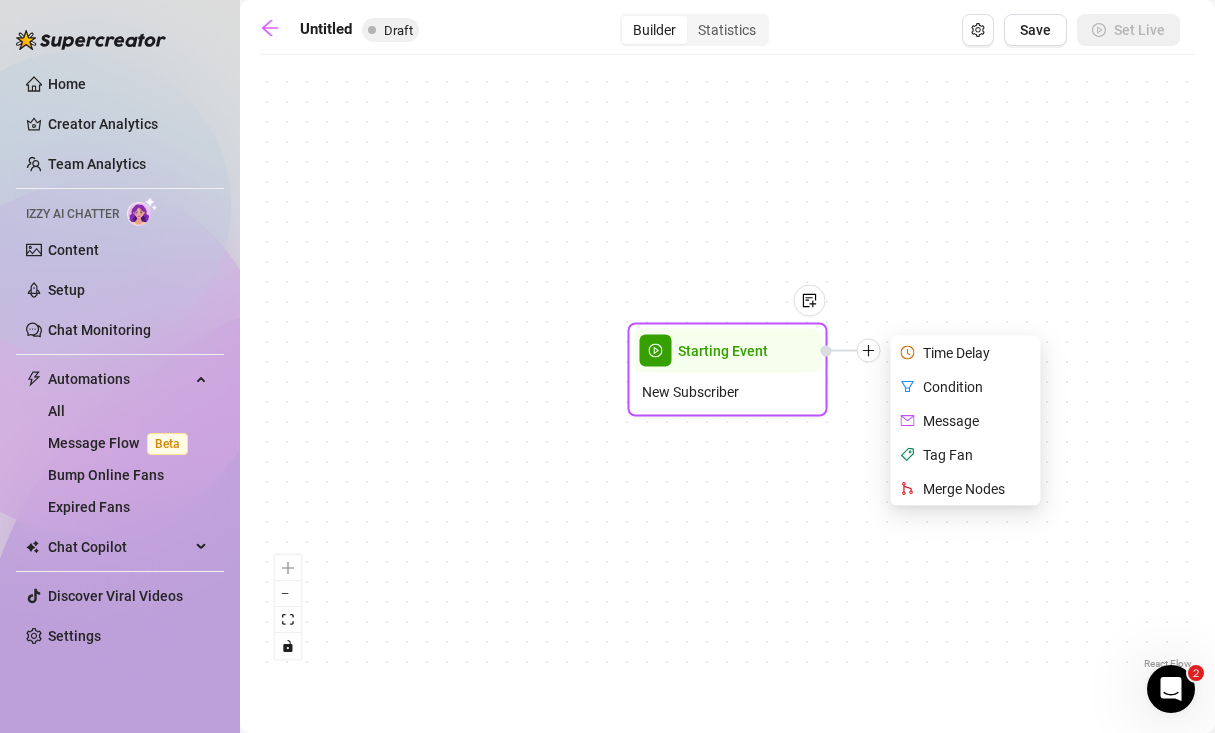click on "Condition" at bounding box center [968, 387] 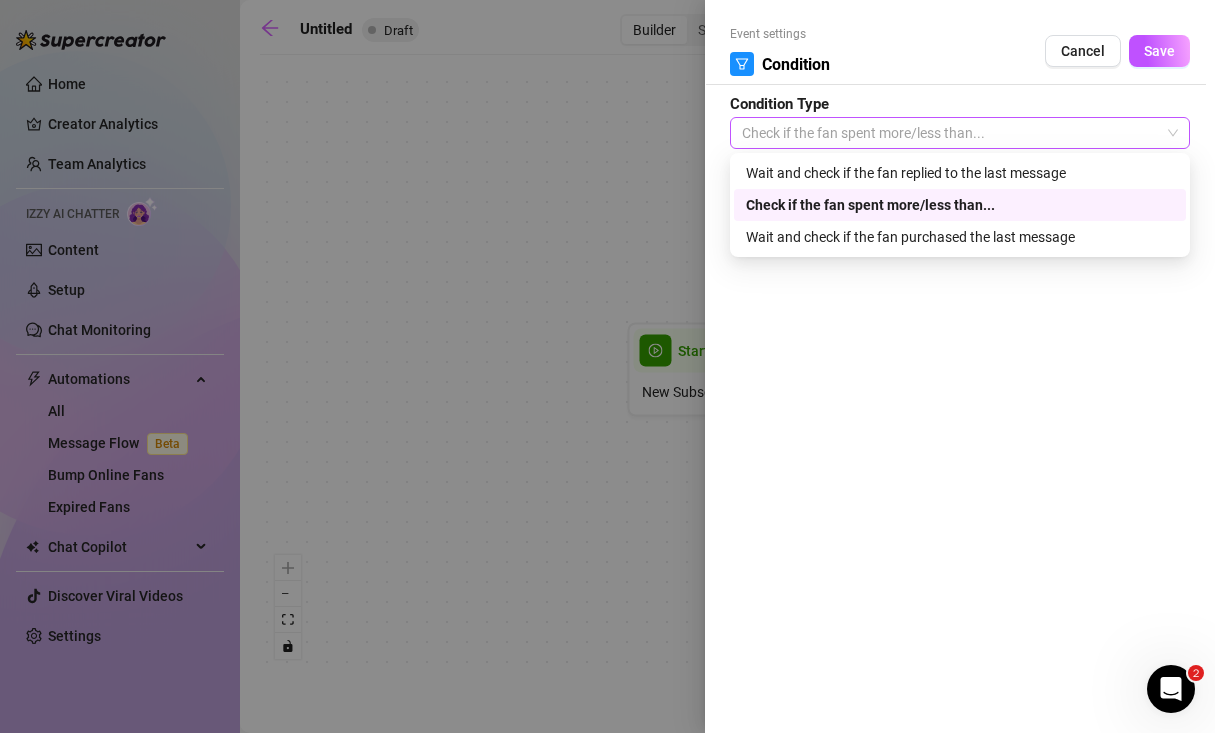click on "Check if the fan spent more/less than..." at bounding box center (960, 133) 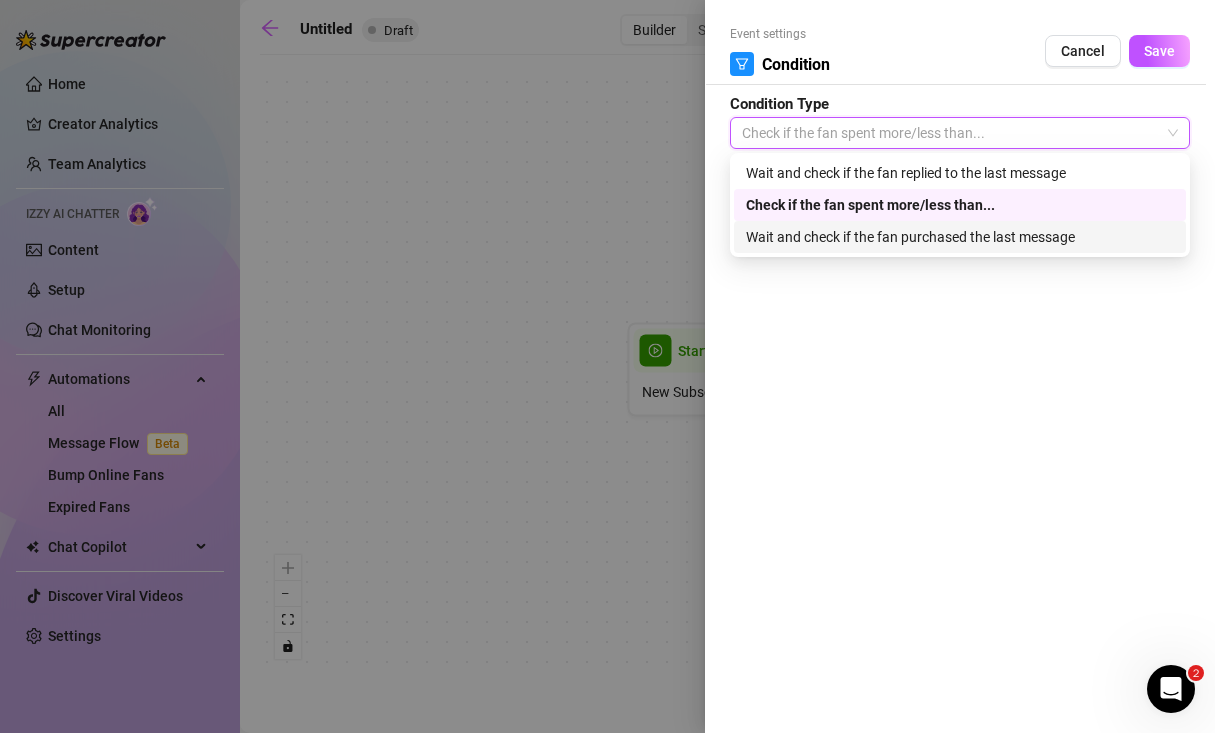 click on "Wait and check if the fan purchased the last message" at bounding box center (960, 237) 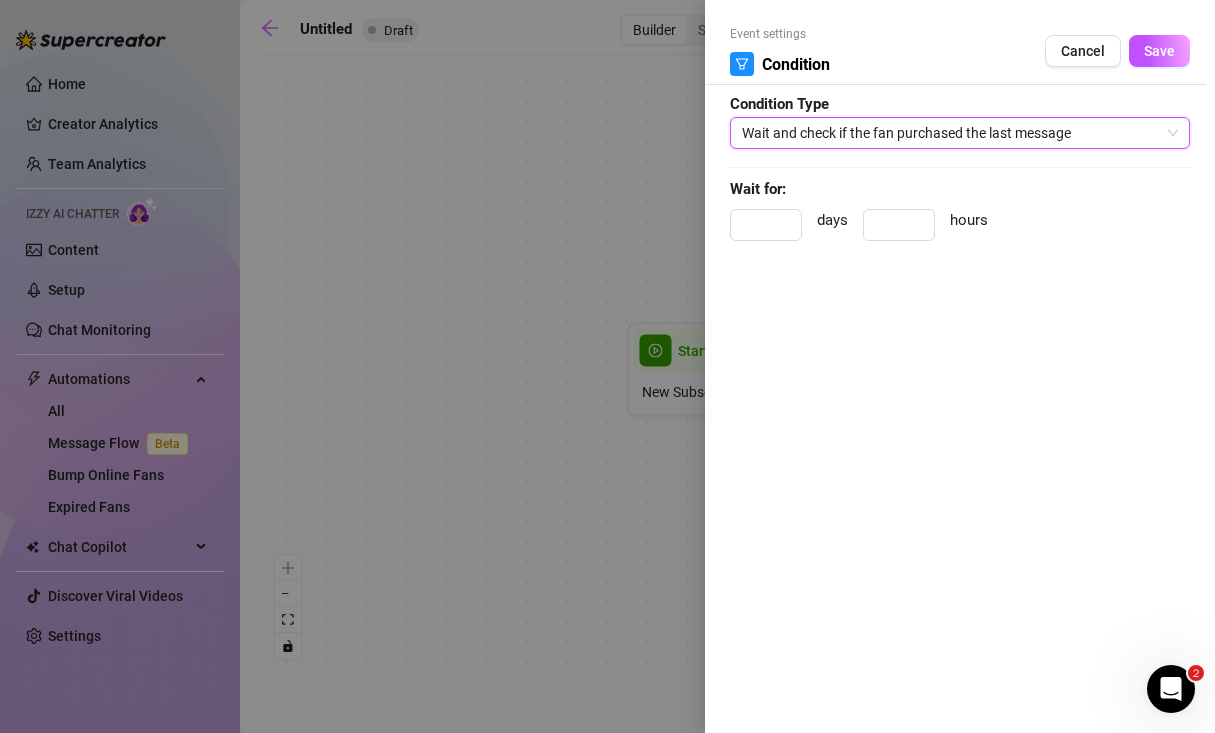 click on "Wait and check if the fan purchased the last message" at bounding box center [960, 133] 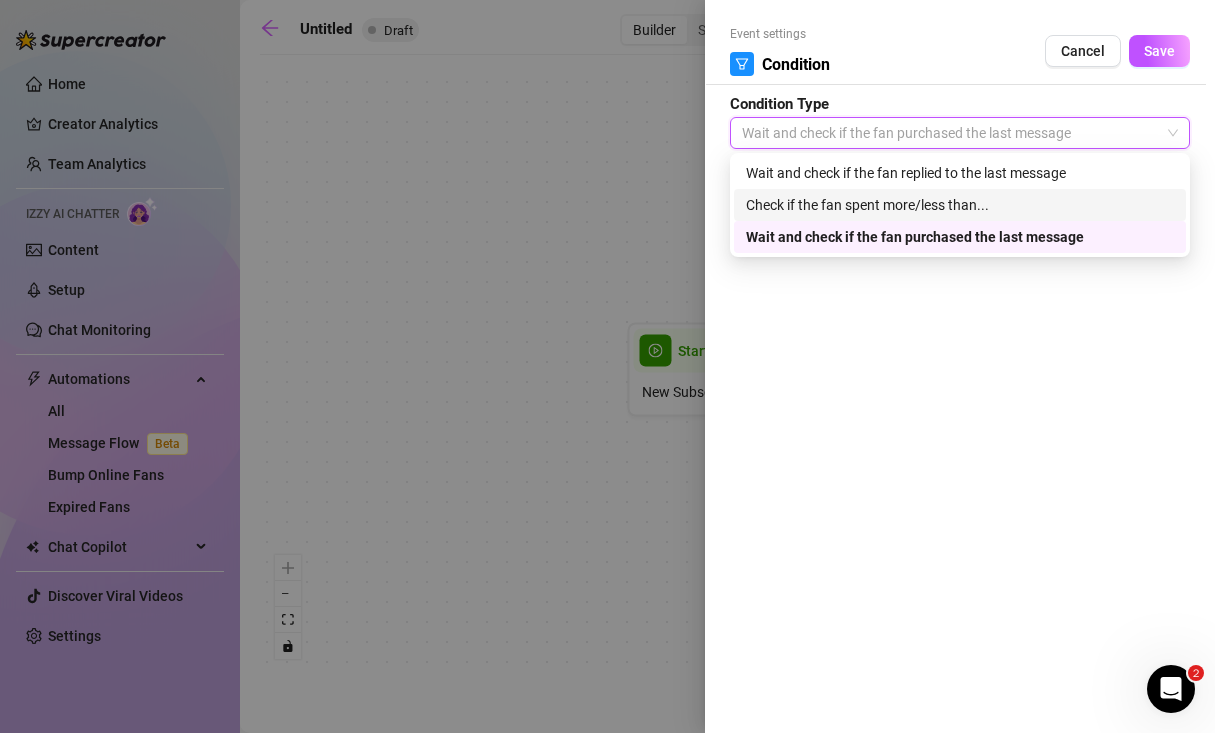 click on "Check if the fan spent more/less than..." at bounding box center (960, 205) 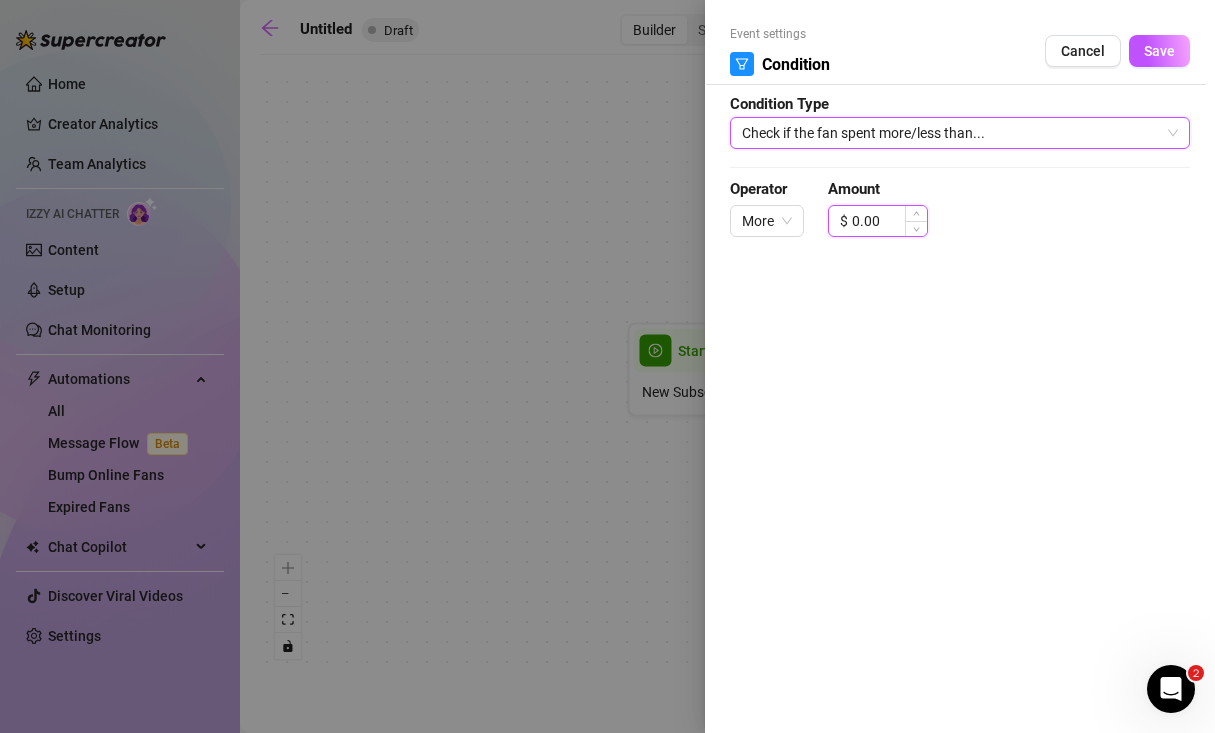 click on "0.00" at bounding box center [889, 221] 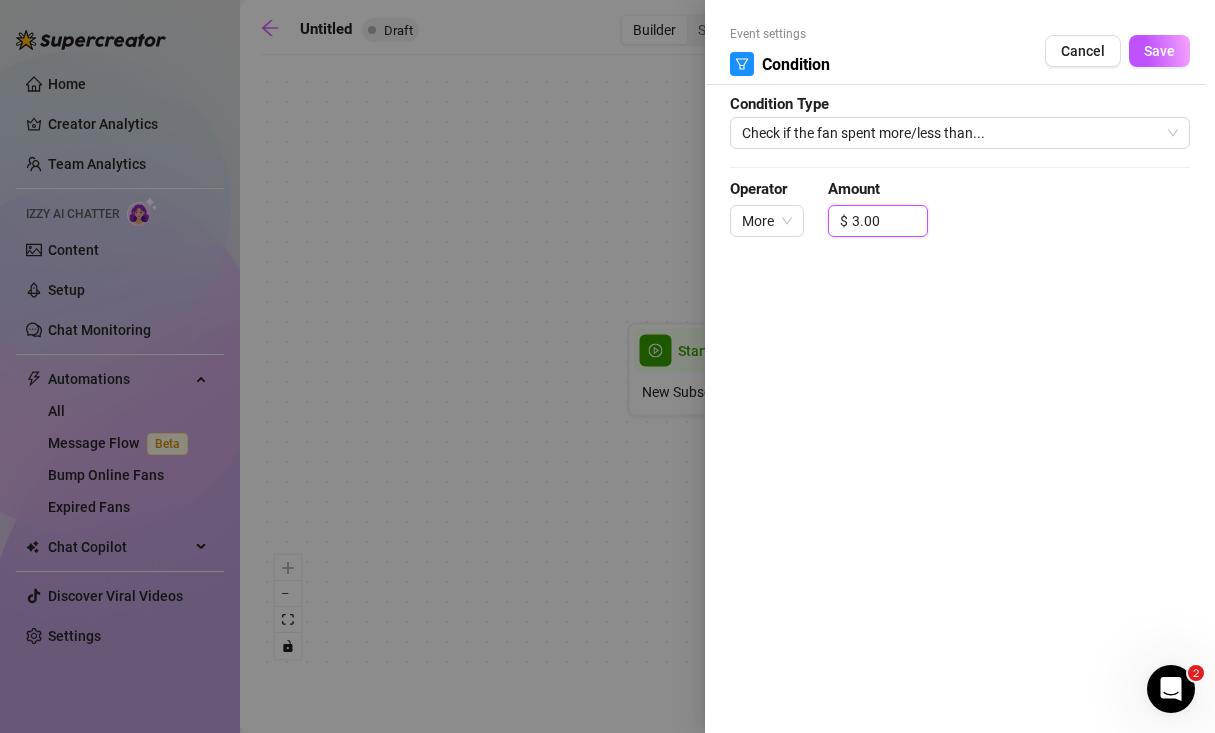 type on "3.00" 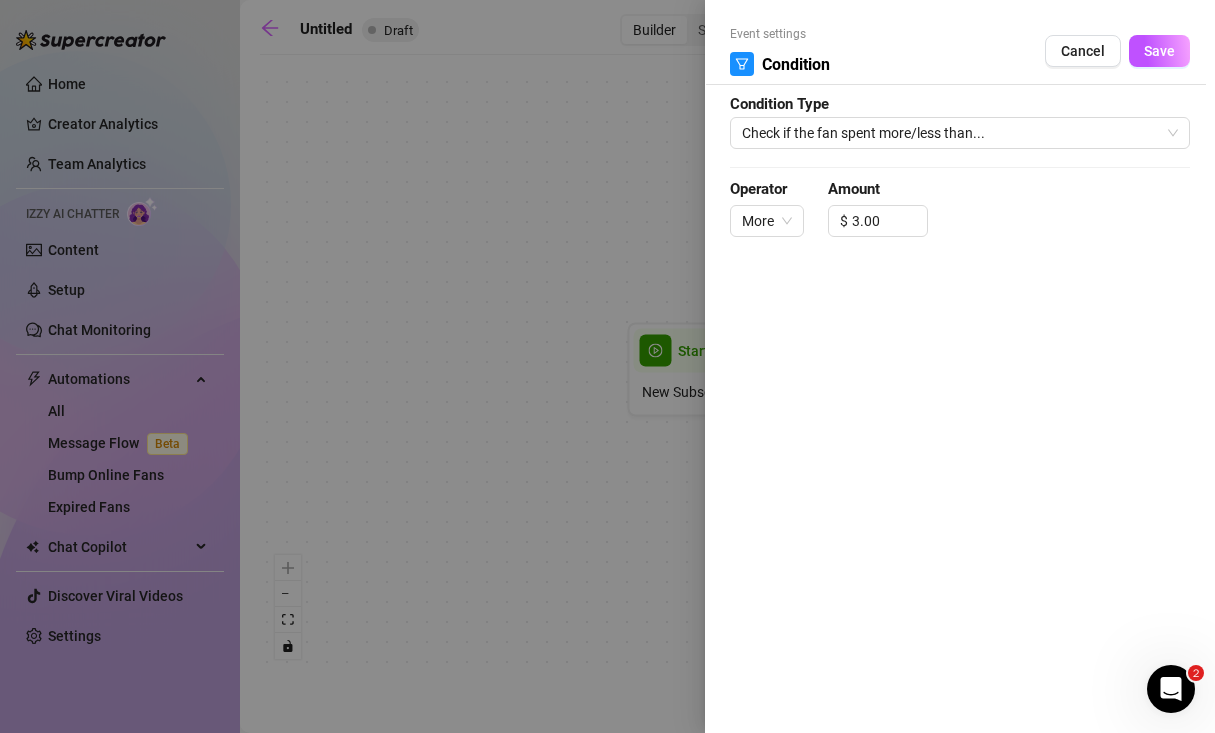click on "Operator More Amount $ 3.00" at bounding box center (960, 217) 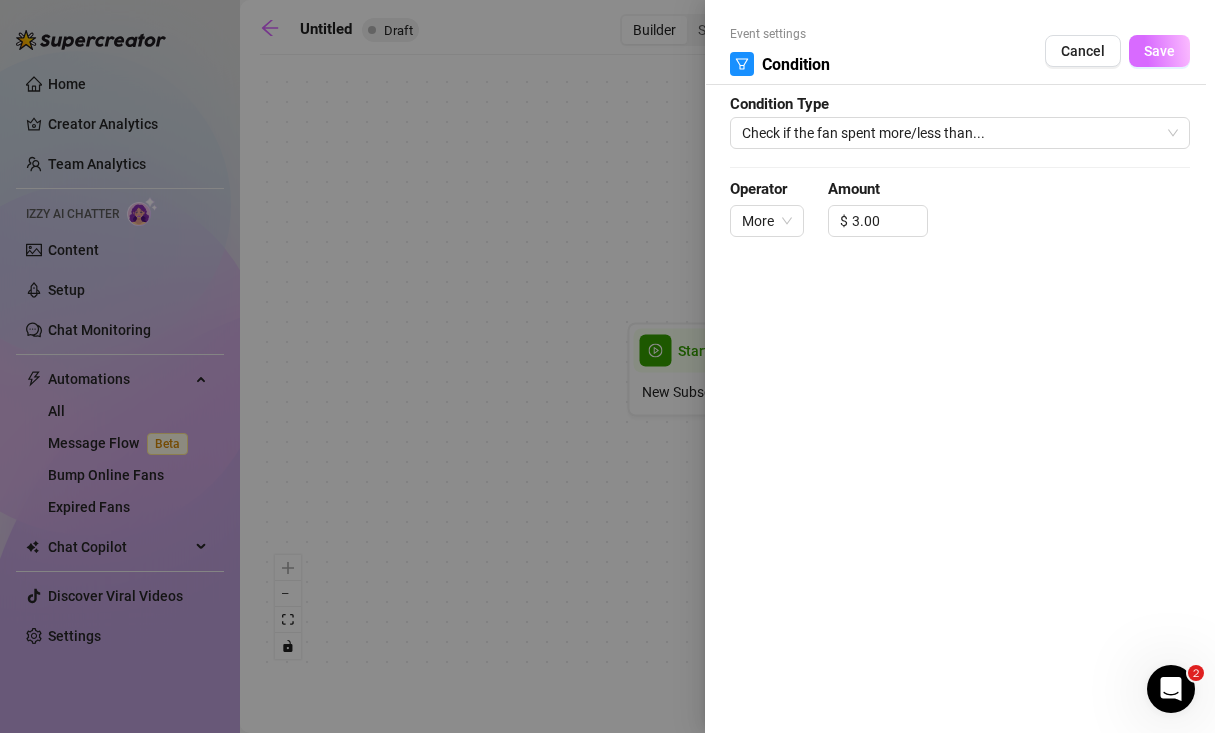 click on "Save" at bounding box center (1159, 51) 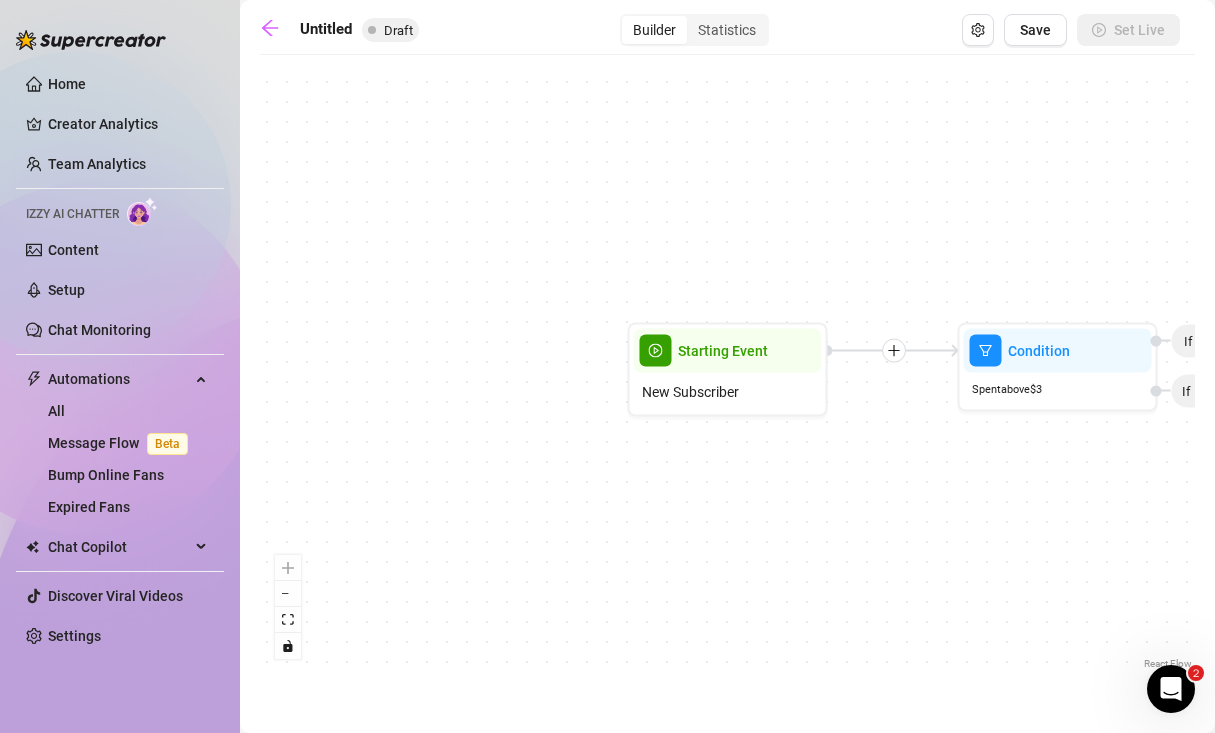 click on "Condition Spent above $ 3 If False If True Starting Event New Subscriber" at bounding box center (727, 369) 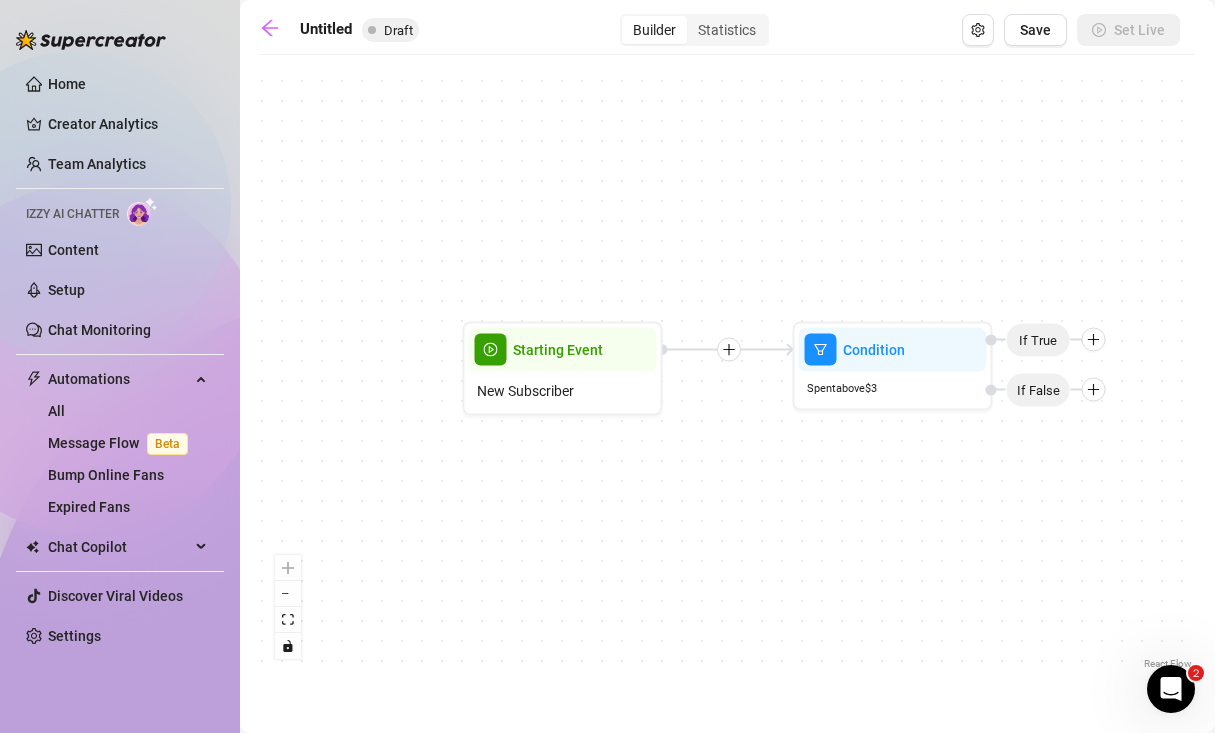 drag, startPoint x: 962, startPoint y: 473, endPoint x: 797, endPoint y: 472, distance: 165.00304 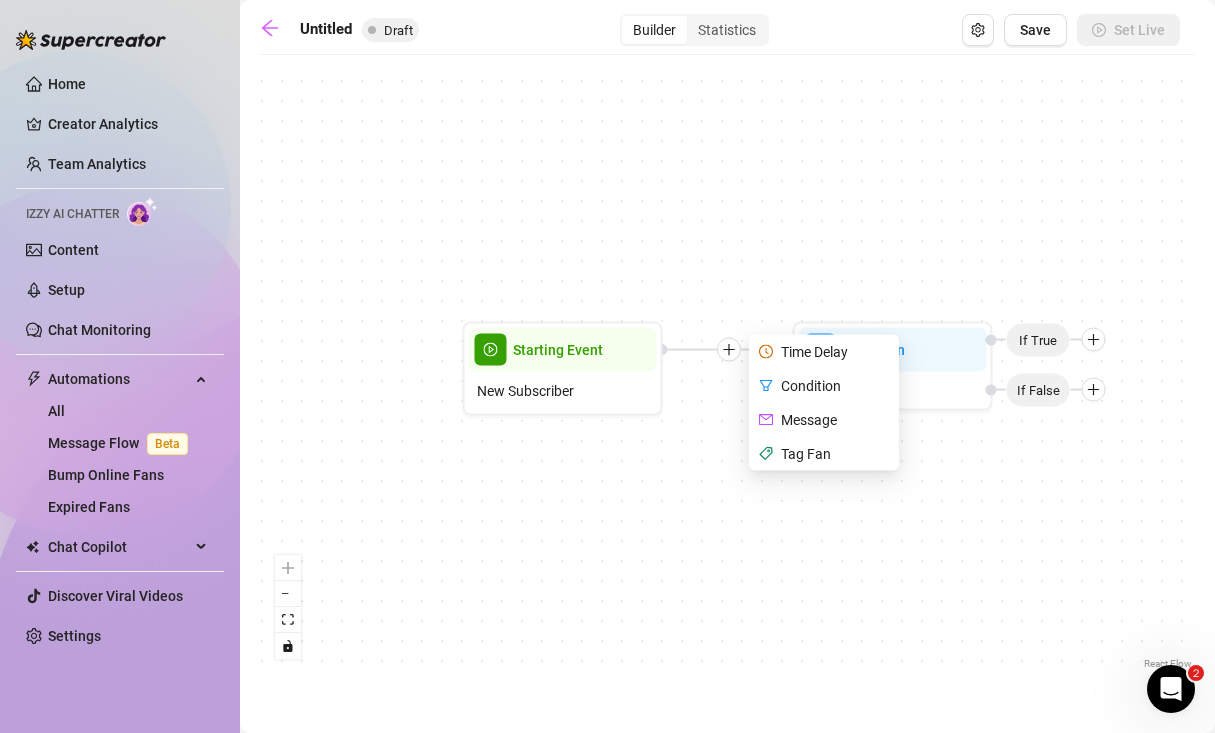 click on "Time Delay" at bounding box center [826, 352] 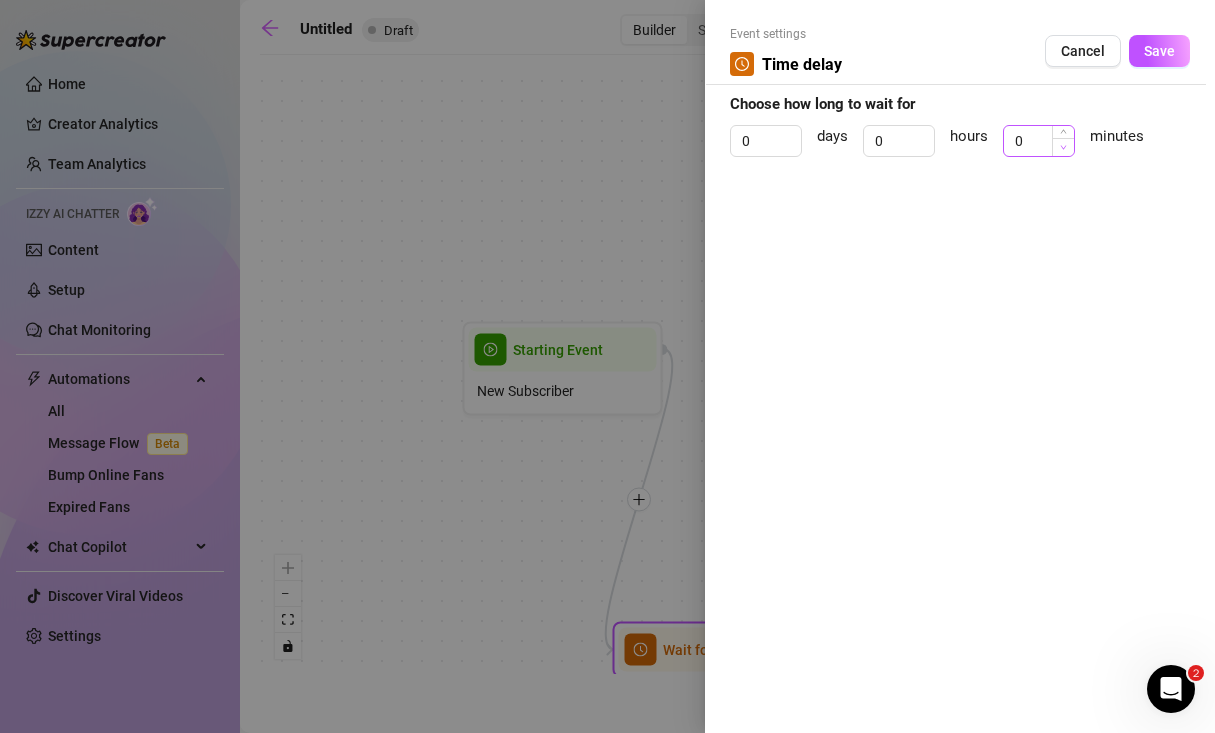 click at bounding box center [1063, 147] 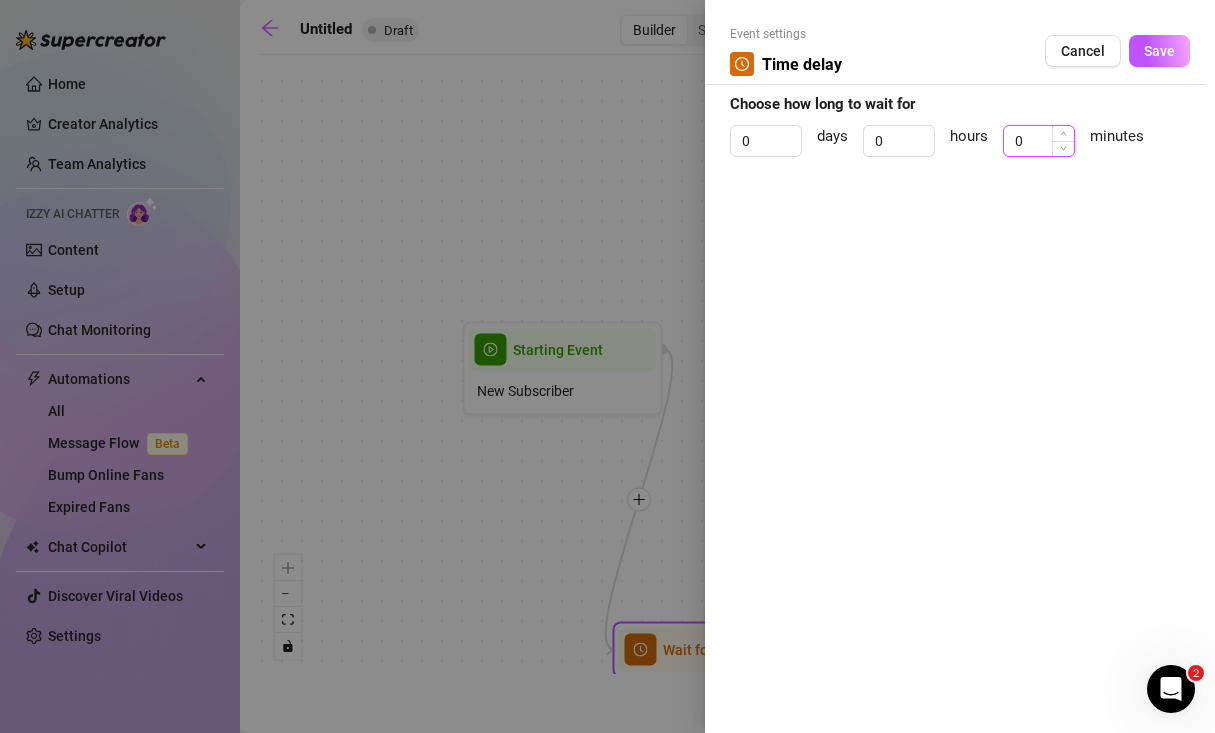 click on "0" at bounding box center (1039, 141) 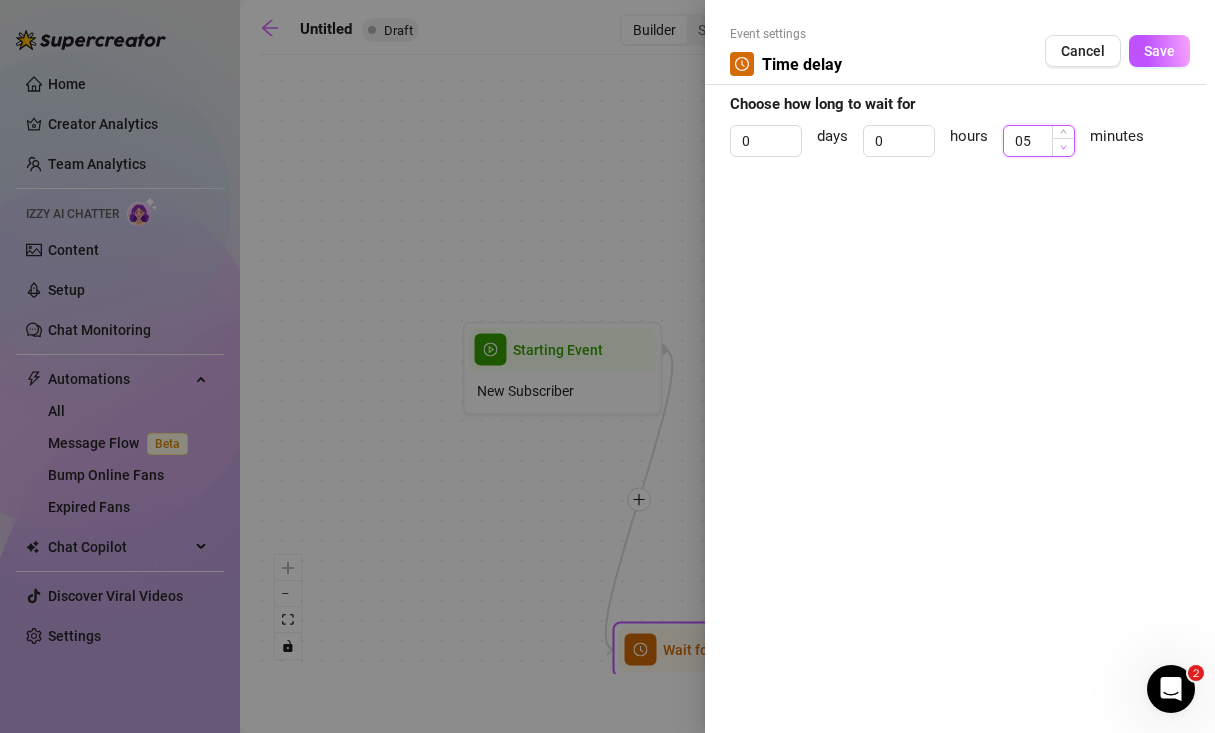 type on "0" 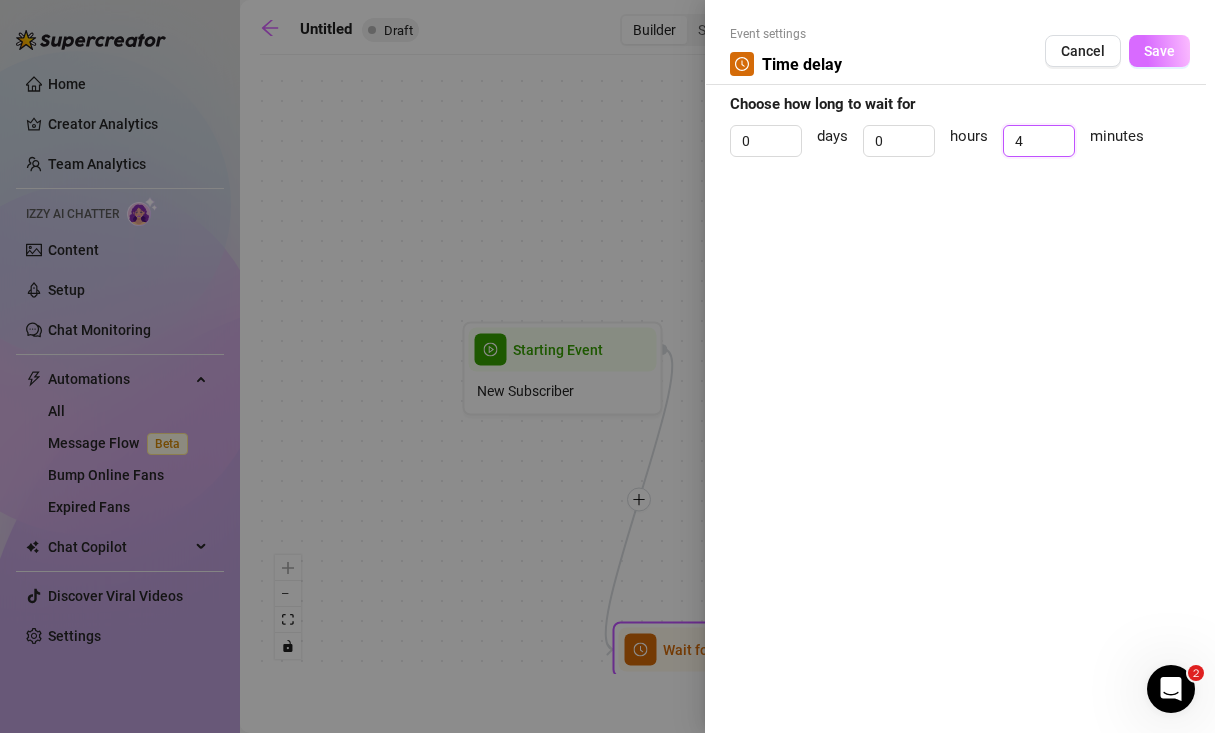 type on "4" 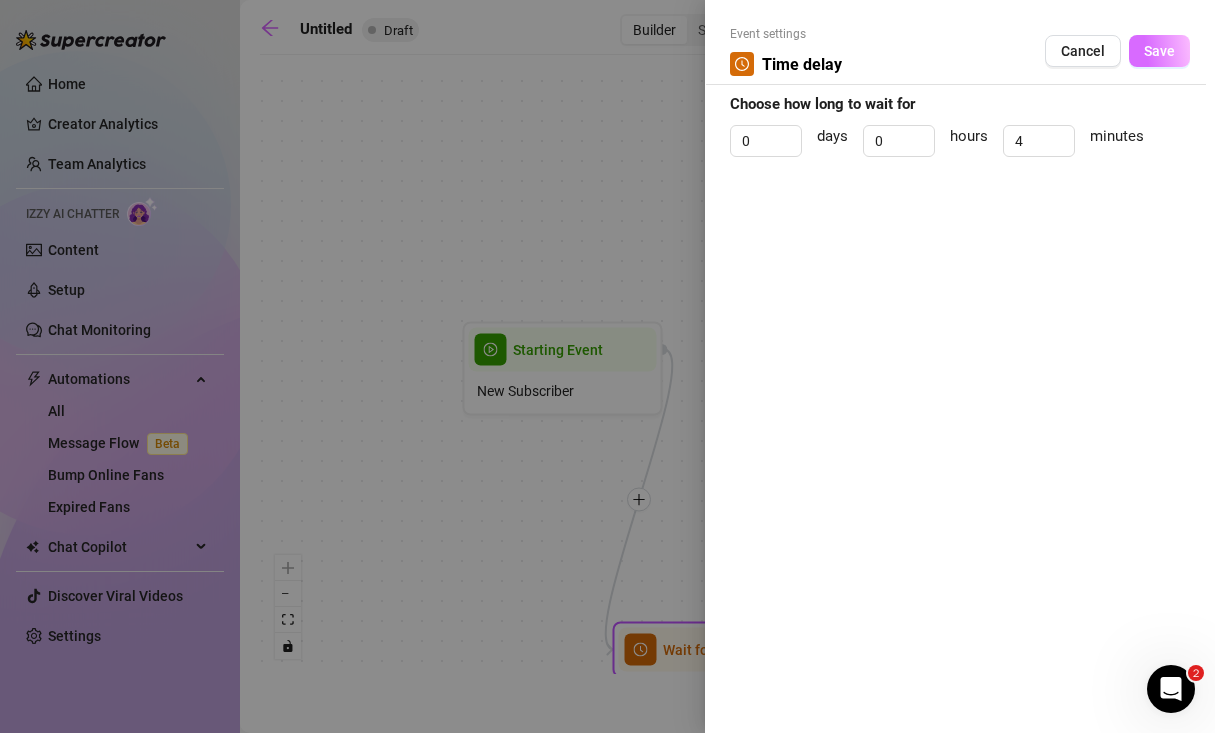 click on "Save" at bounding box center (1159, 51) 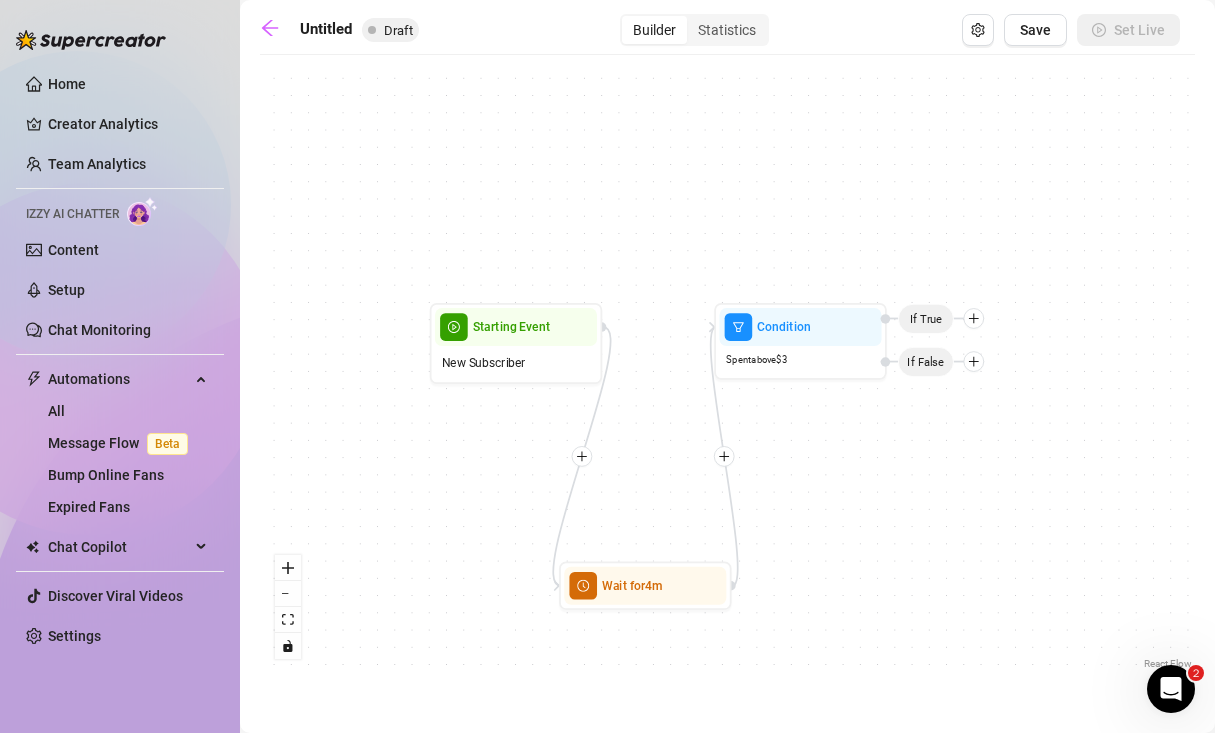 drag, startPoint x: 908, startPoint y: 502, endPoint x: 815, endPoint y: 486, distance: 94.36631 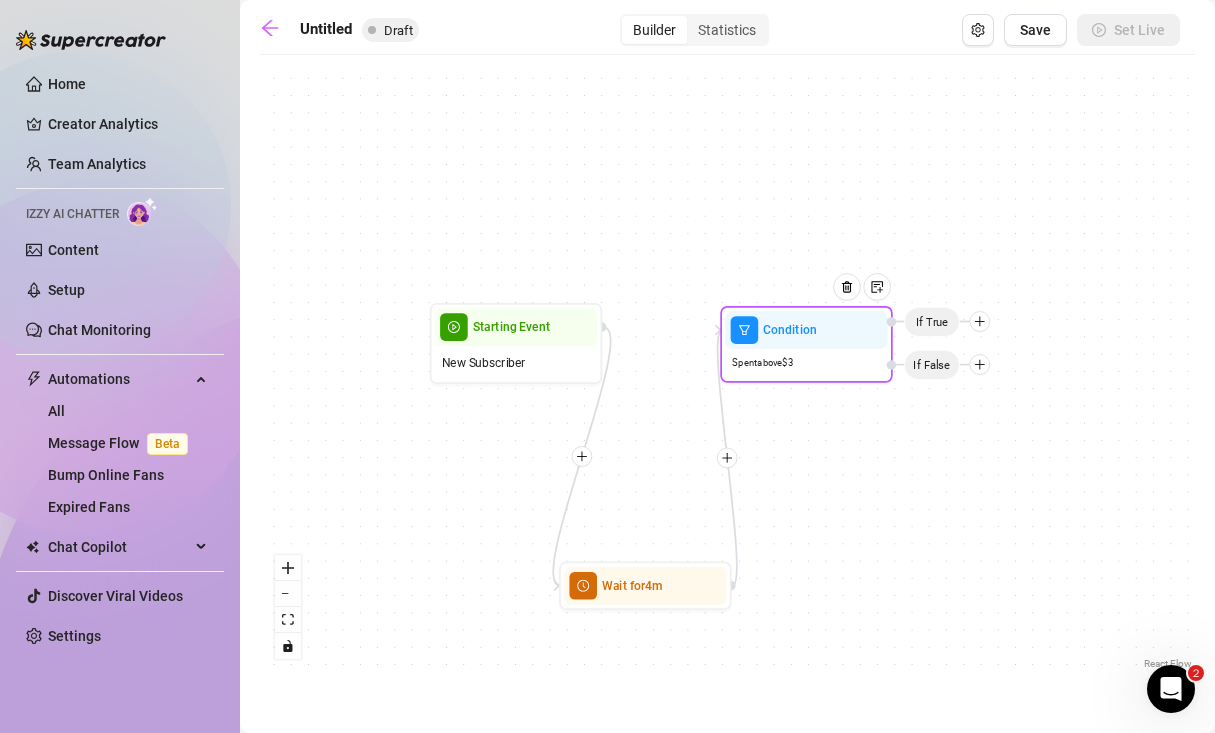 drag, startPoint x: 976, startPoint y: 321, endPoint x: 985, endPoint y: 308, distance: 15.811388 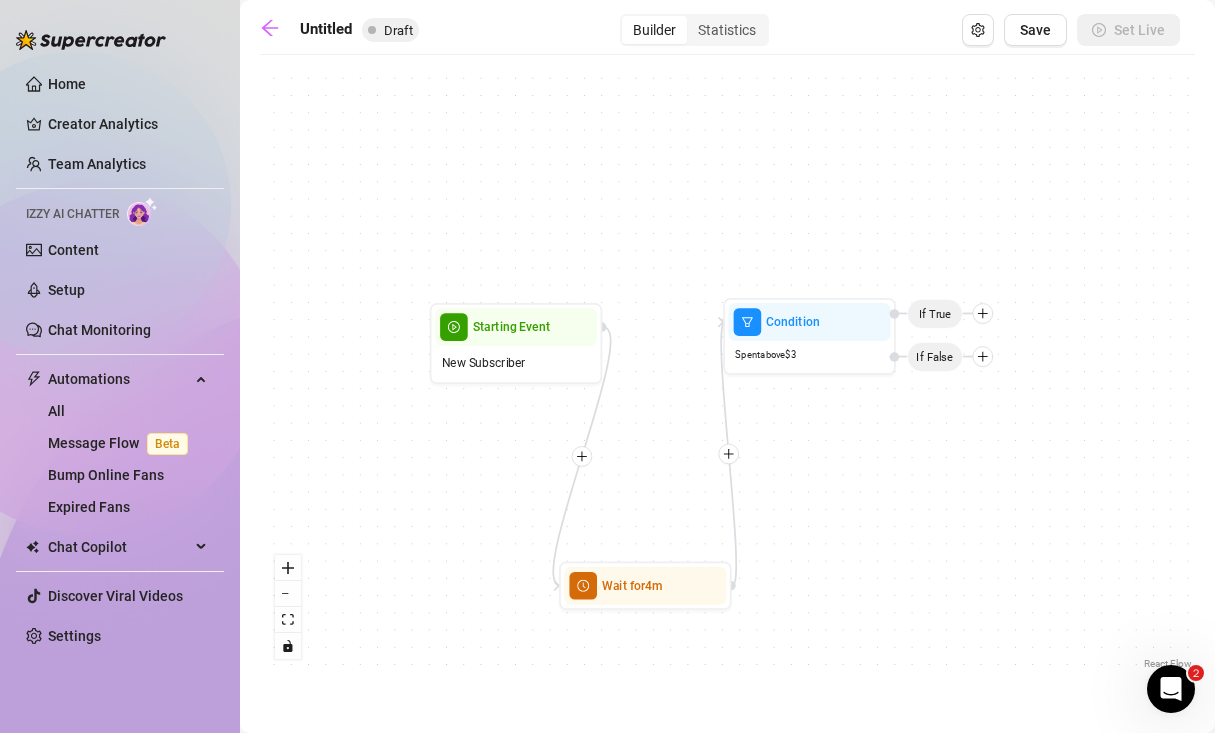 click on "Wait for 4m Condition Spent above $ 3 If False If True Starting Event New Subscriber" at bounding box center [727, 369] 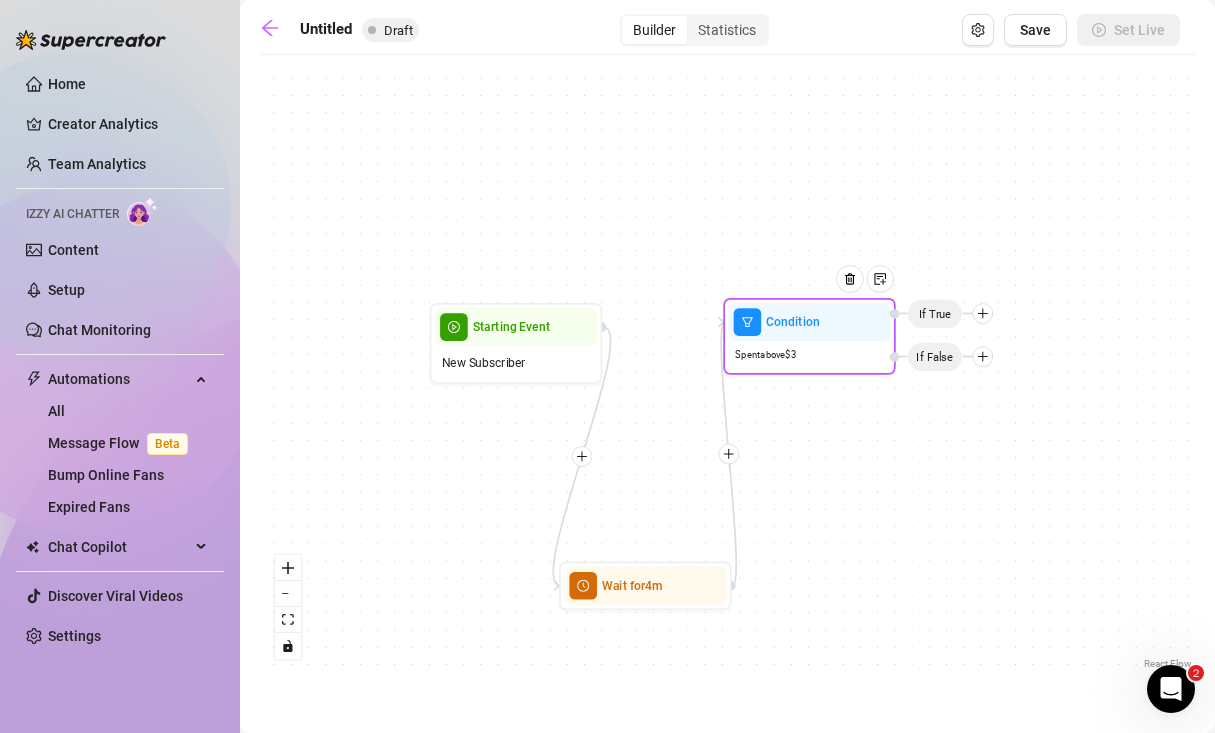 click 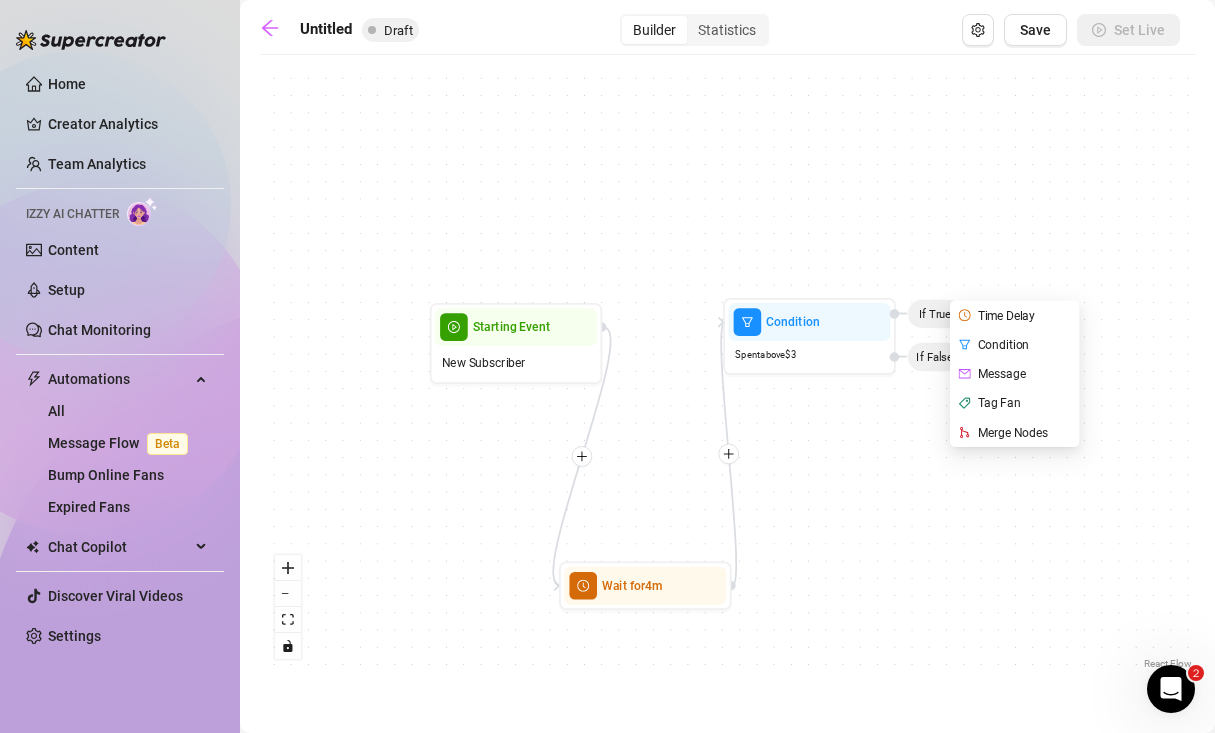 click on "Wait for 4m Condition Spent above $ 3 If False Time Delay Condition Message Tag Fan Merge Nodes If True Starting Event New Subscriber" at bounding box center (727, 369) 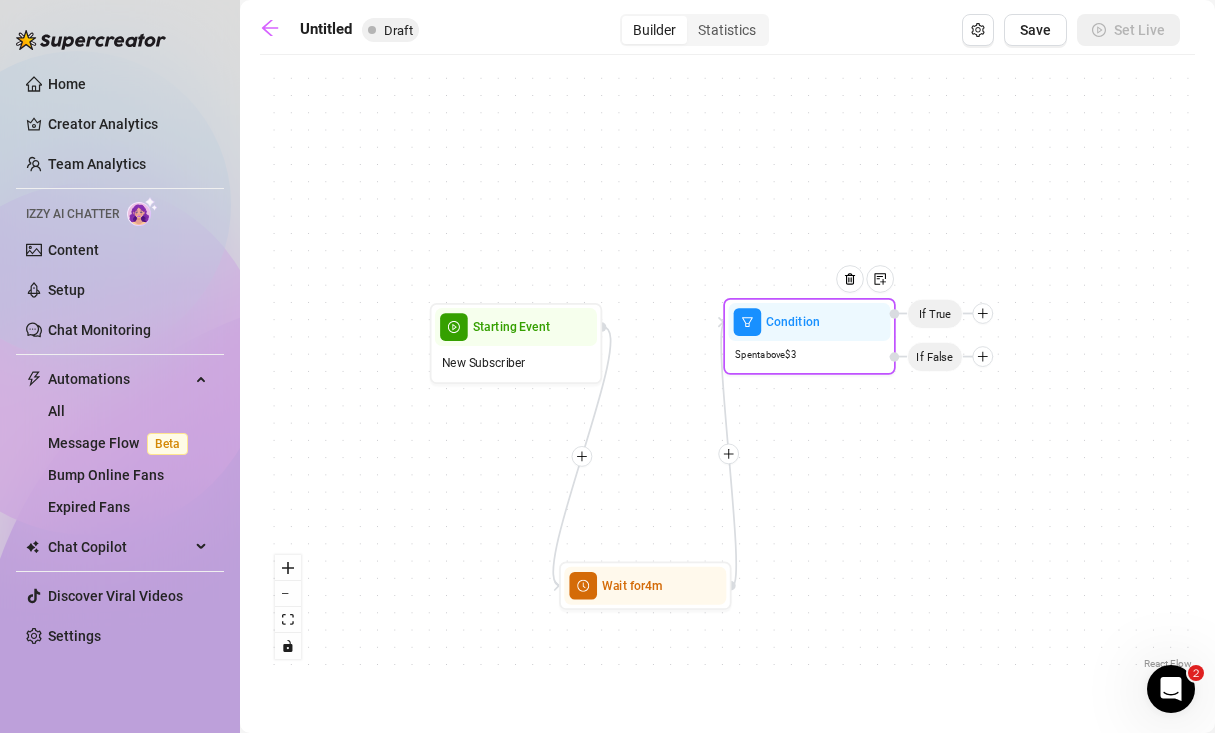 click 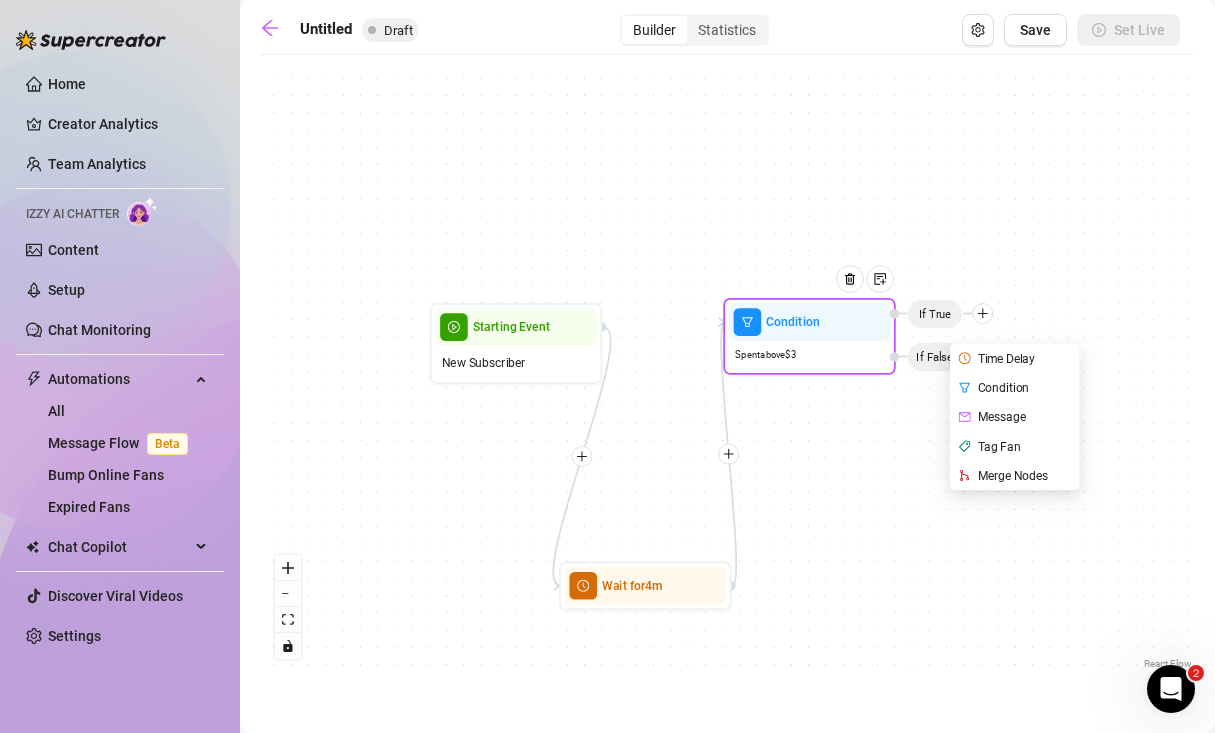 click on "Message" at bounding box center (1016, 416) 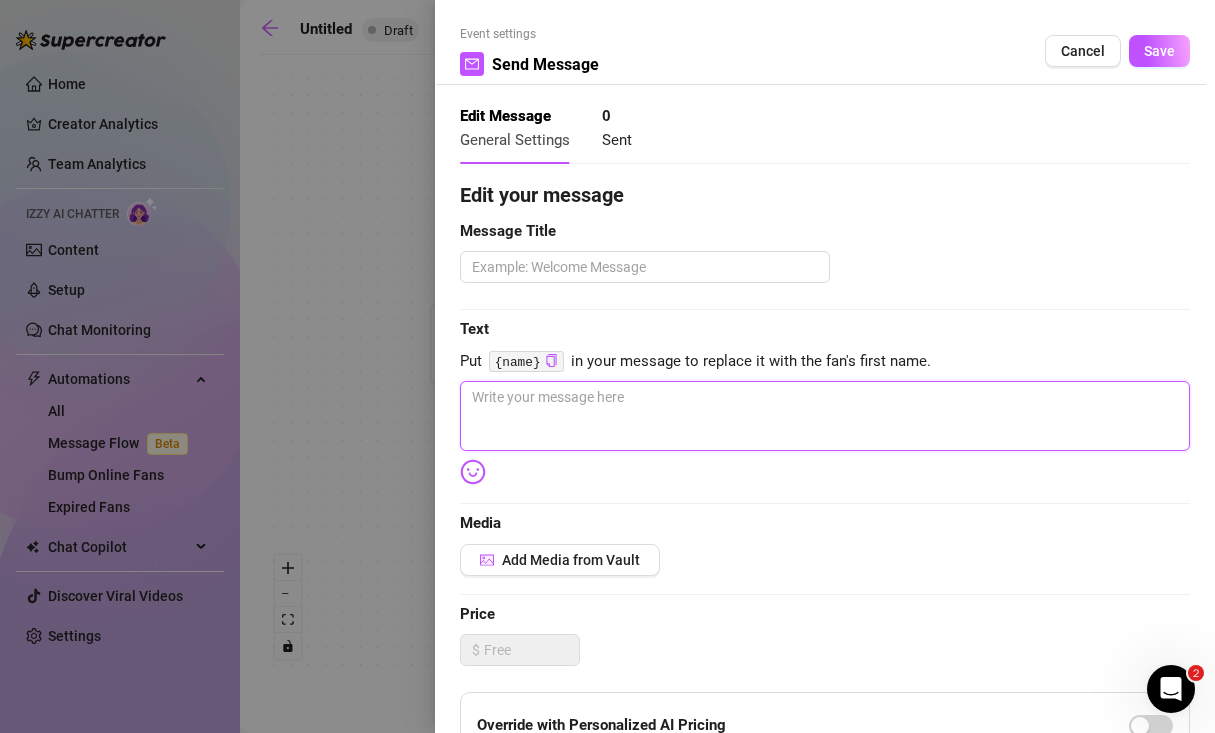 click at bounding box center [825, 416] 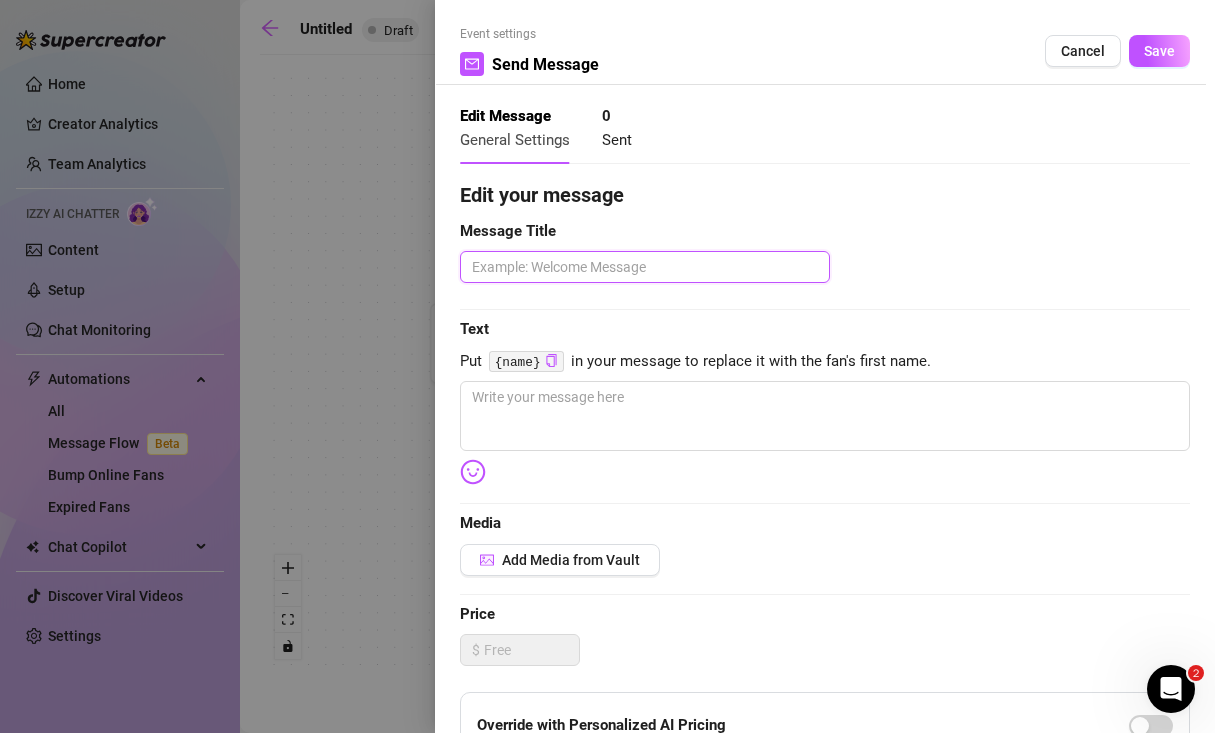 click at bounding box center [645, 267] 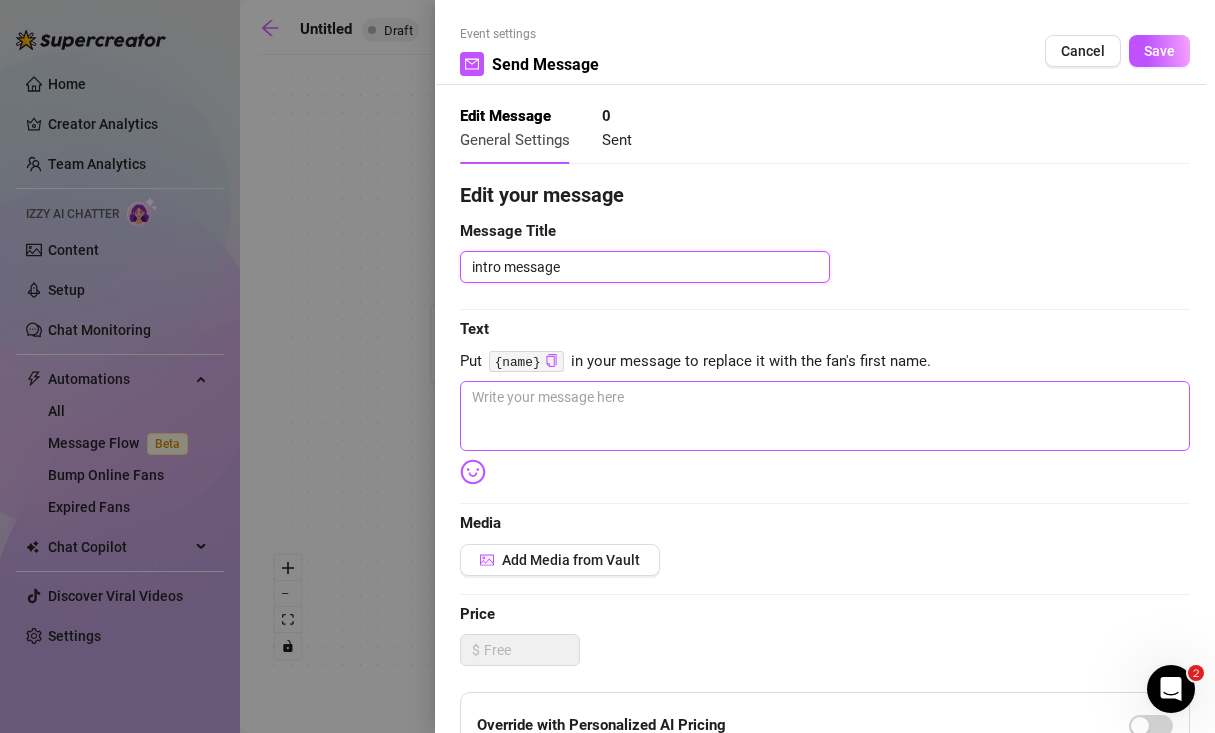 type on "intro message" 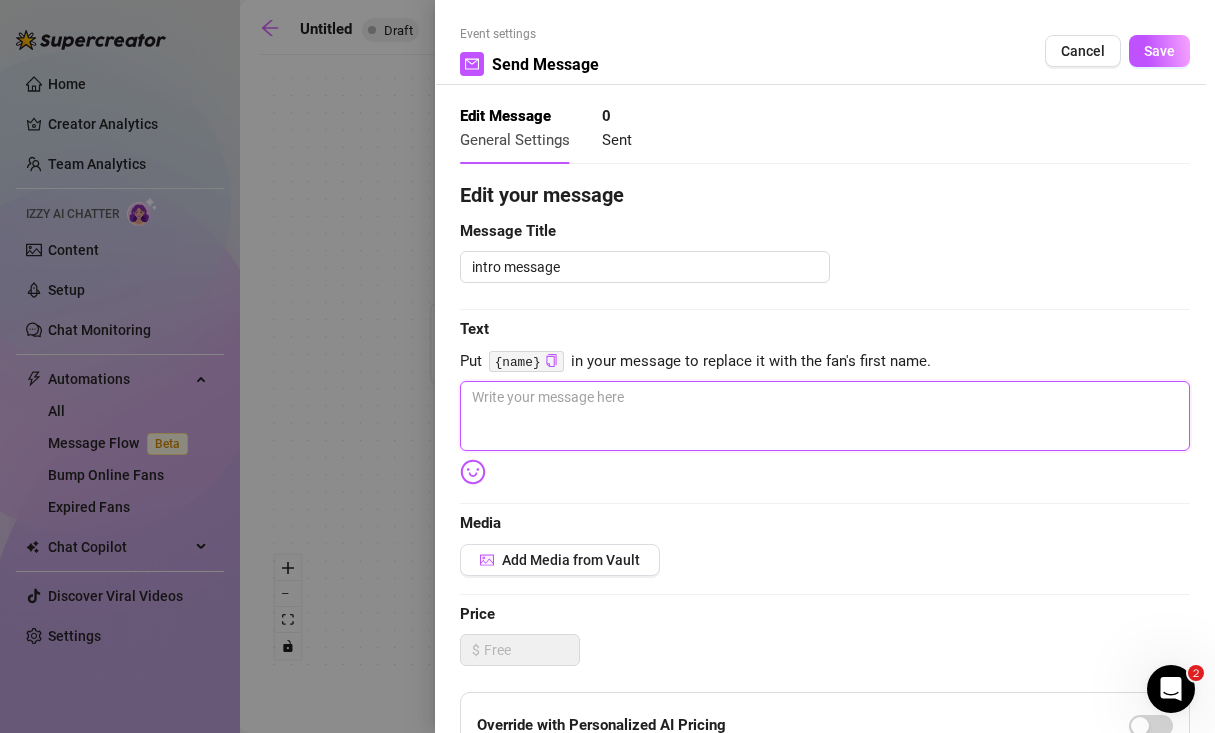 click at bounding box center [825, 416] 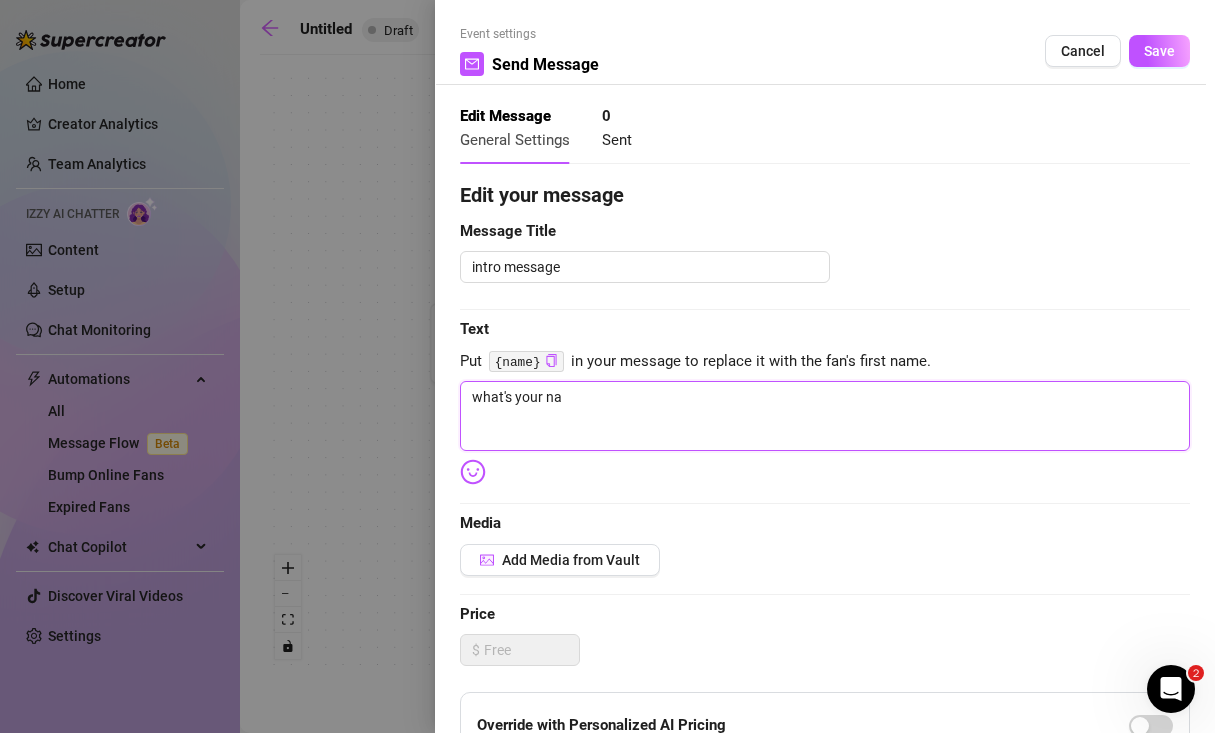 type on "what's your nam" 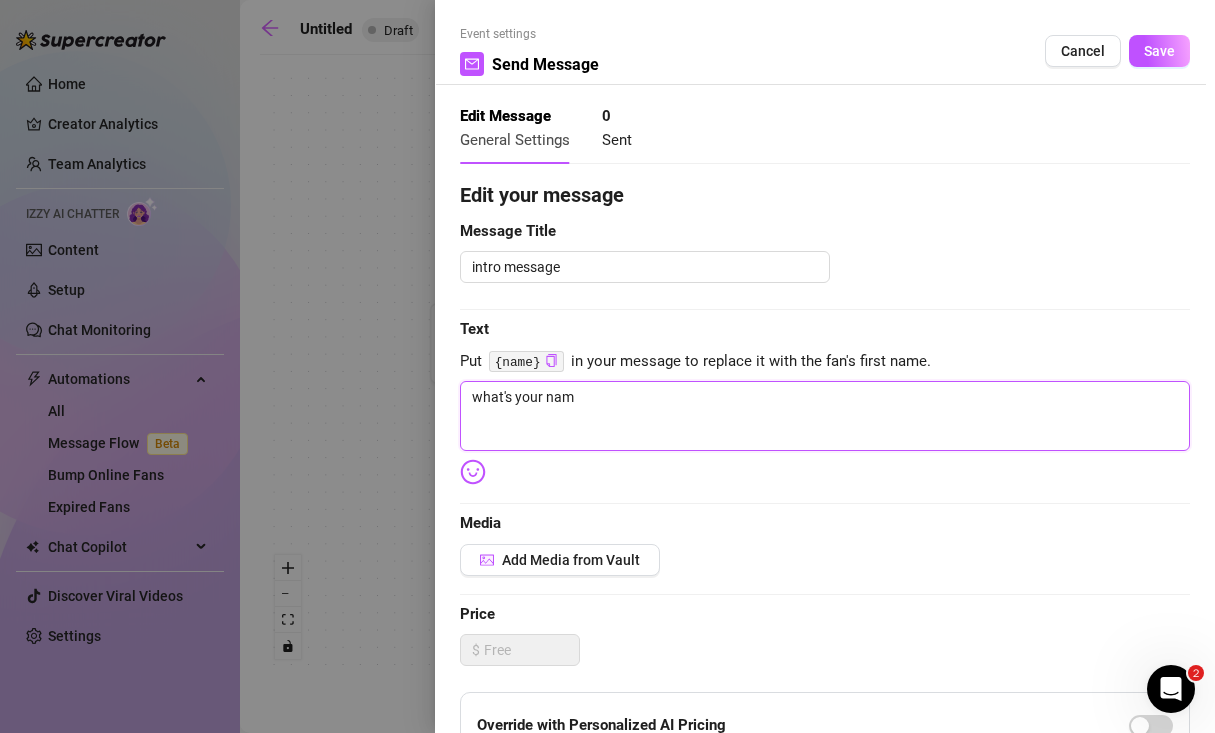 drag, startPoint x: 582, startPoint y: 405, endPoint x: 465, endPoint y: 399, distance: 117.15375 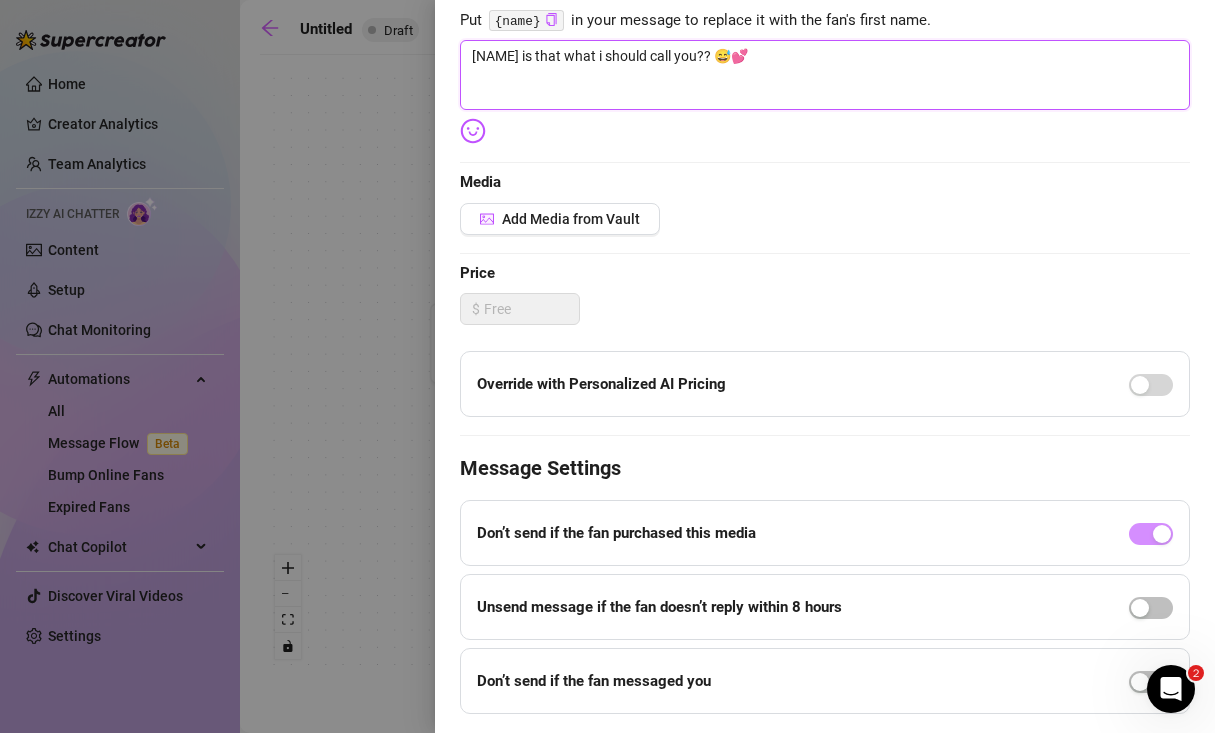 scroll, scrollTop: 397, scrollLeft: 0, axis: vertical 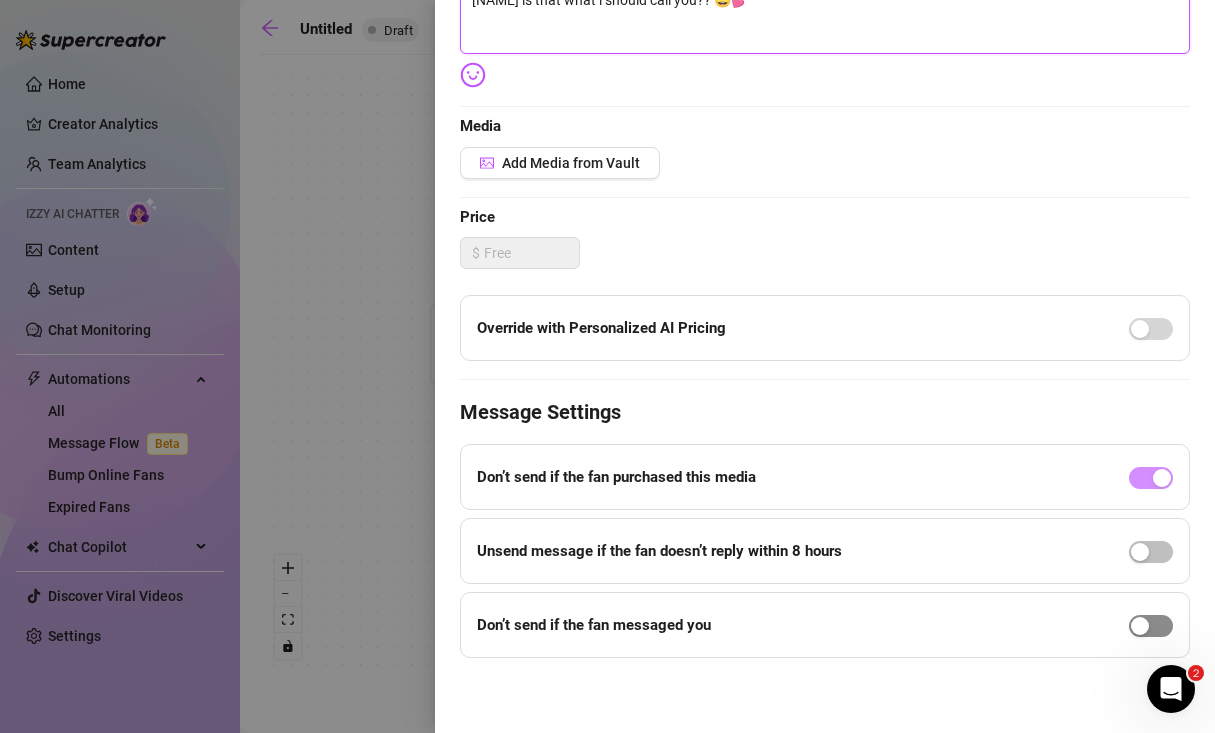 type on "[NAME] is that what i should call you?? 😅💕" 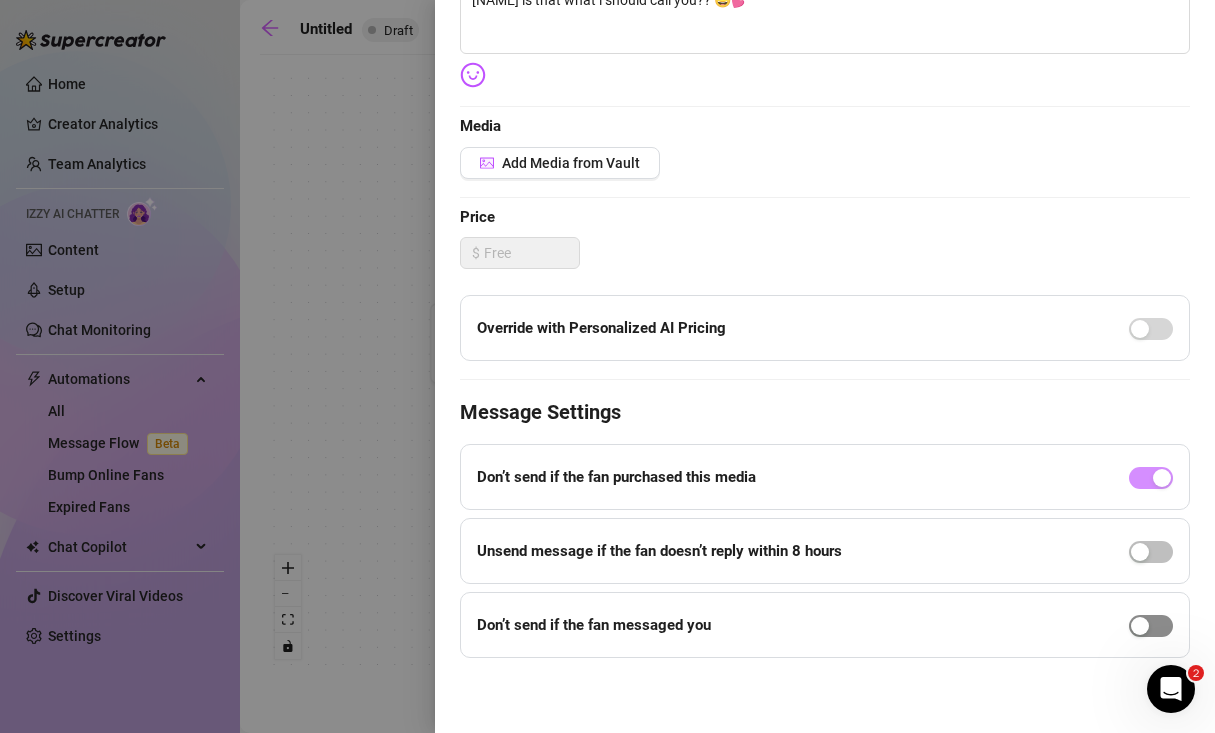 click at bounding box center [1151, 626] 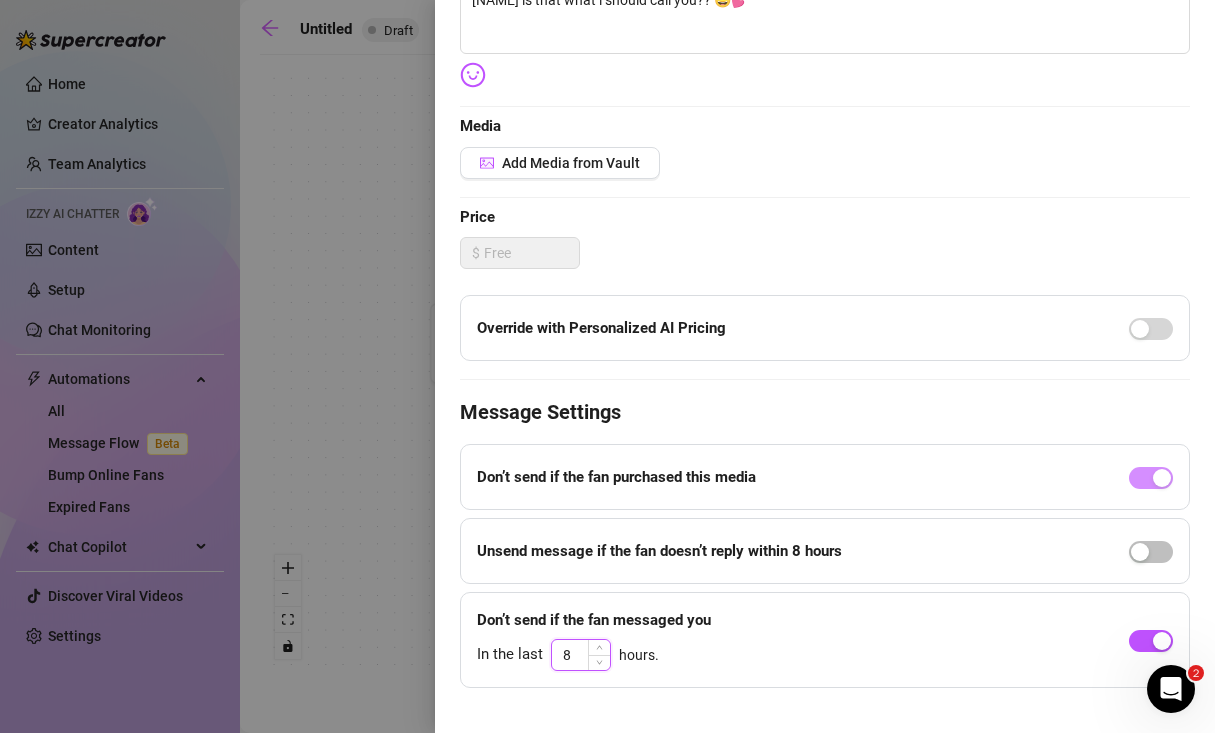 click on "8" at bounding box center (581, 655) 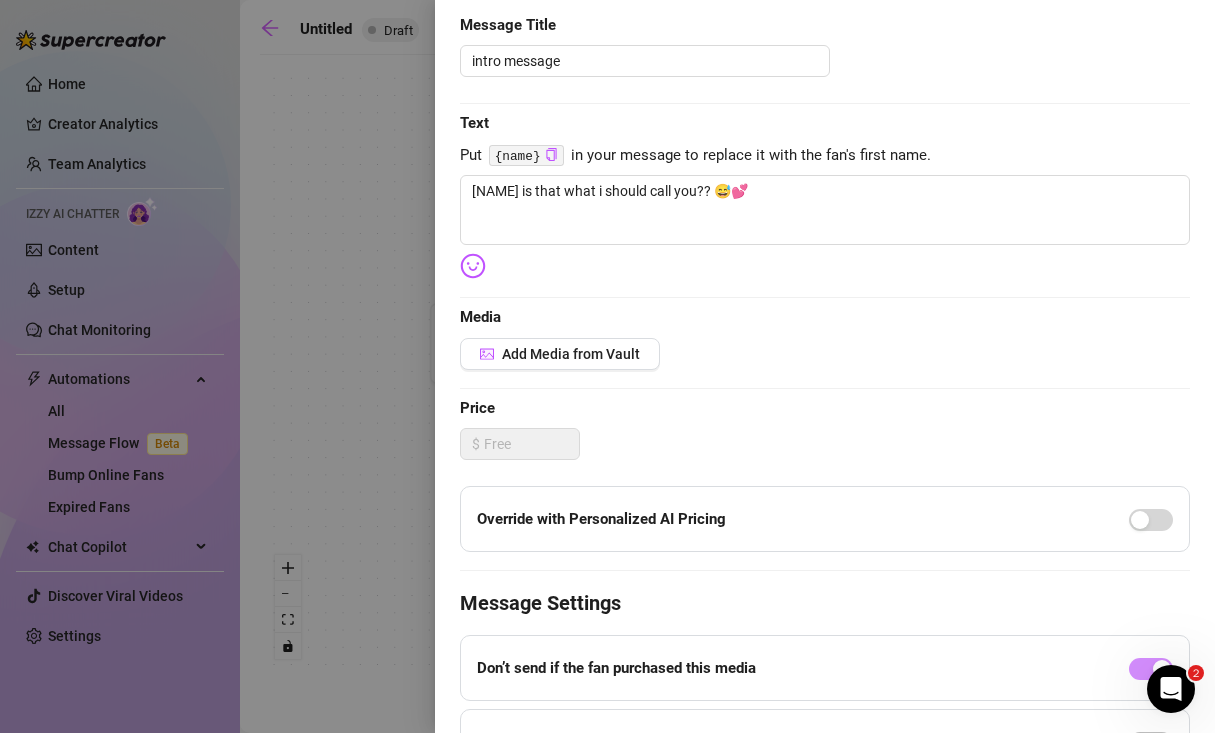 scroll, scrollTop: 0, scrollLeft: 0, axis: both 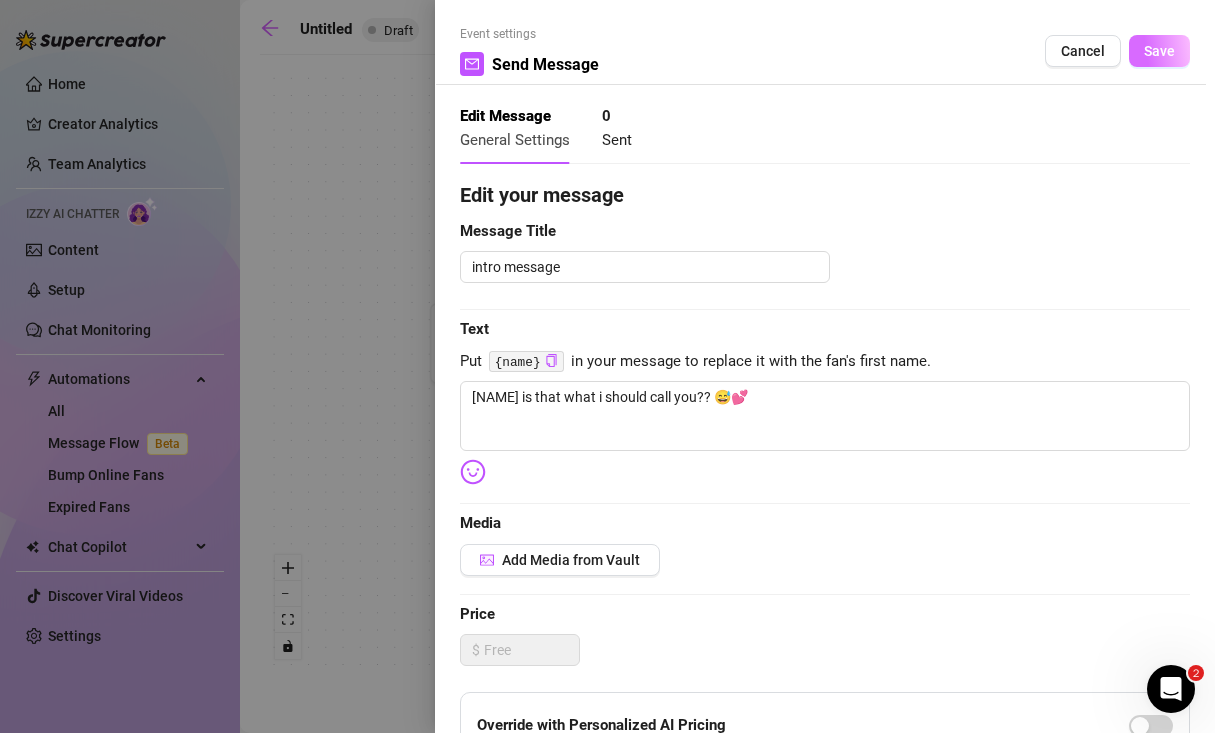 type on "1" 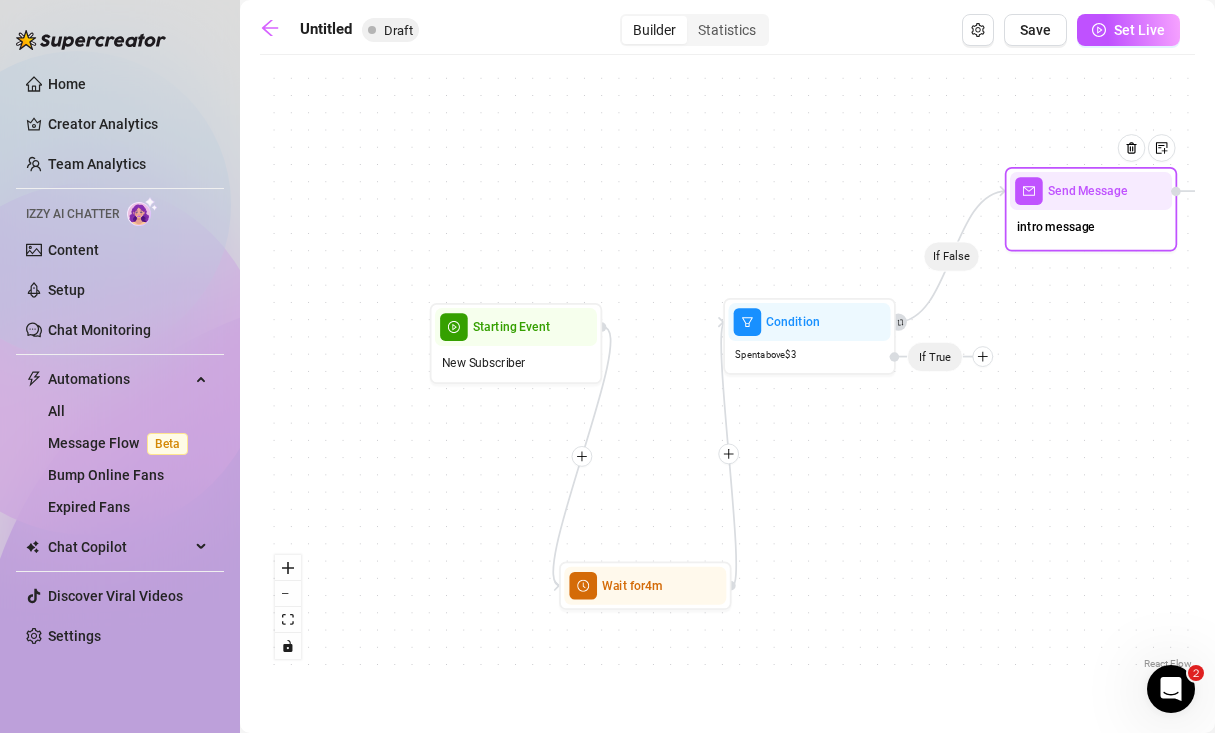 drag, startPoint x: 1053, startPoint y: 315, endPoint x: 1049, endPoint y: 182, distance: 133.06013 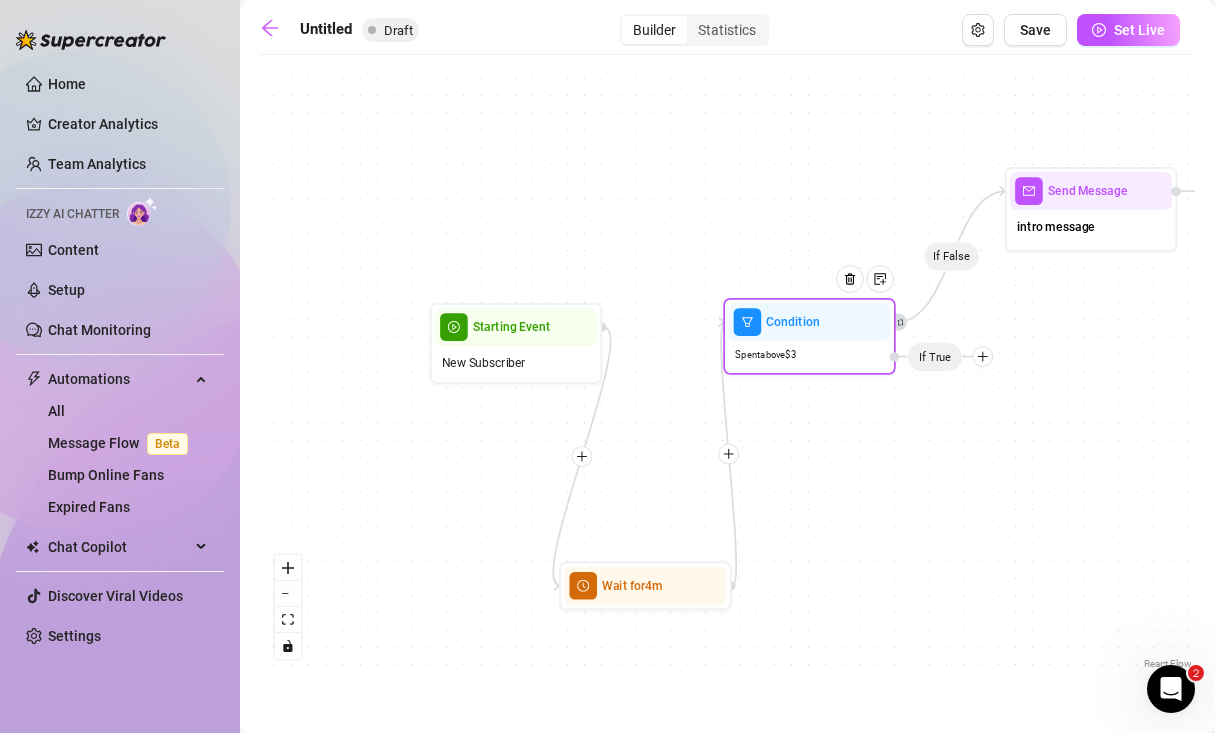 click 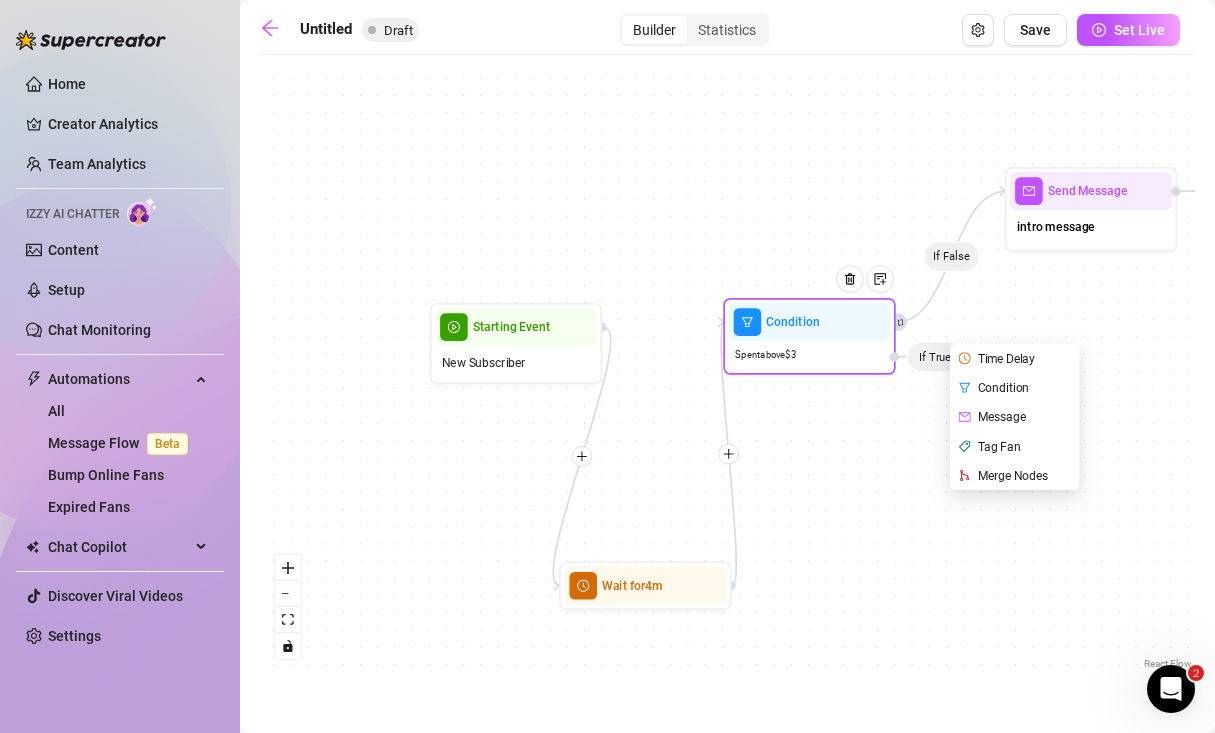 click on "Message" at bounding box center (1016, 416) 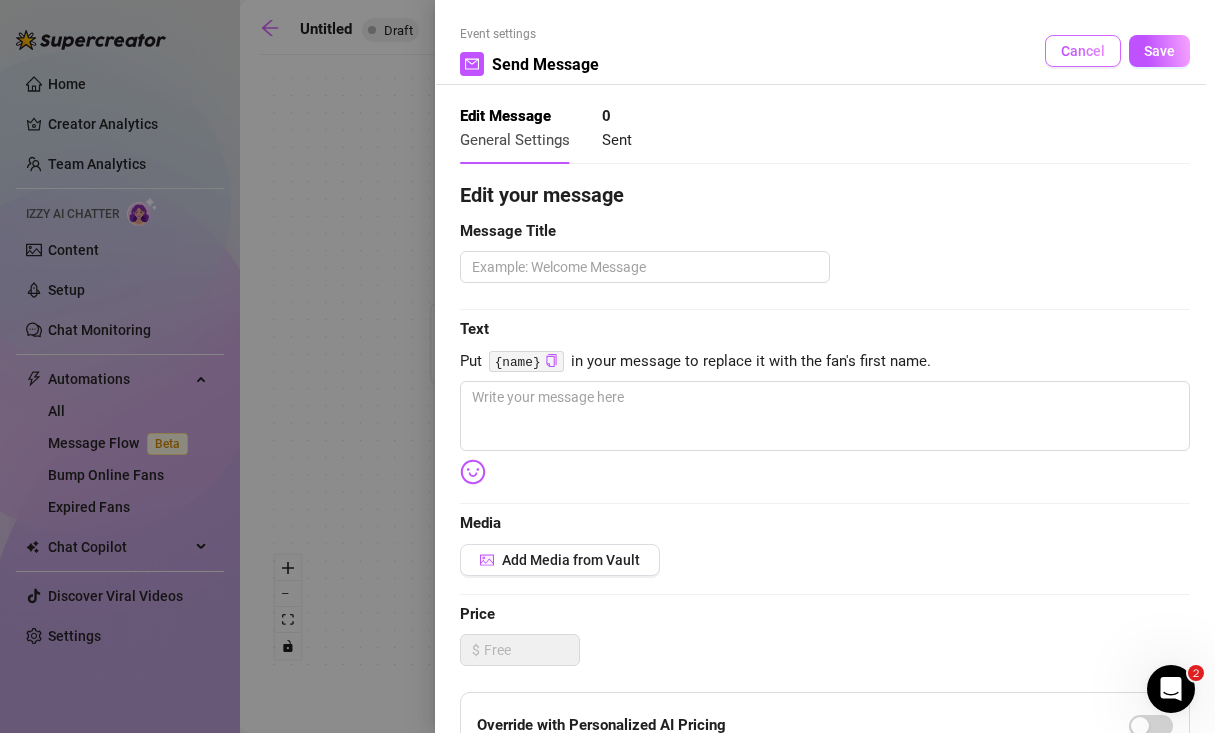 click on "Cancel" at bounding box center [1083, 51] 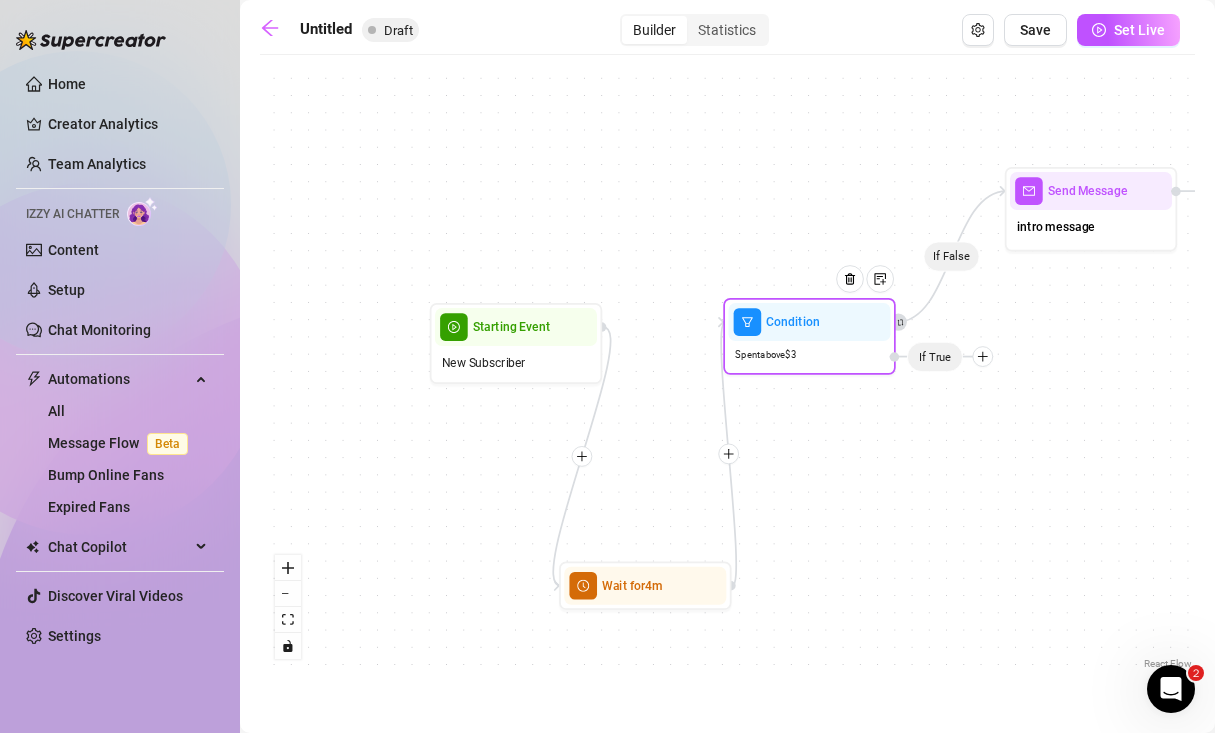 click 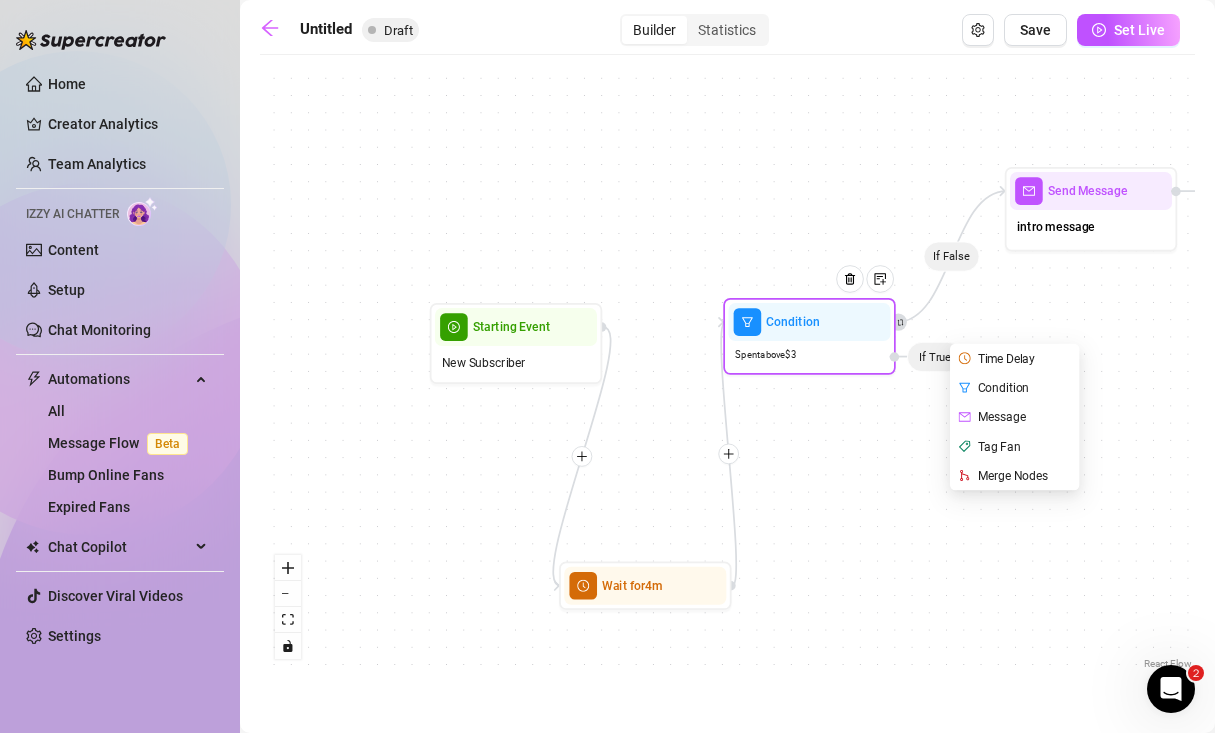 click on "Message" at bounding box center [1016, 416] 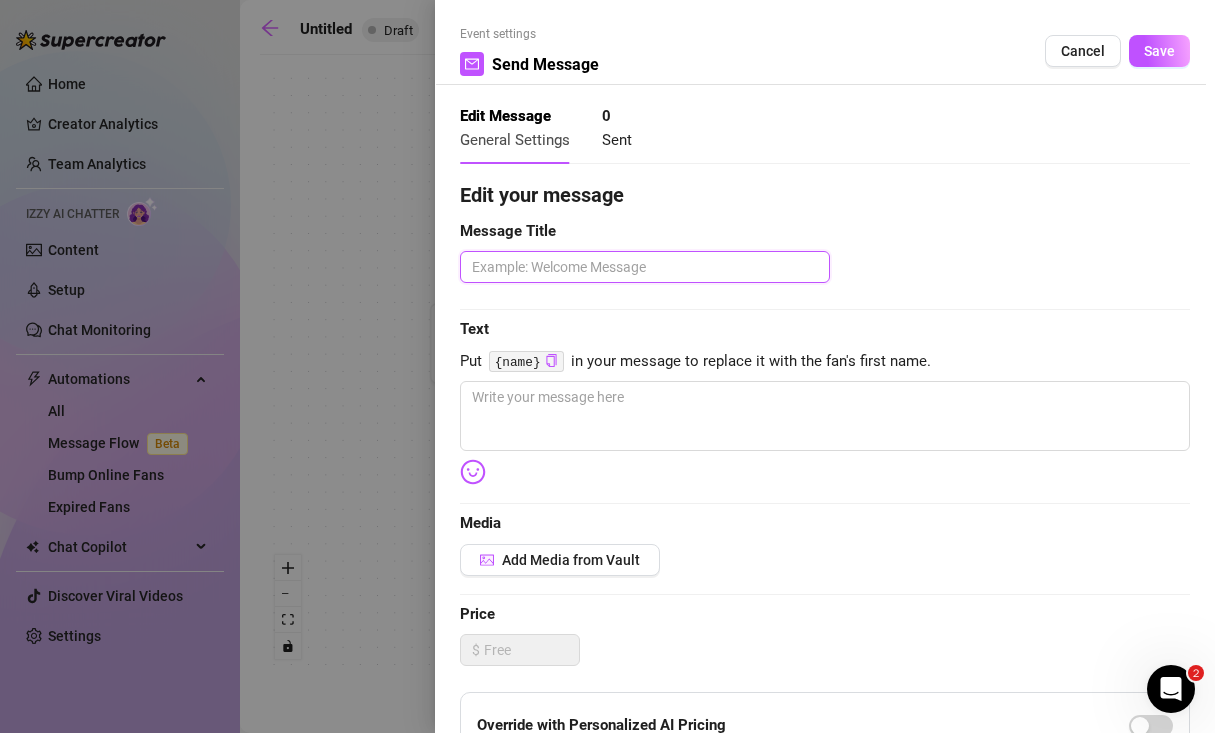 click at bounding box center (645, 267) 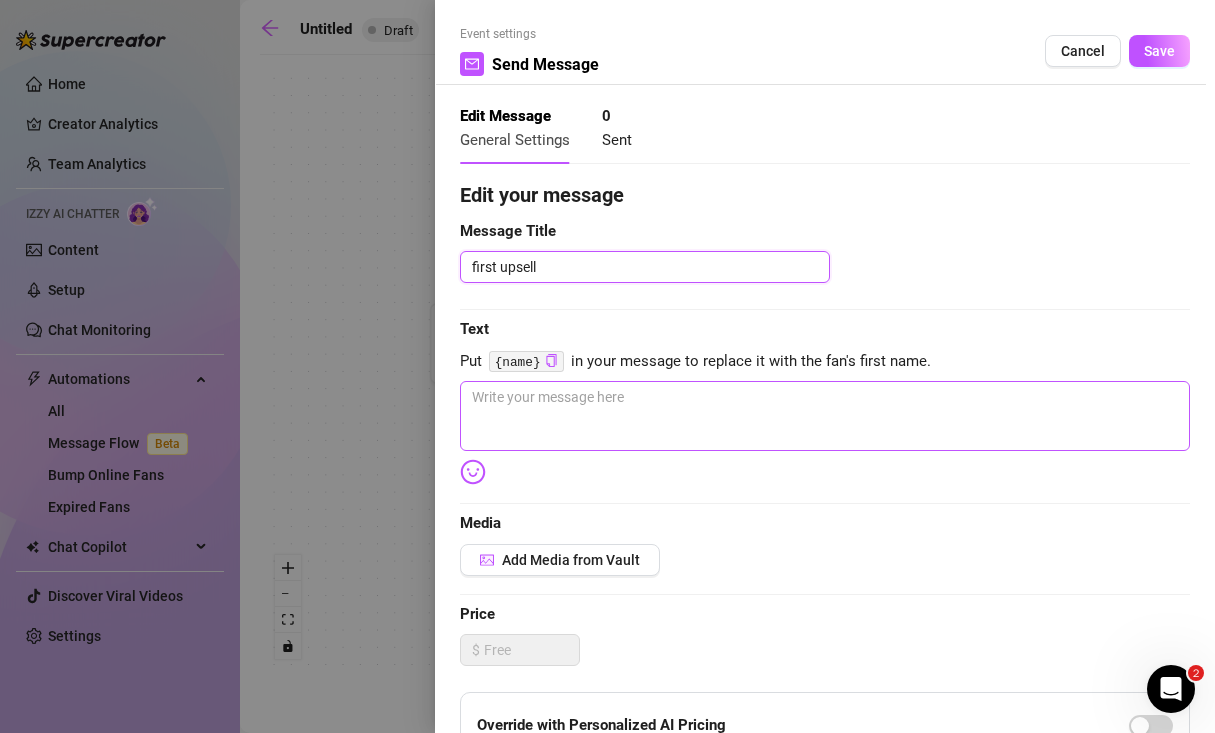 type on "first upsell" 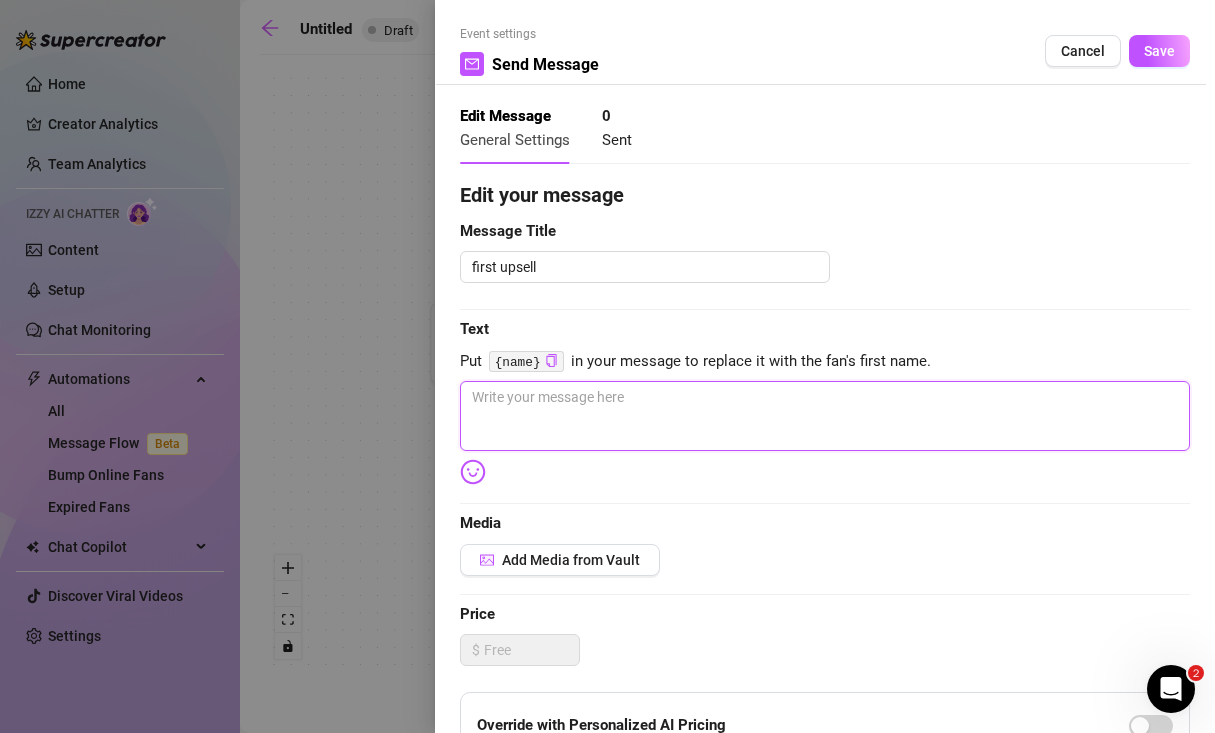 click at bounding box center [825, 416] 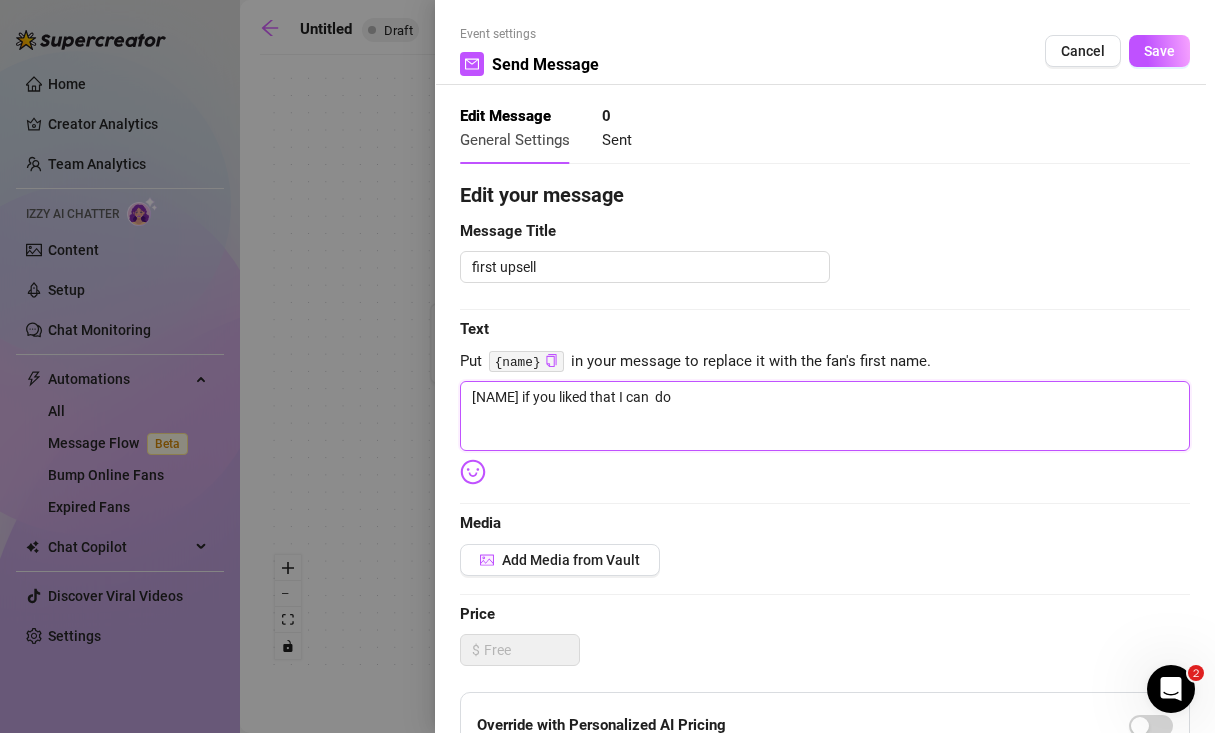 drag, startPoint x: 711, startPoint y: 404, endPoint x: 521, endPoint y: 401, distance: 190.02368 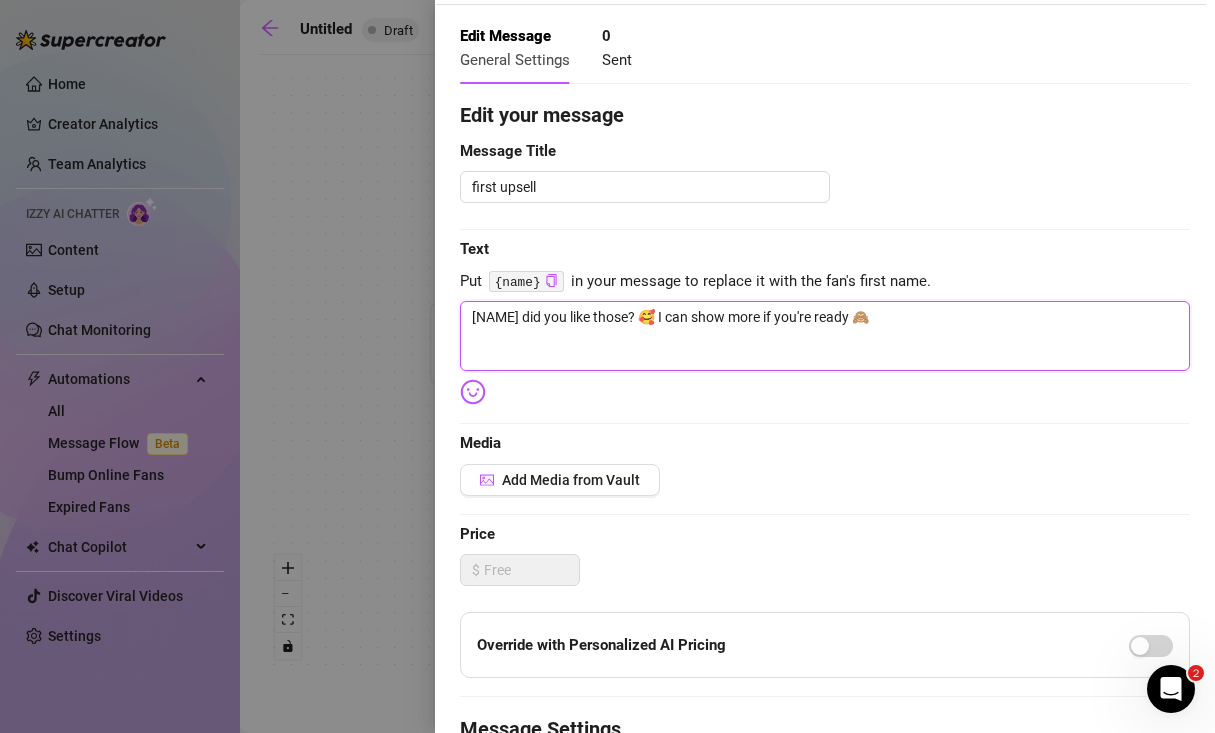 scroll, scrollTop: 112, scrollLeft: 0, axis: vertical 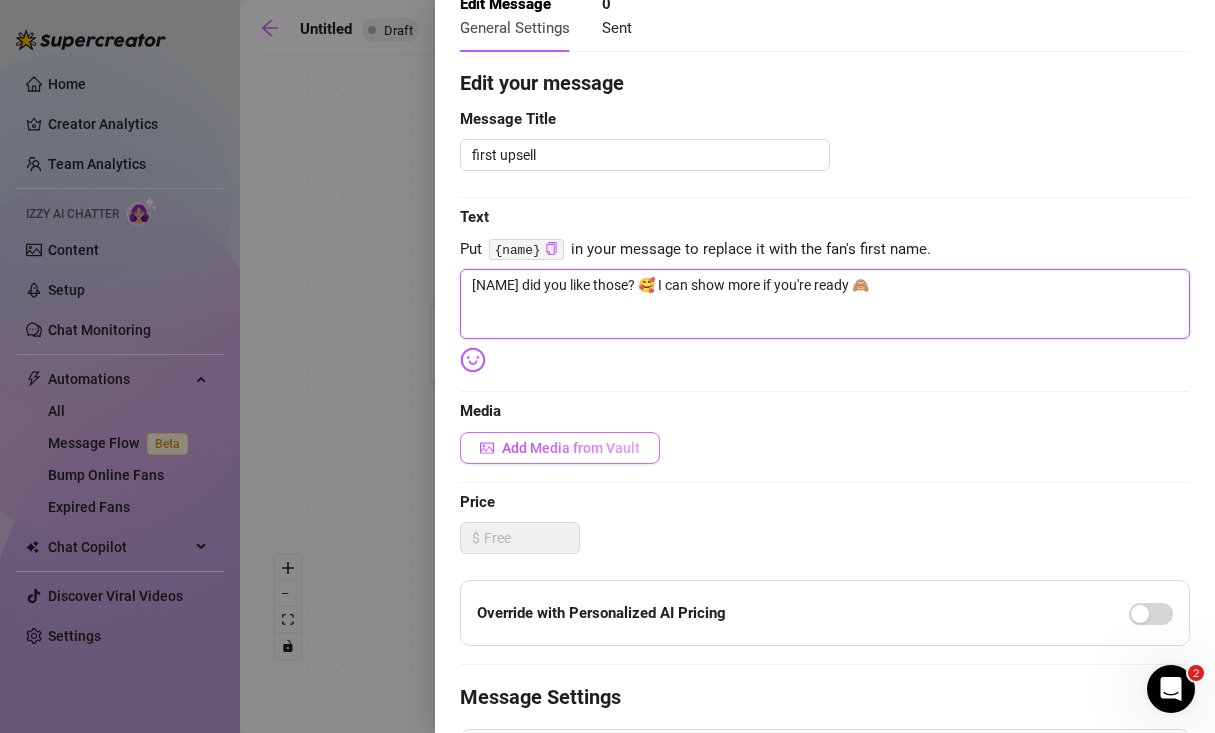 type on "[NAME] did you like those? 🥰 I can show more if you're ready 🙈" 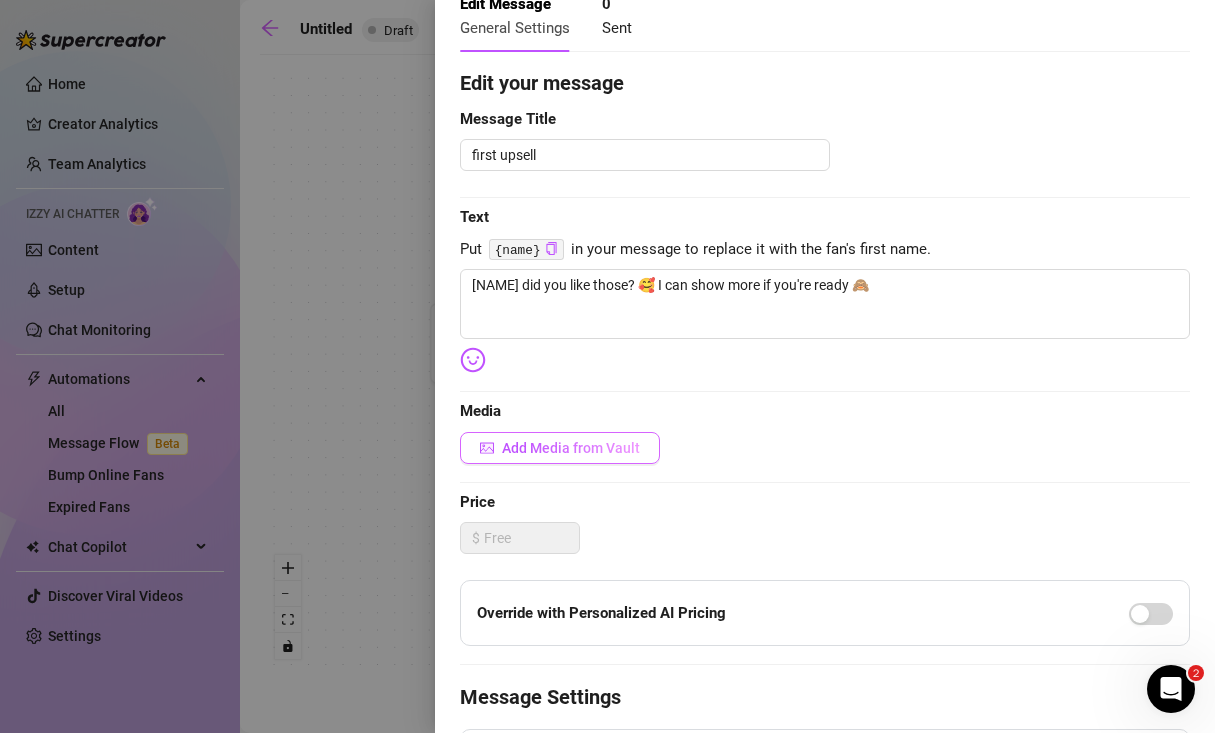click on "Add Media from Vault" at bounding box center [571, 448] 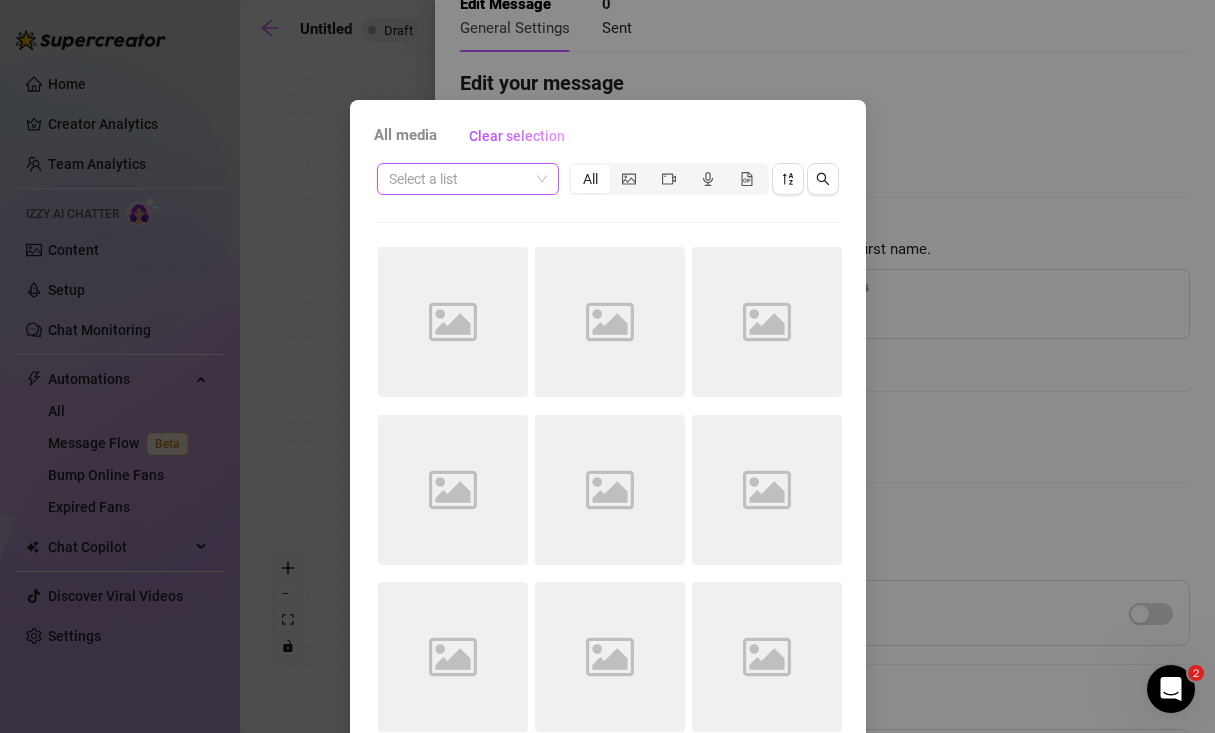 click at bounding box center [468, 179] 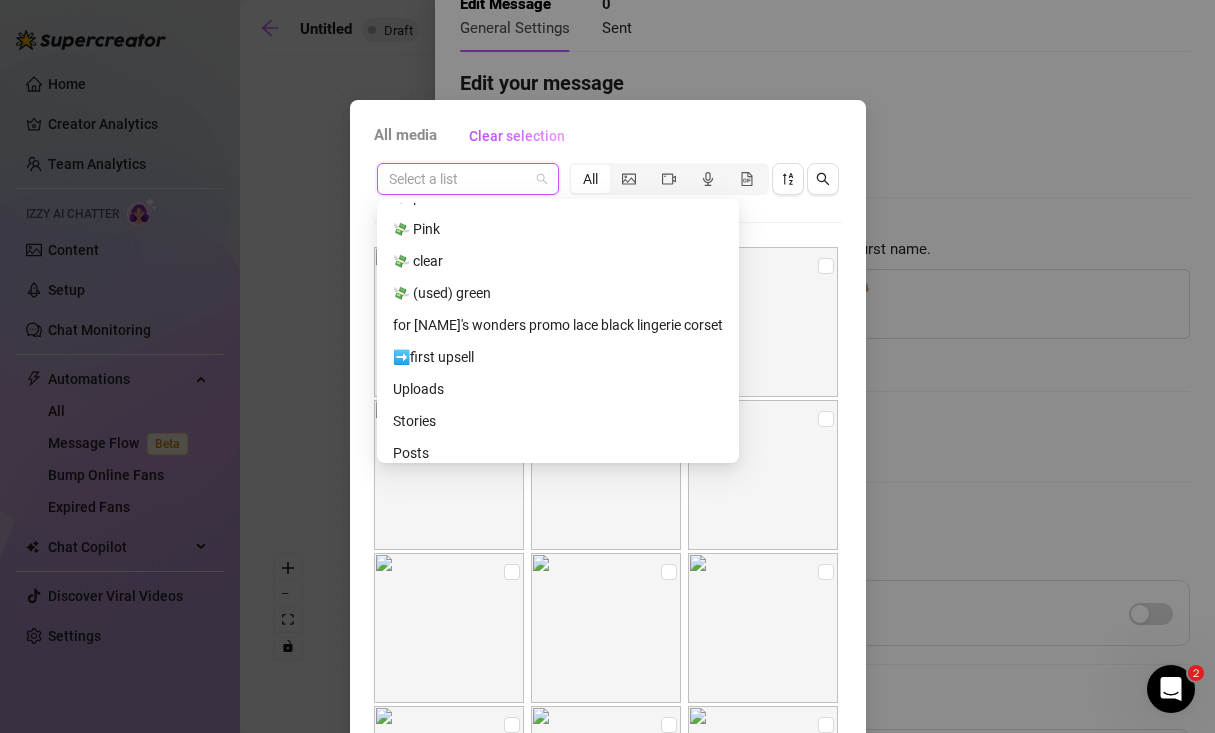 scroll, scrollTop: 277, scrollLeft: 0, axis: vertical 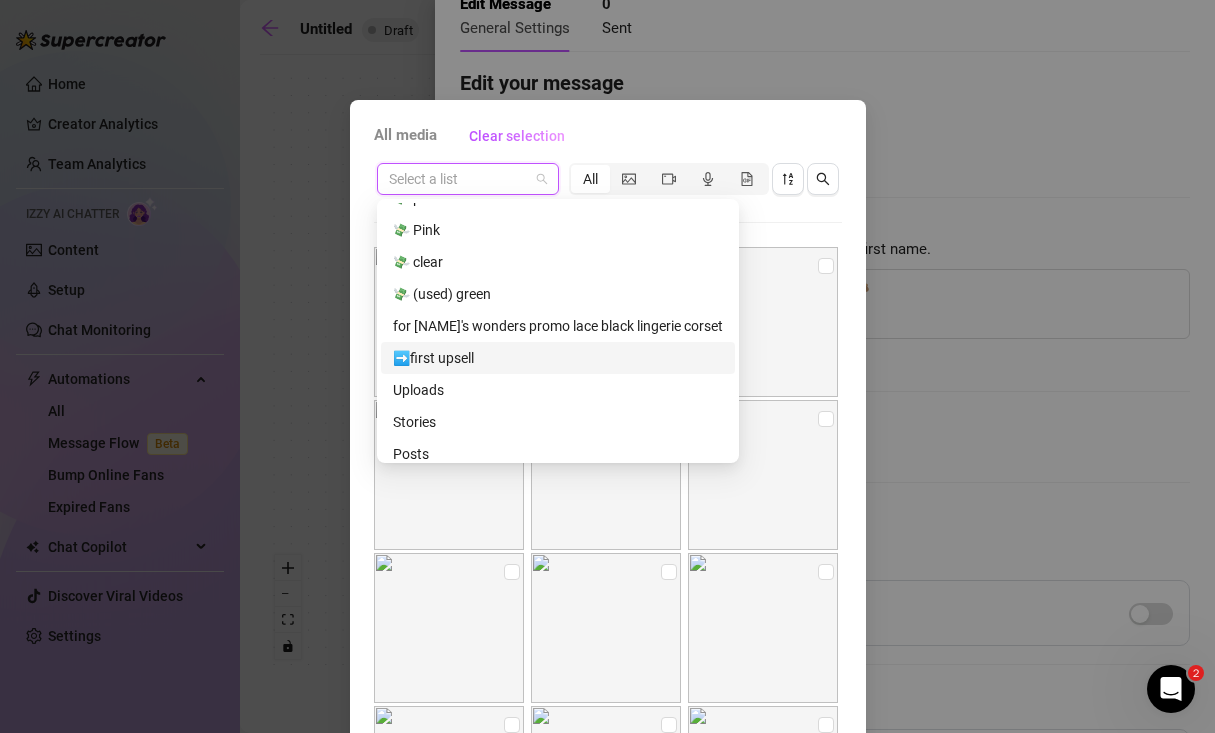 click on "➡️first upsell" at bounding box center (558, 358) 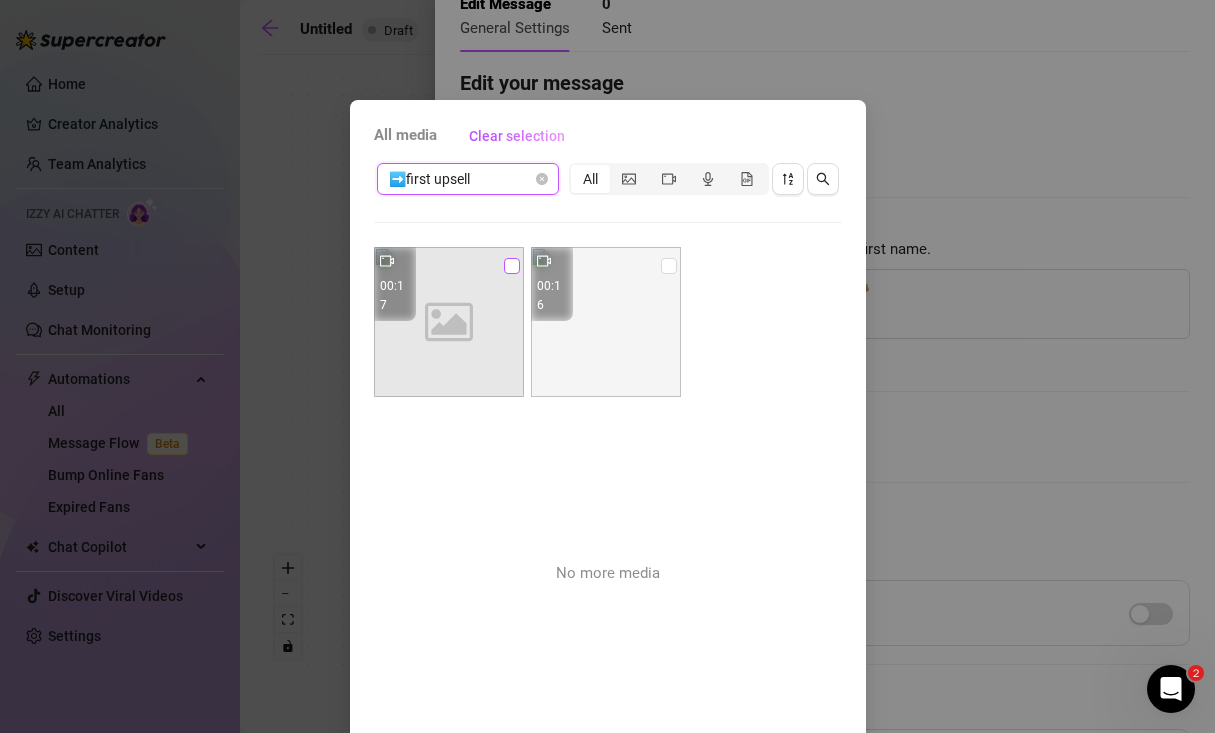 click at bounding box center (512, 266) 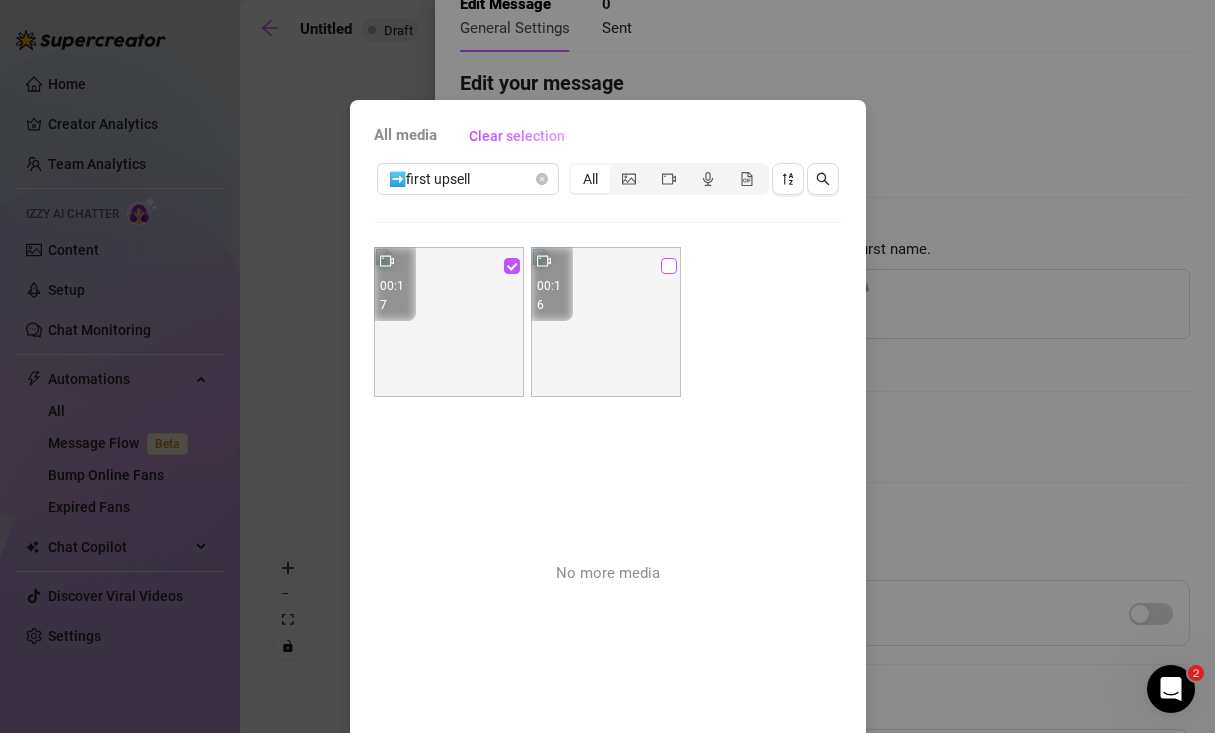 click at bounding box center (669, 266) 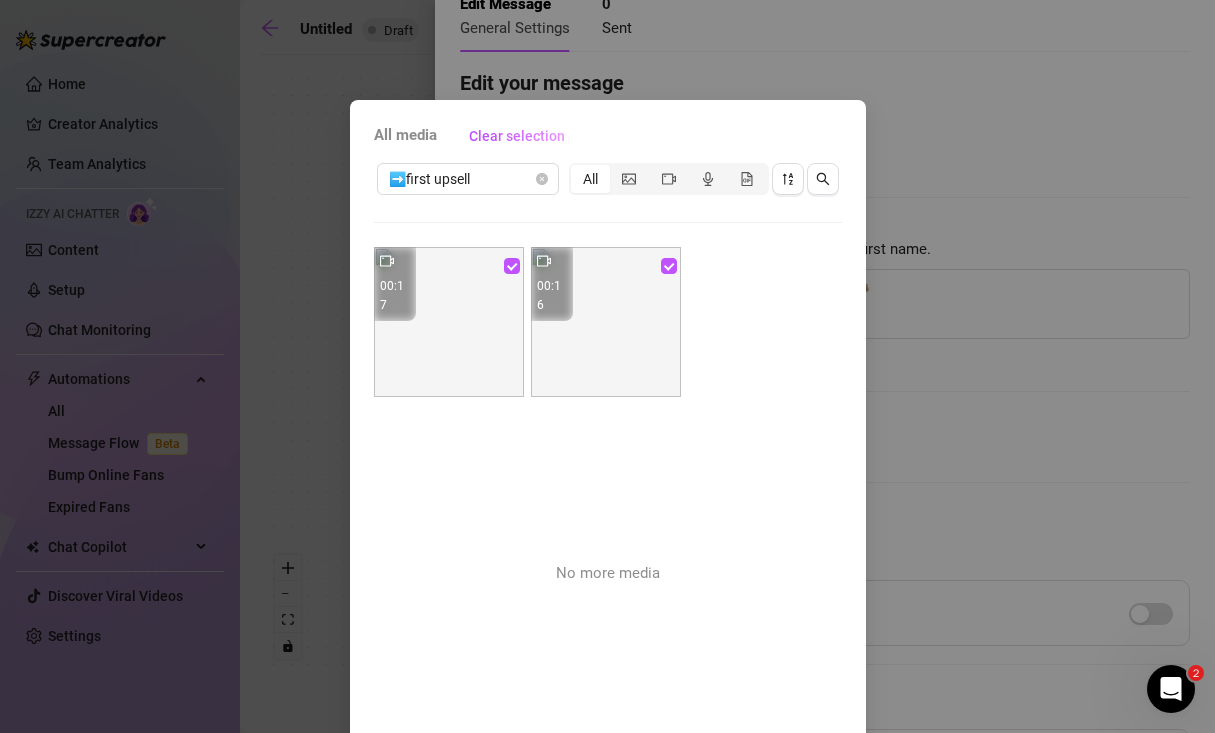 scroll, scrollTop: 102, scrollLeft: 0, axis: vertical 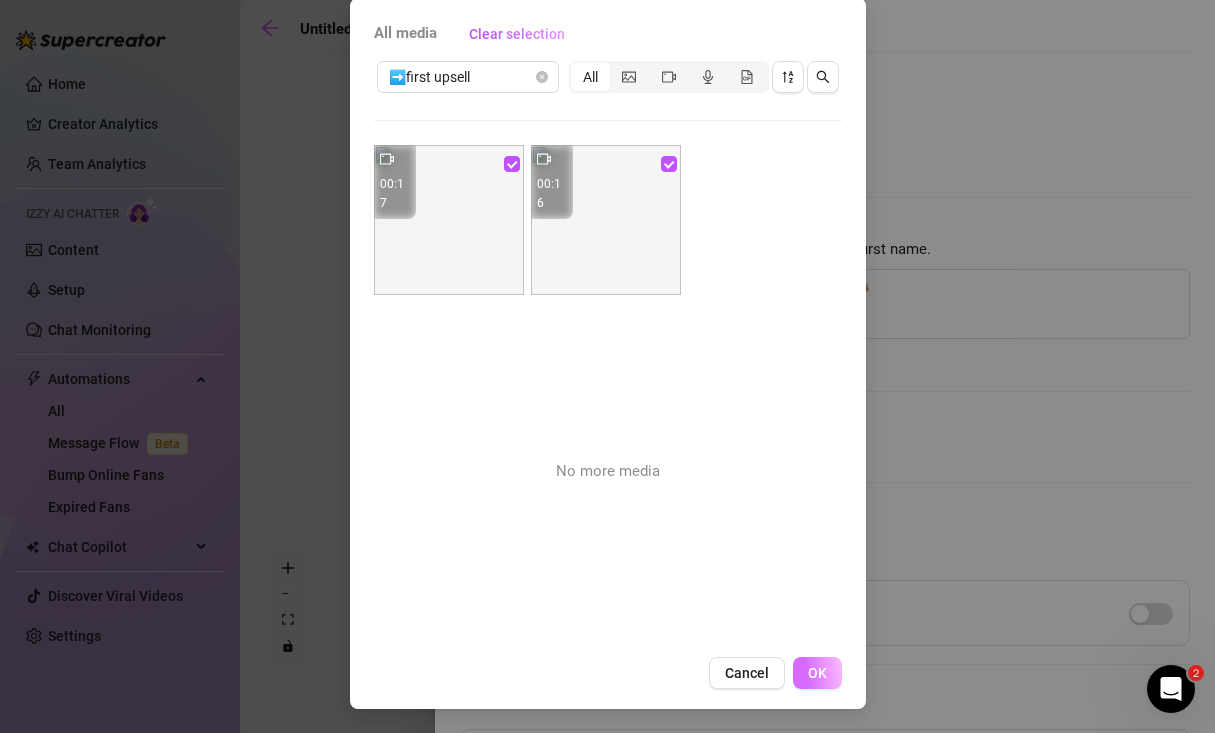 click on "OK" at bounding box center [817, 673] 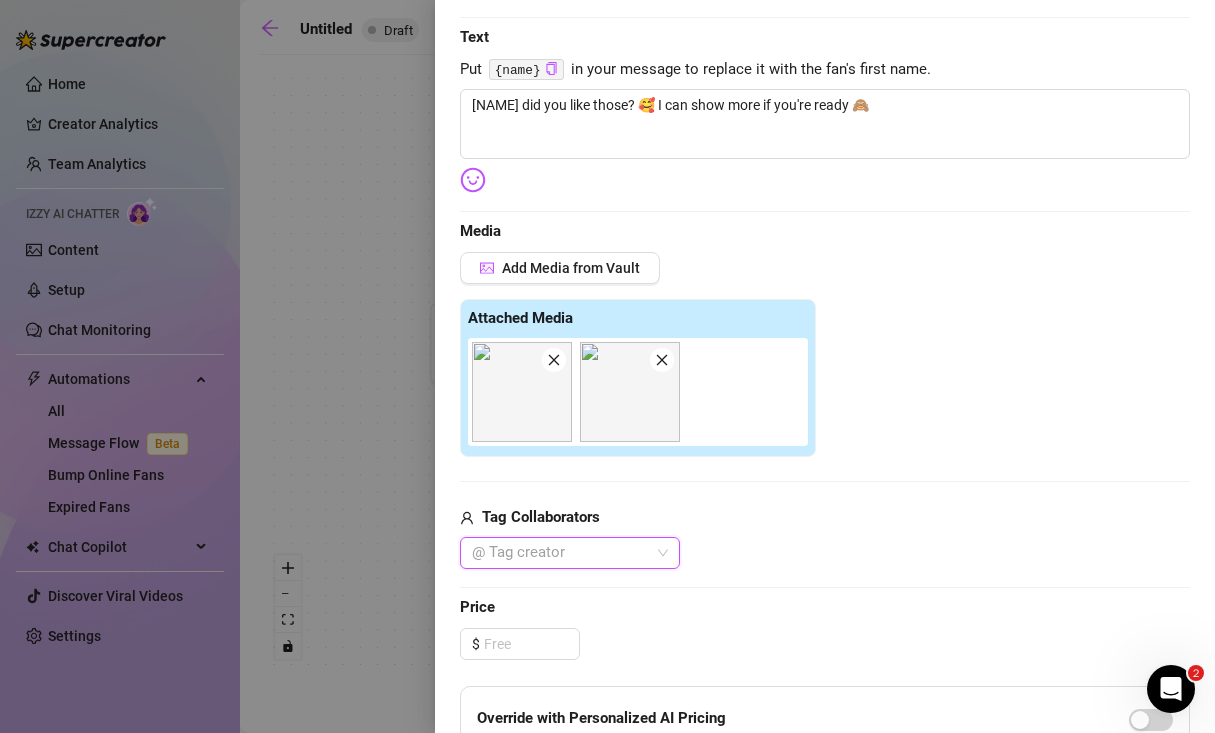 scroll, scrollTop: 319, scrollLeft: 0, axis: vertical 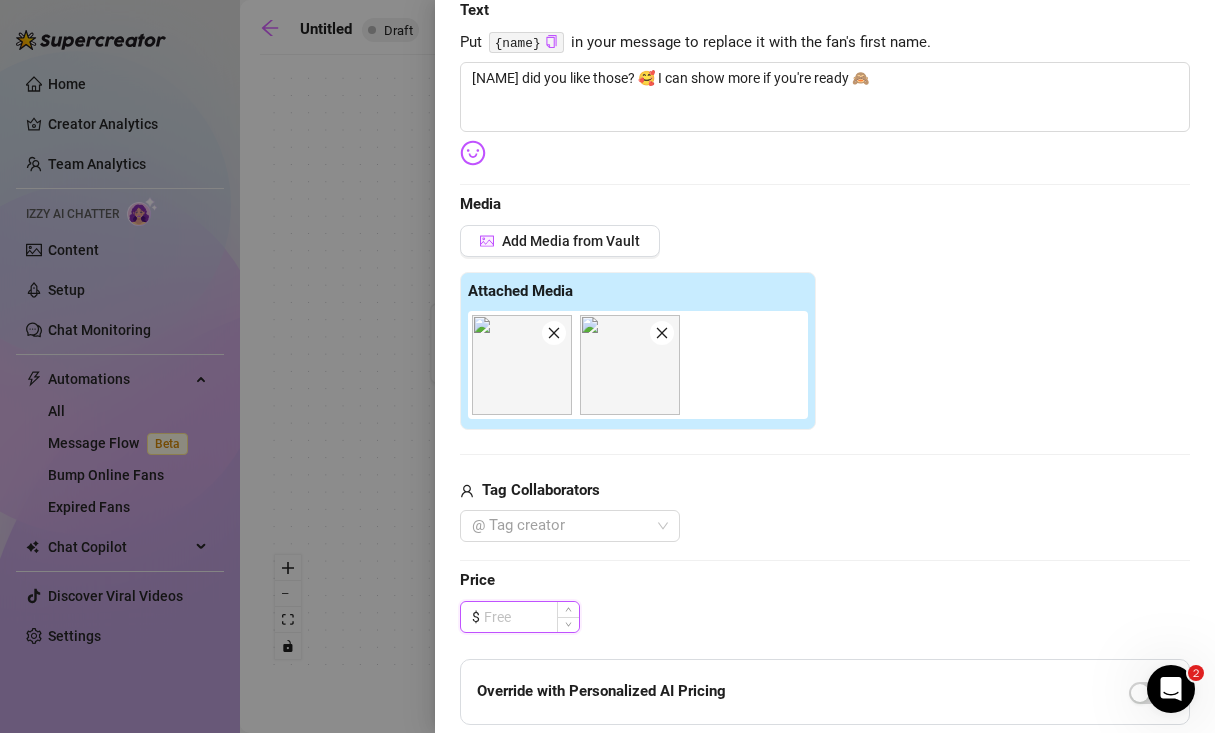 click at bounding box center (531, 617) 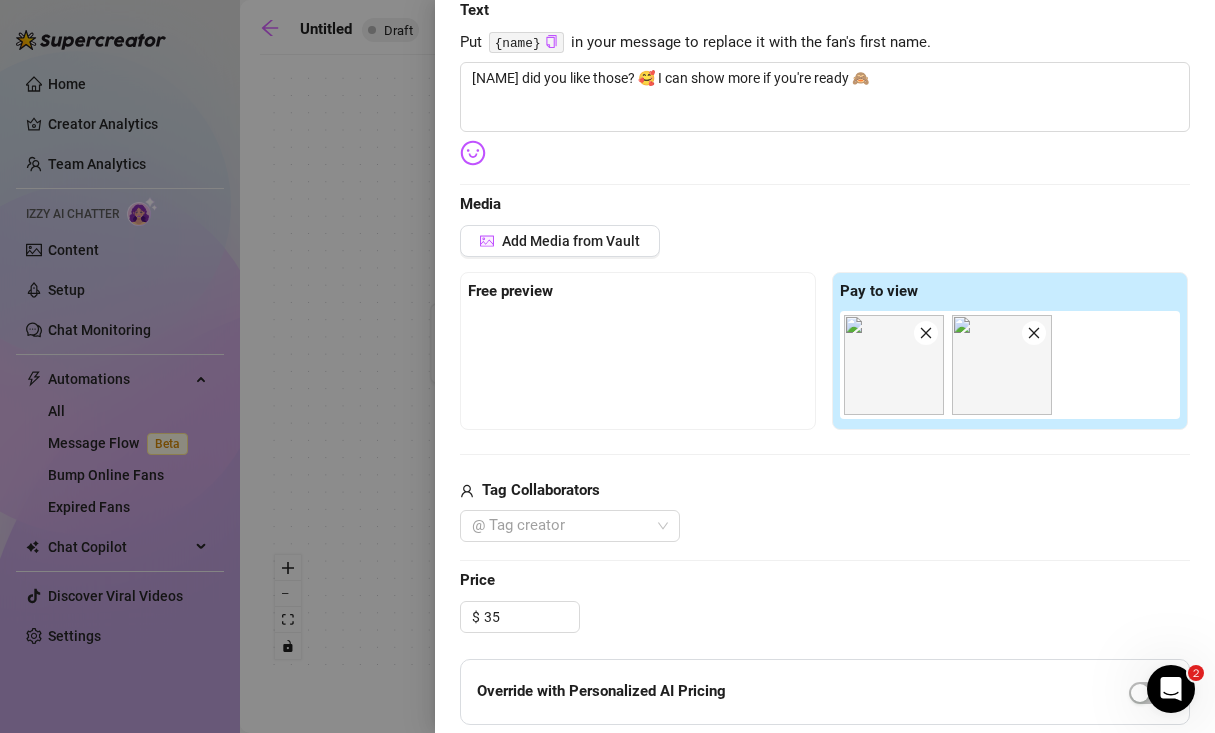 type on "35.00" 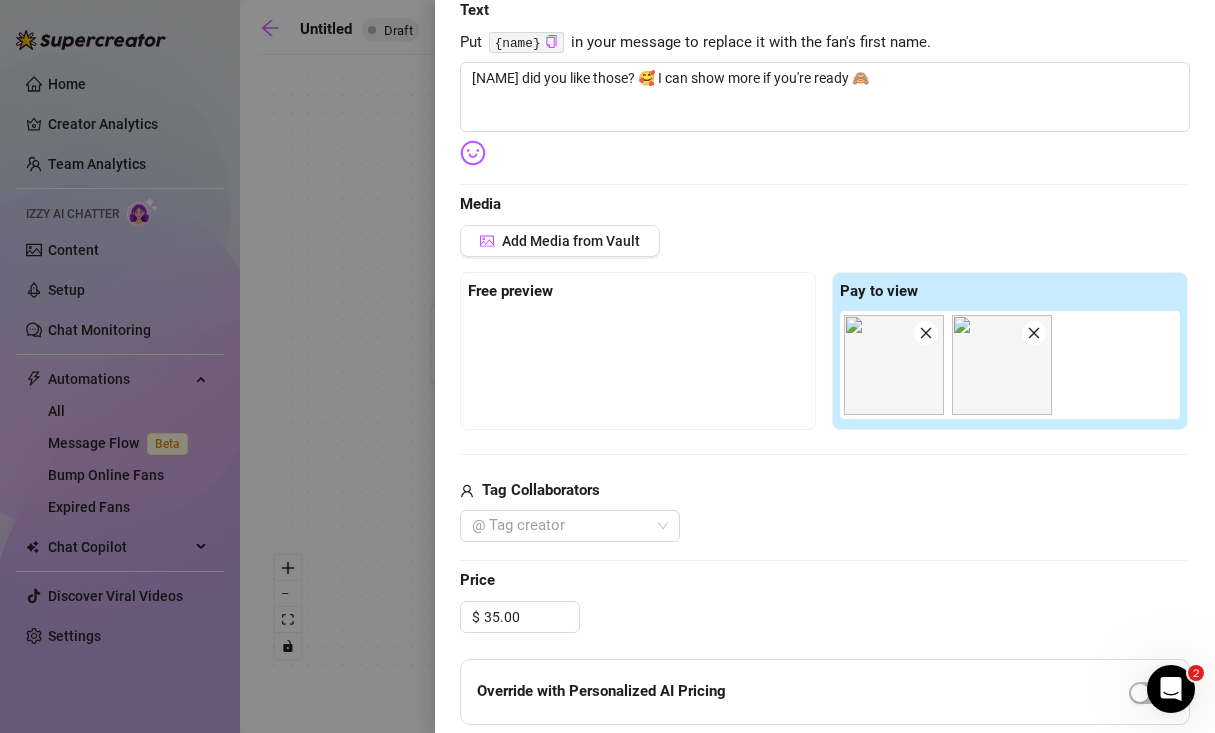 click on "Edit your message Message Title first upsell Text Put {name} in your message to replace it with the fan's first name. {name} did you like those? 🥰 I can show more if you're ready 🙈 Media Add Media from Vault Free preview Pay to view Tag Collaborators @ Tag creator Price $ 35.00 Override with Personalized AI Pricing Message Settings Don’t send if the fan purchased this media Unsend message if the fan doesn’t reply within 8 hours Don’t send if the fan messaged you" at bounding box center (825, 441) 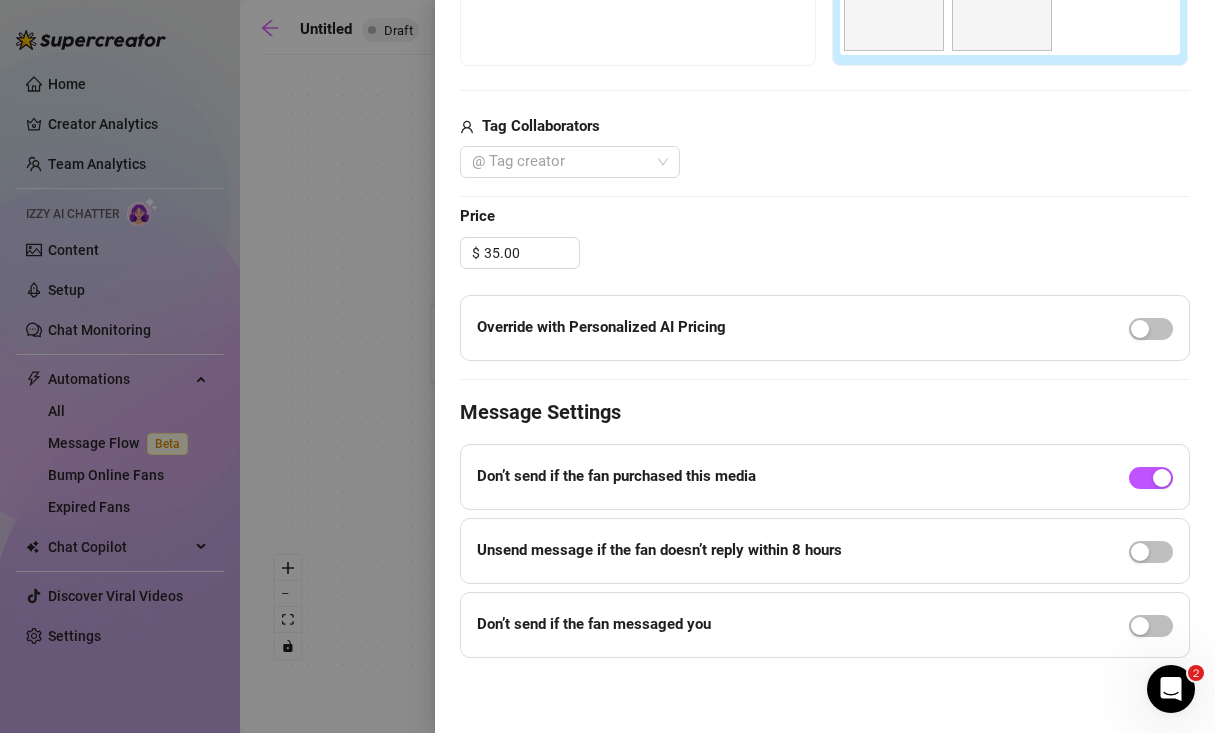 scroll, scrollTop: 0, scrollLeft: 0, axis: both 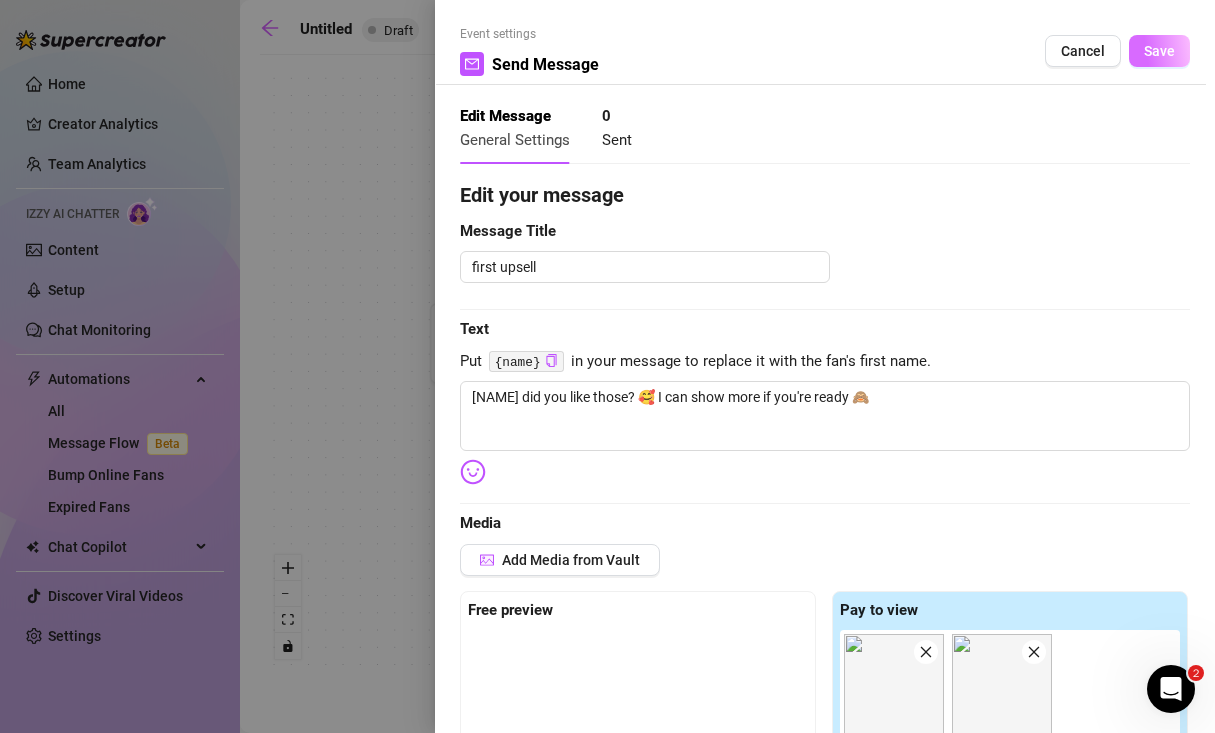 click on "Save" at bounding box center (1159, 51) 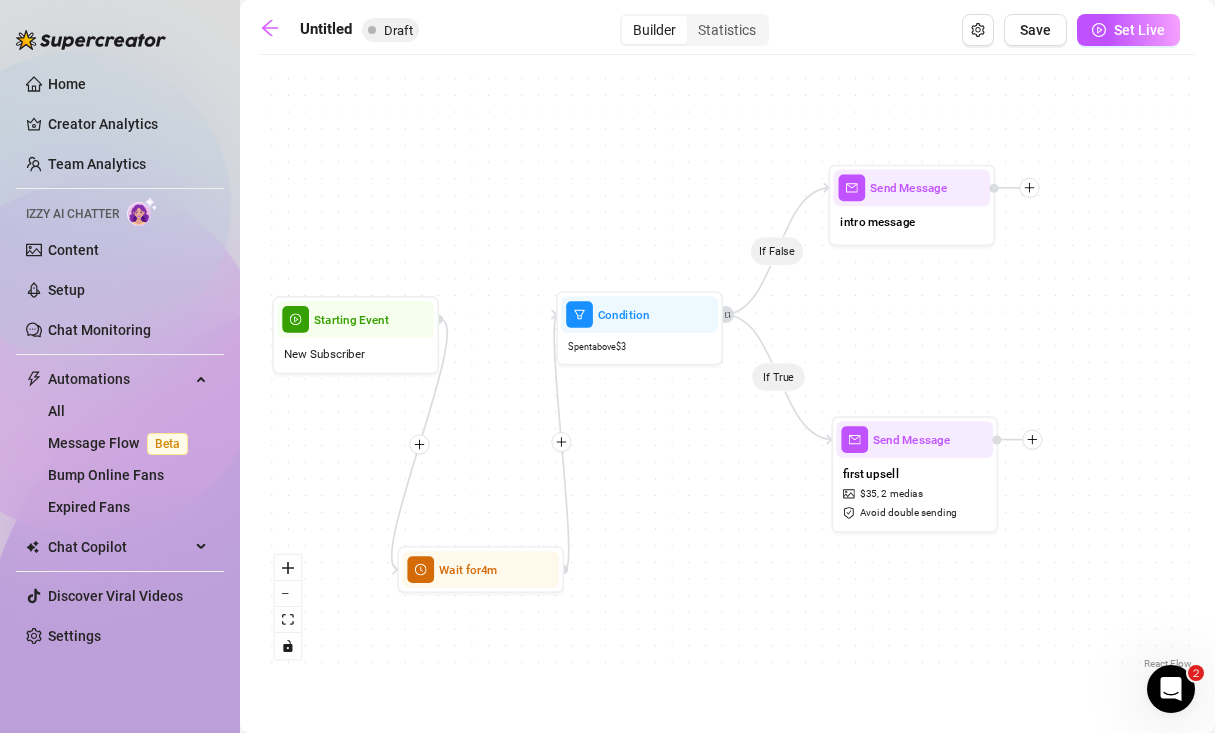 drag, startPoint x: 1077, startPoint y: 348, endPoint x: 899, endPoint y: 339, distance: 178.22739 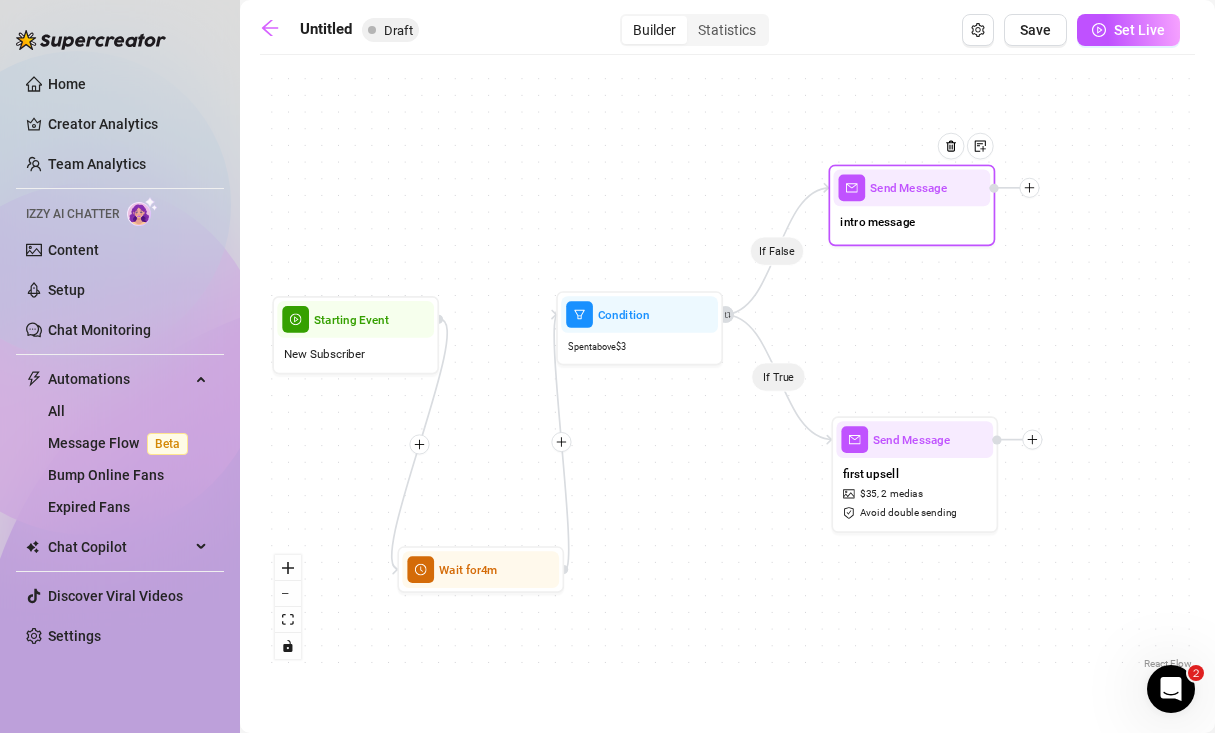 click at bounding box center (1029, 188) 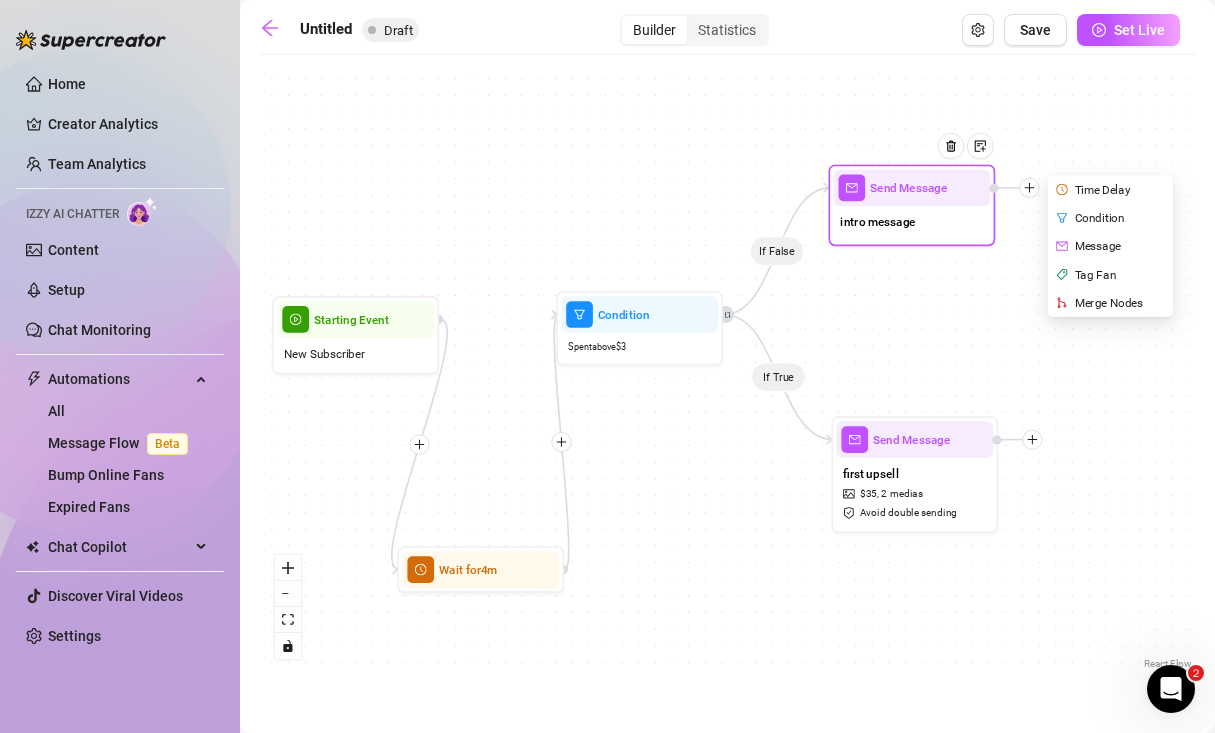 click on "Time Delay" at bounding box center (1112, 189) 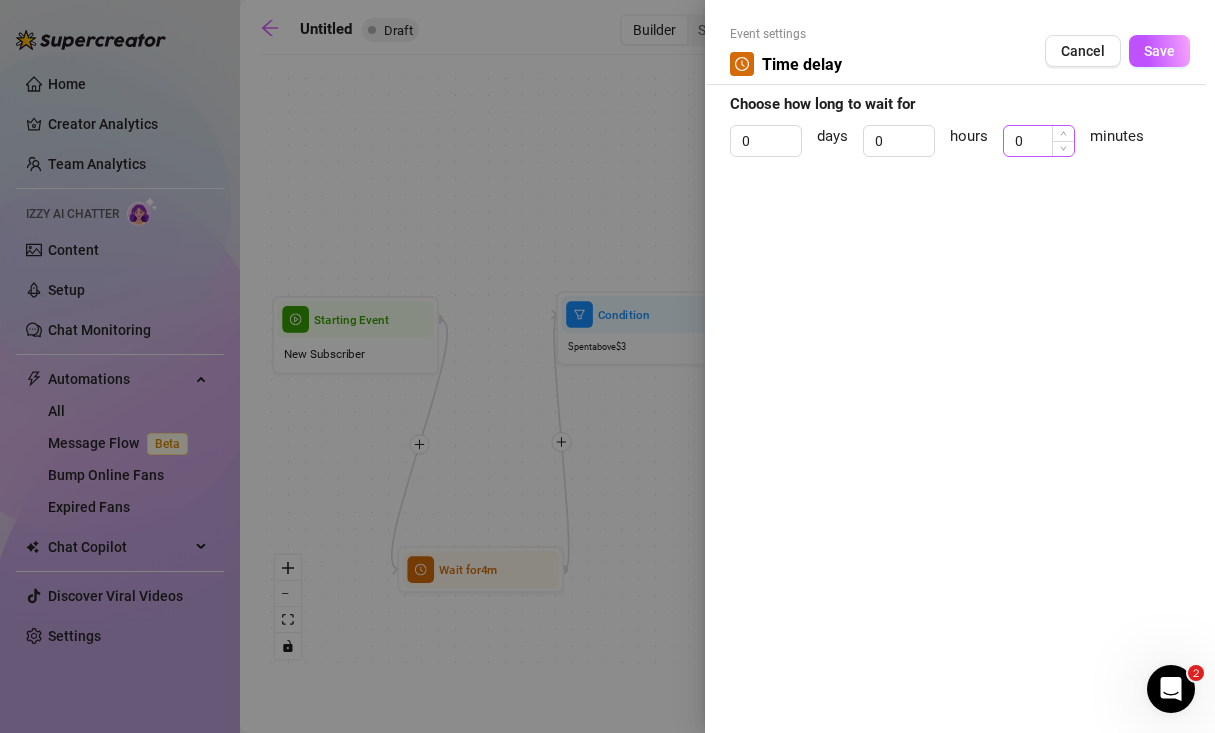 click at bounding box center [1063, 148] 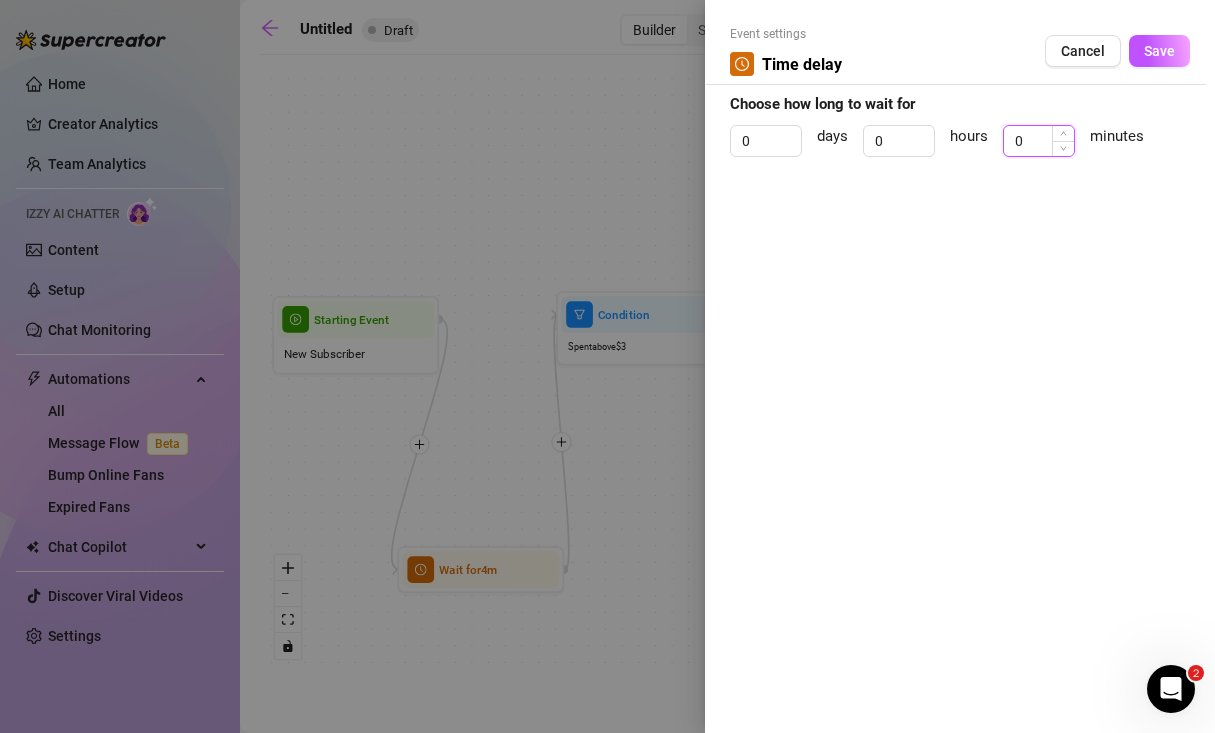 click on "0" at bounding box center (1039, 141) 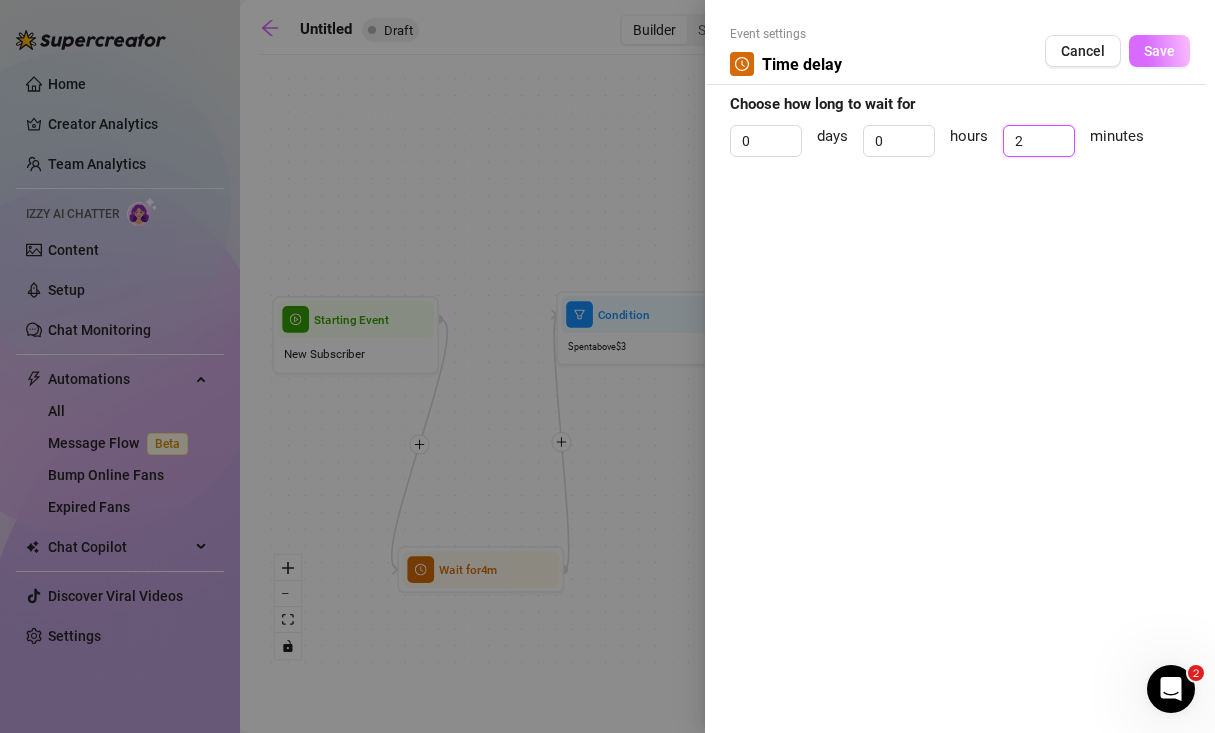 type on "2" 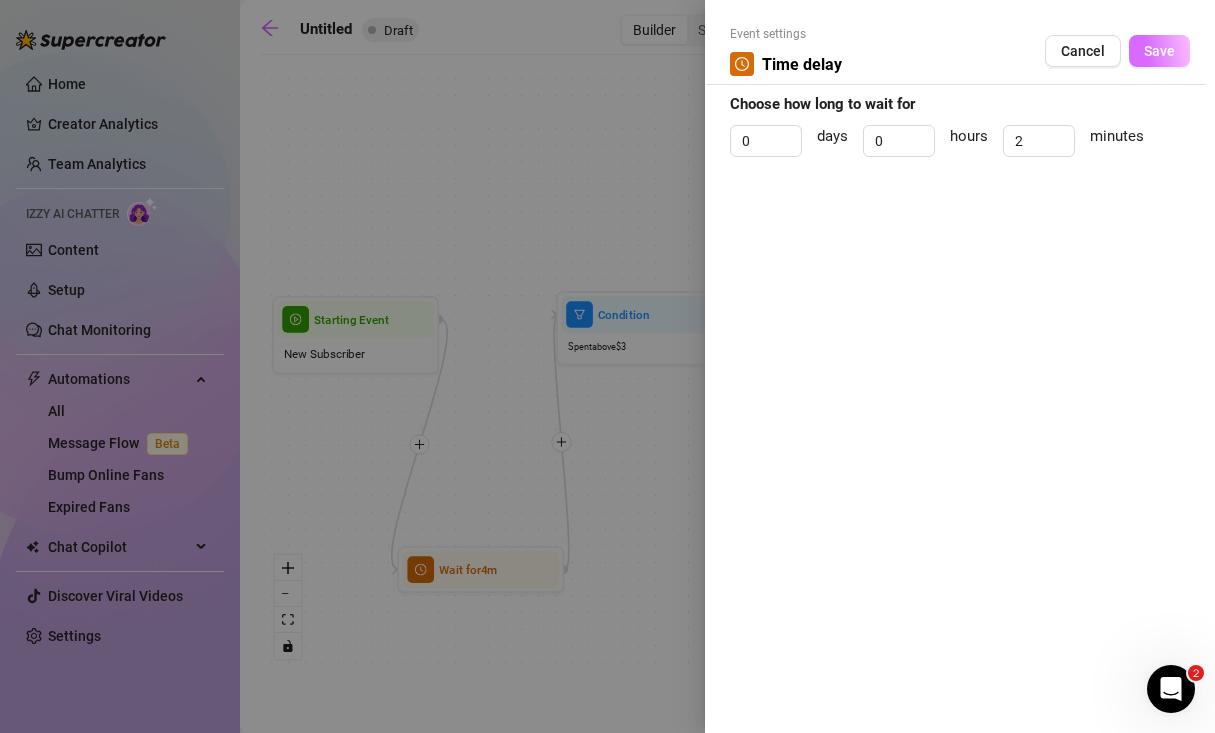 click on "Save" at bounding box center [1159, 51] 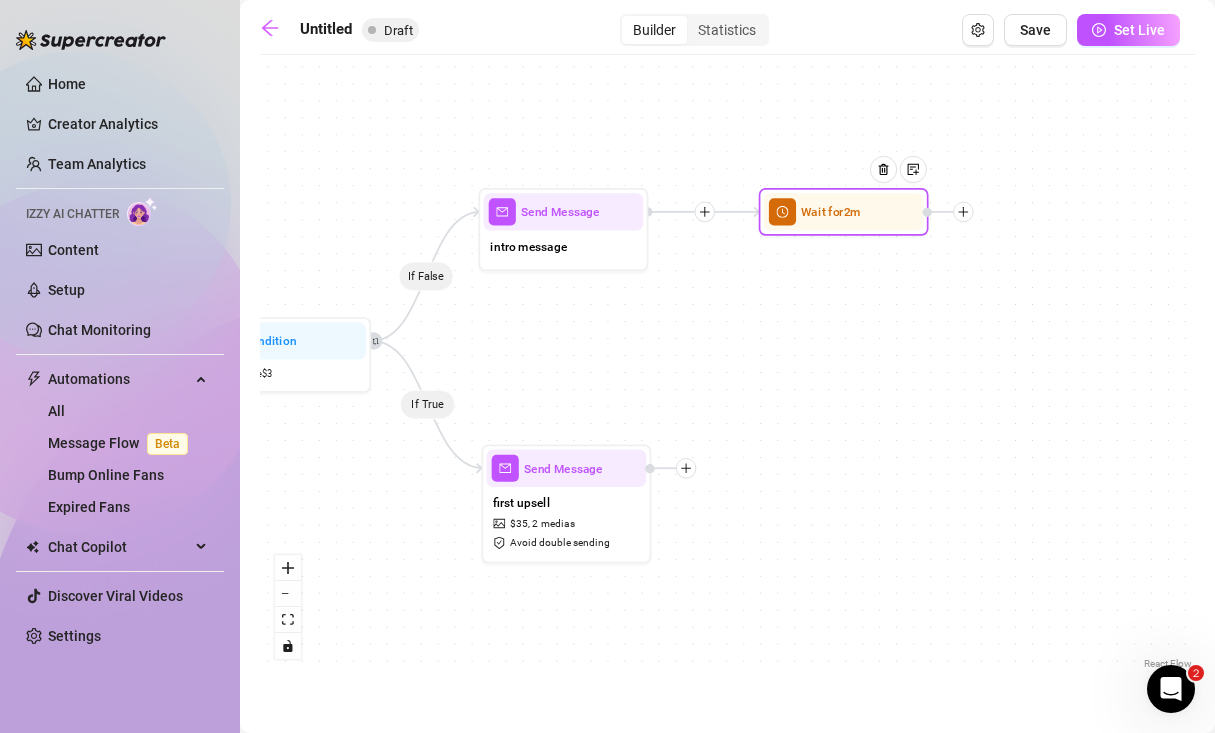 drag, startPoint x: 1048, startPoint y: 239, endPoint x: 702, endPoint y: 264, distance: 346.902 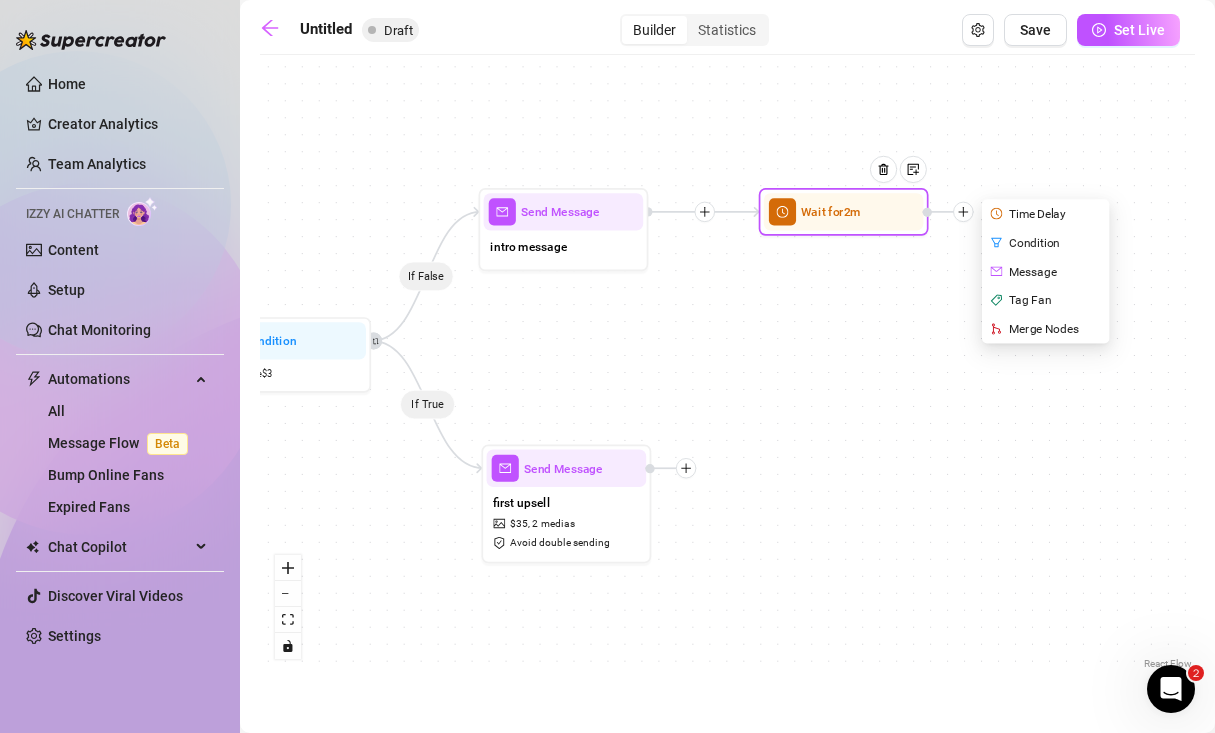 click on "Message" at bounding box center (1047, 271) 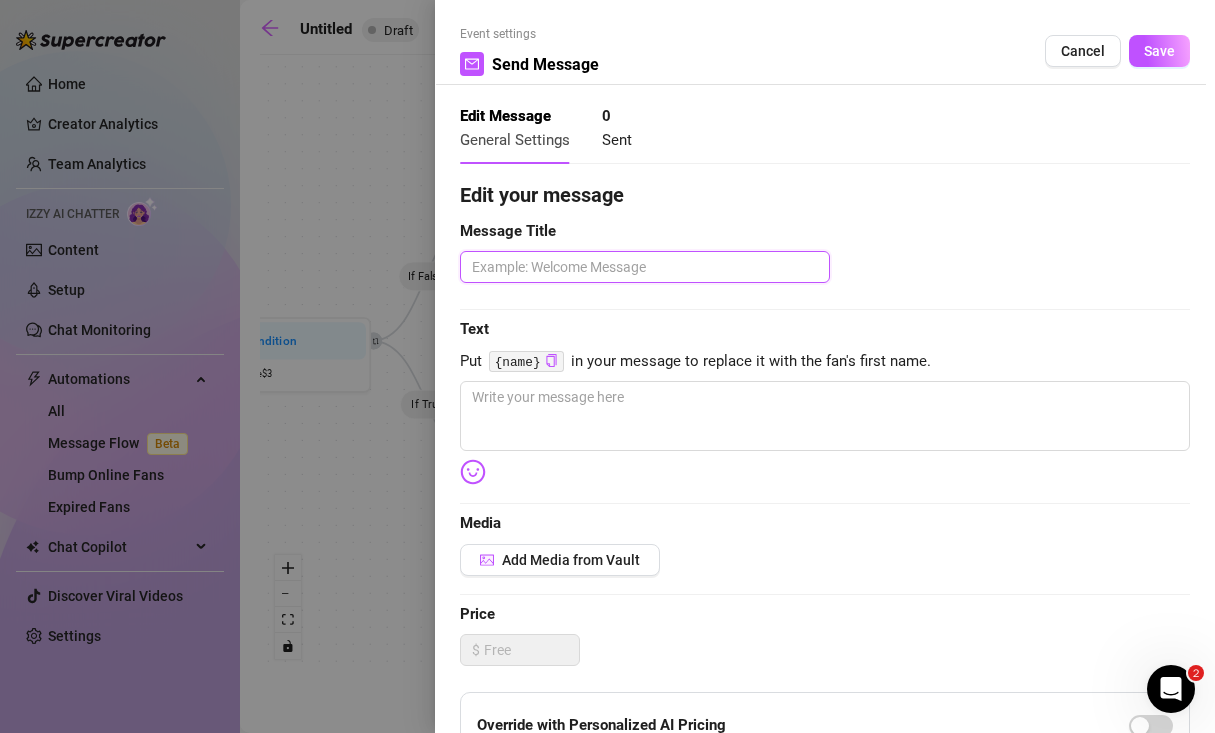 click at bounding box center (645, 267) 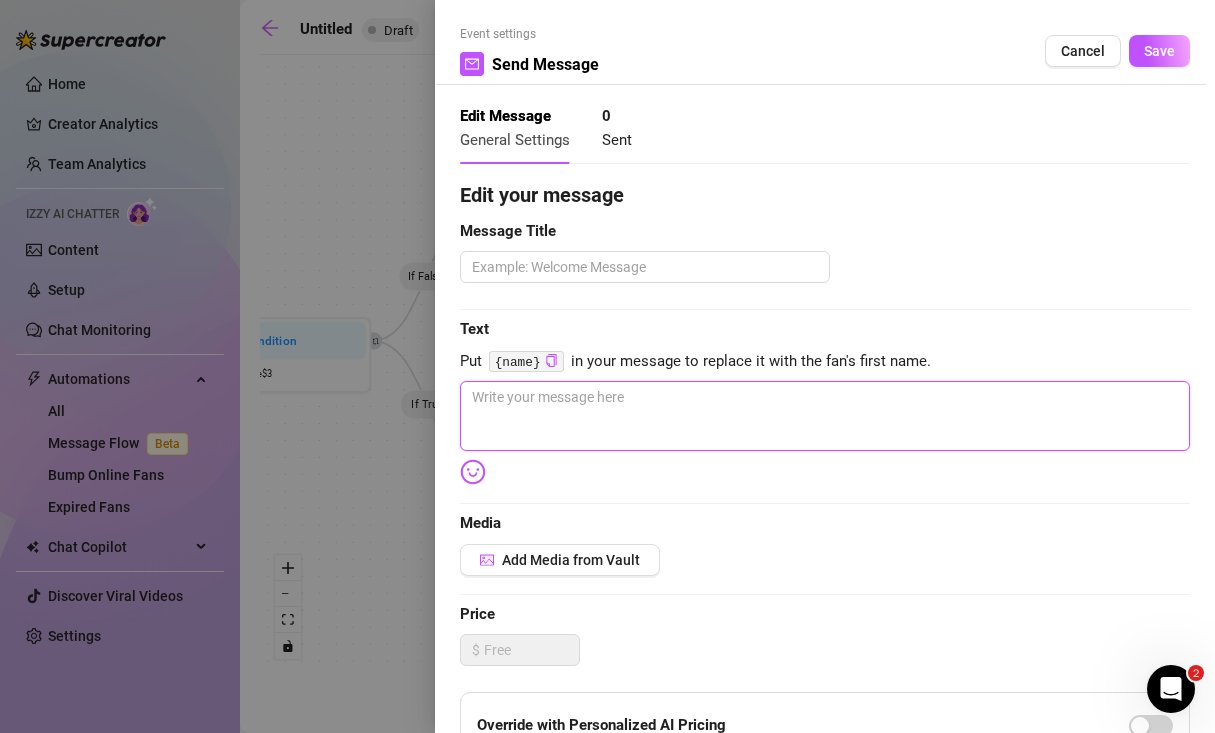 click at bounding box center (825, 416) 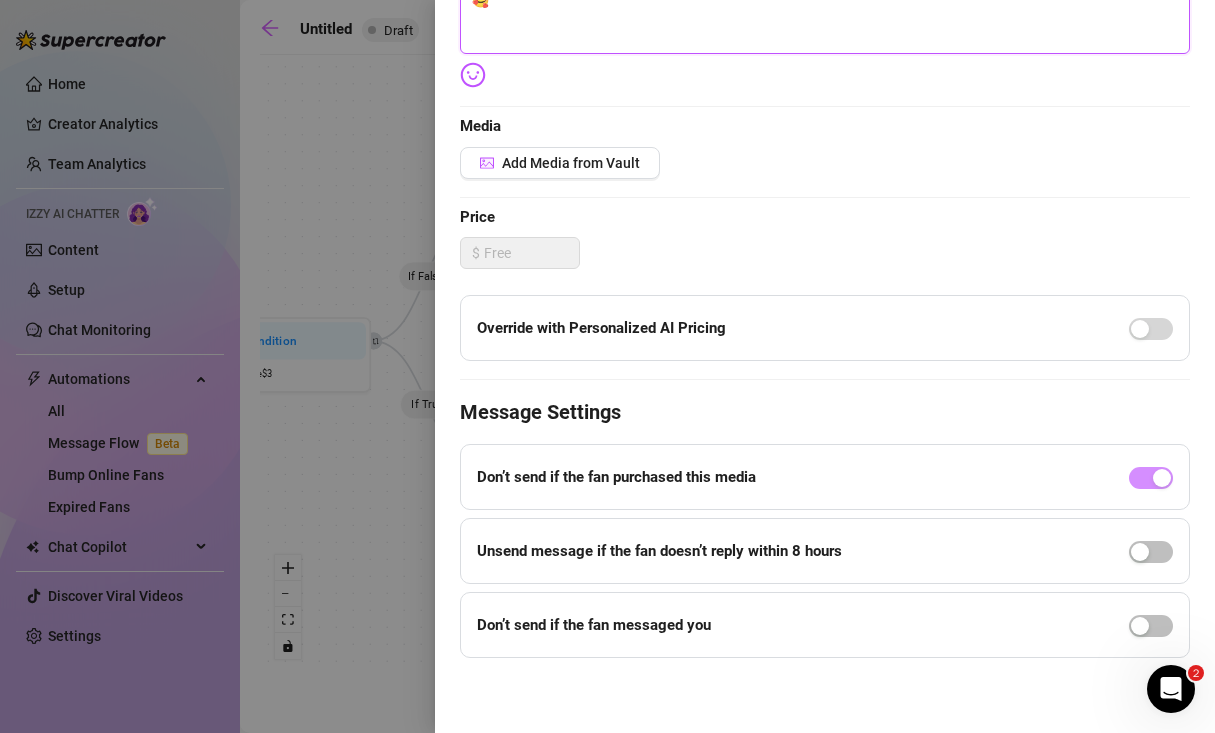 scroll, scrollTop: 0, scrollLeft: 0, axis: both 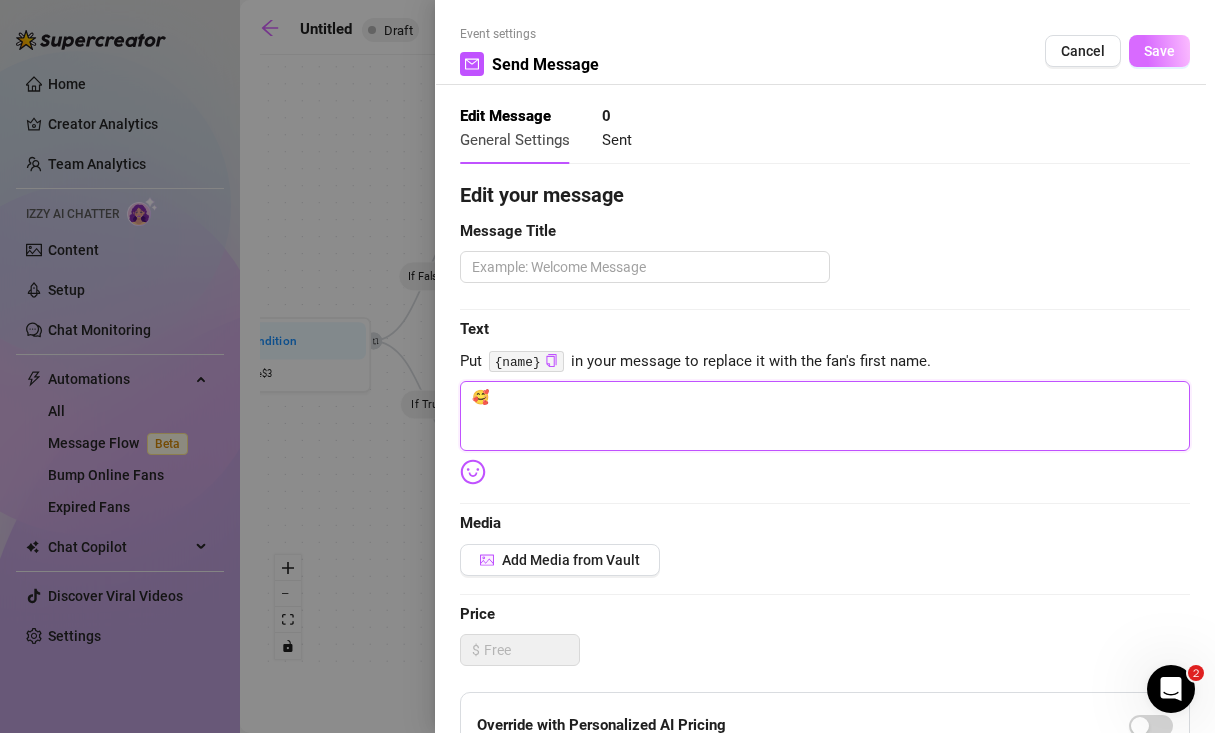 type on "🥰" 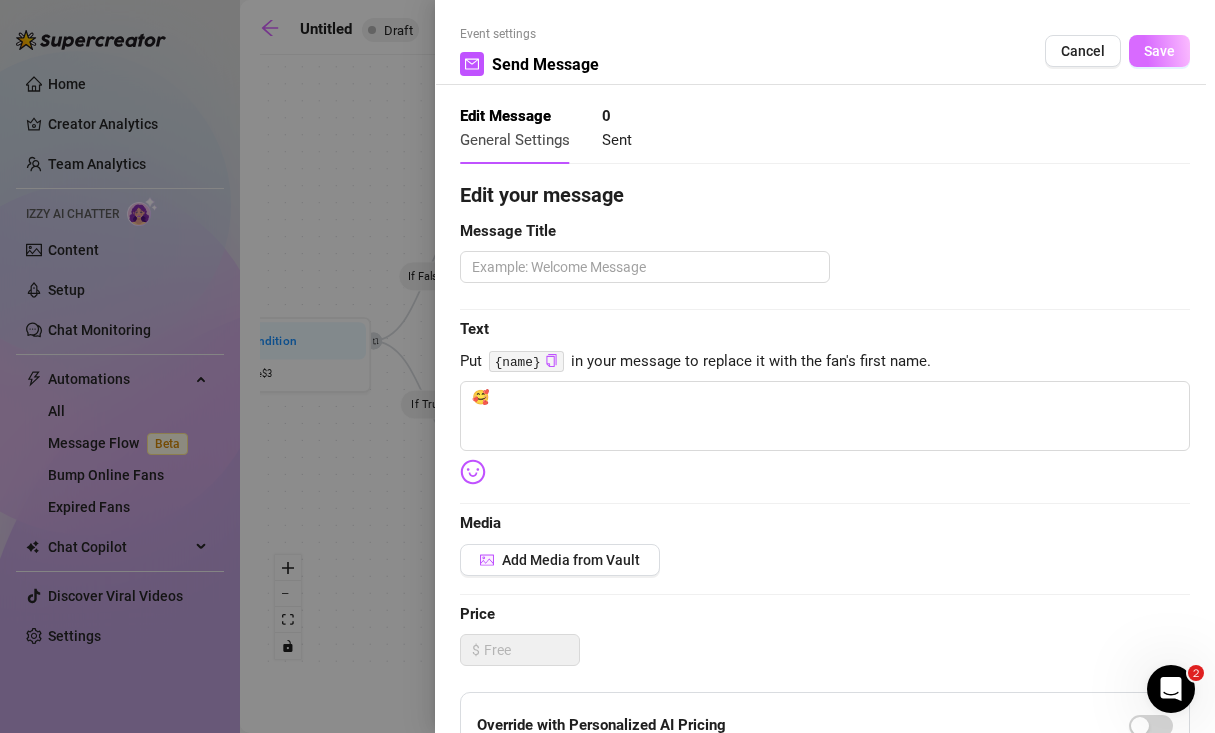 click on "Save" at bounding box center [1159, 51] 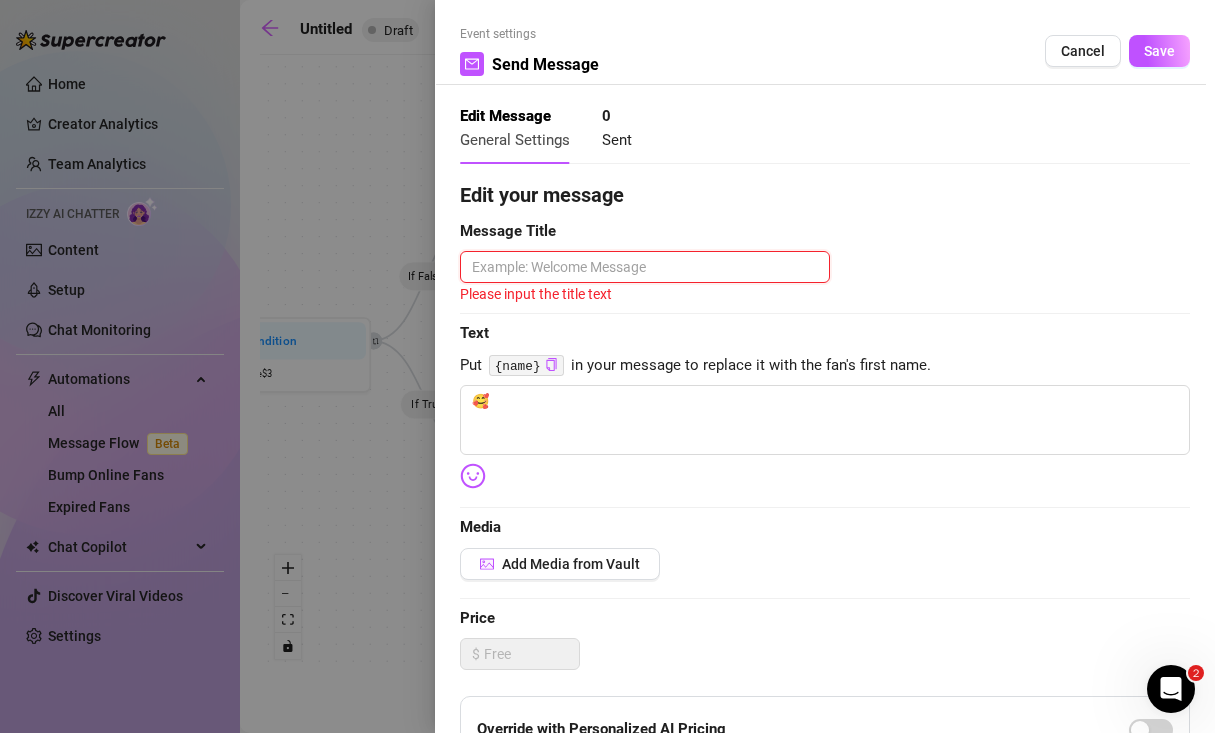 click at bounding box center [645, 267] 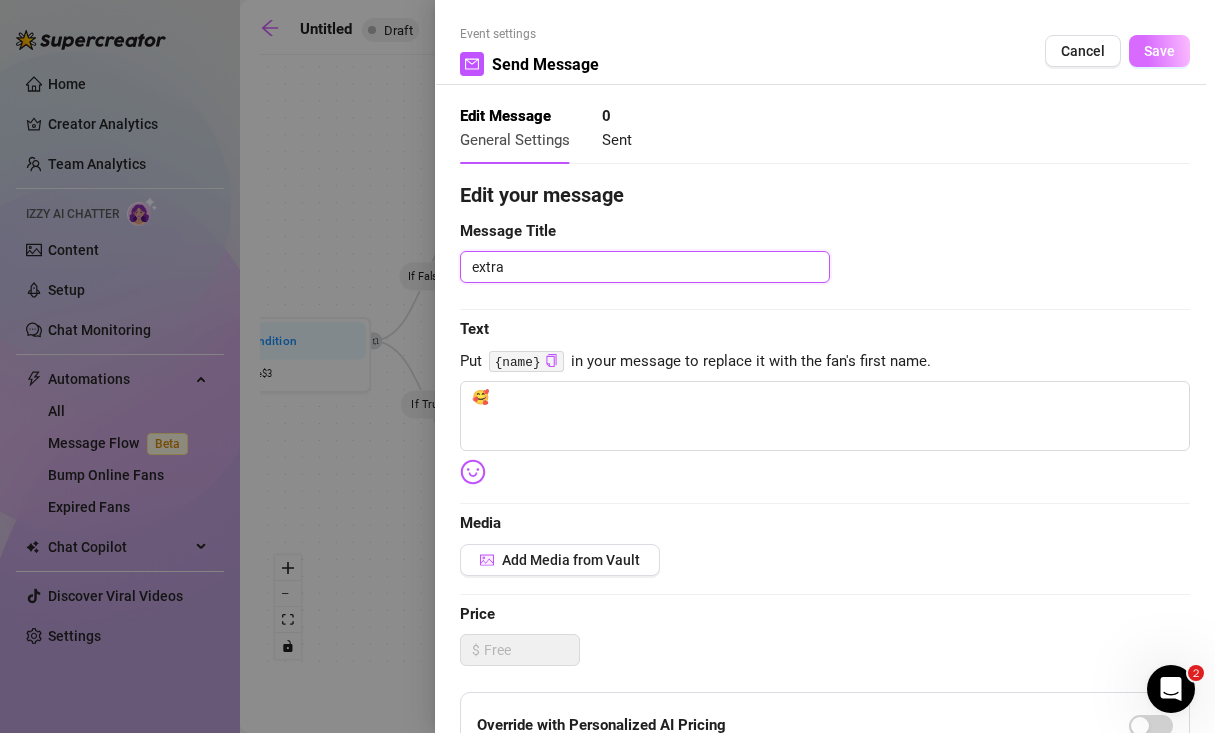 type on "extra" 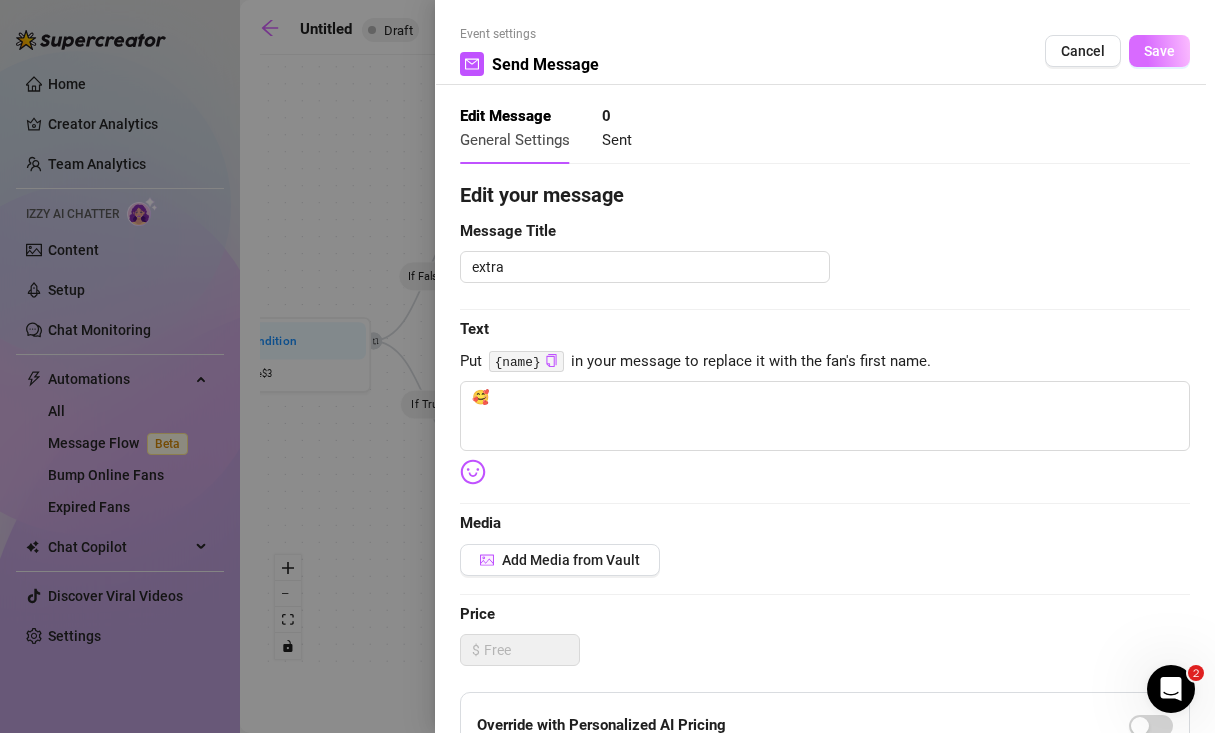 click on "Save" at bounding box center [1159, 51] 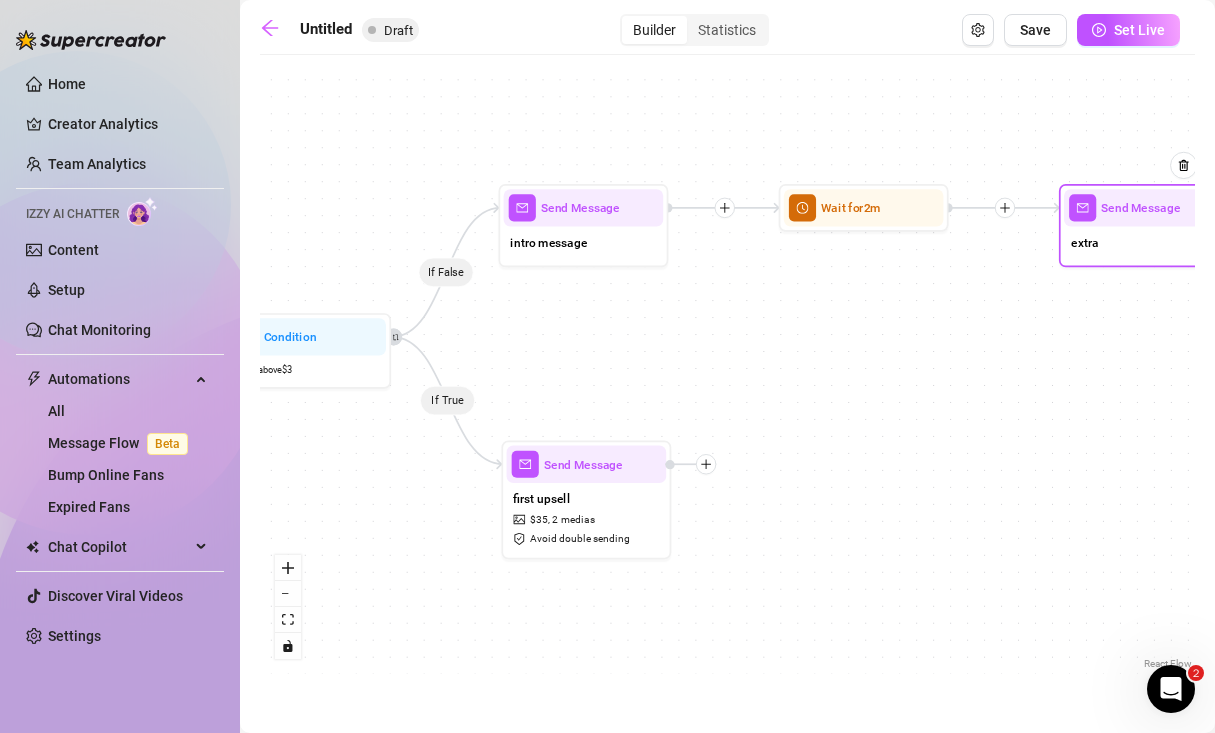 drag, startPoint x: 833, startPoint y: 306, endPoint x: 965, endPoint y: 285, distance: 133.66002 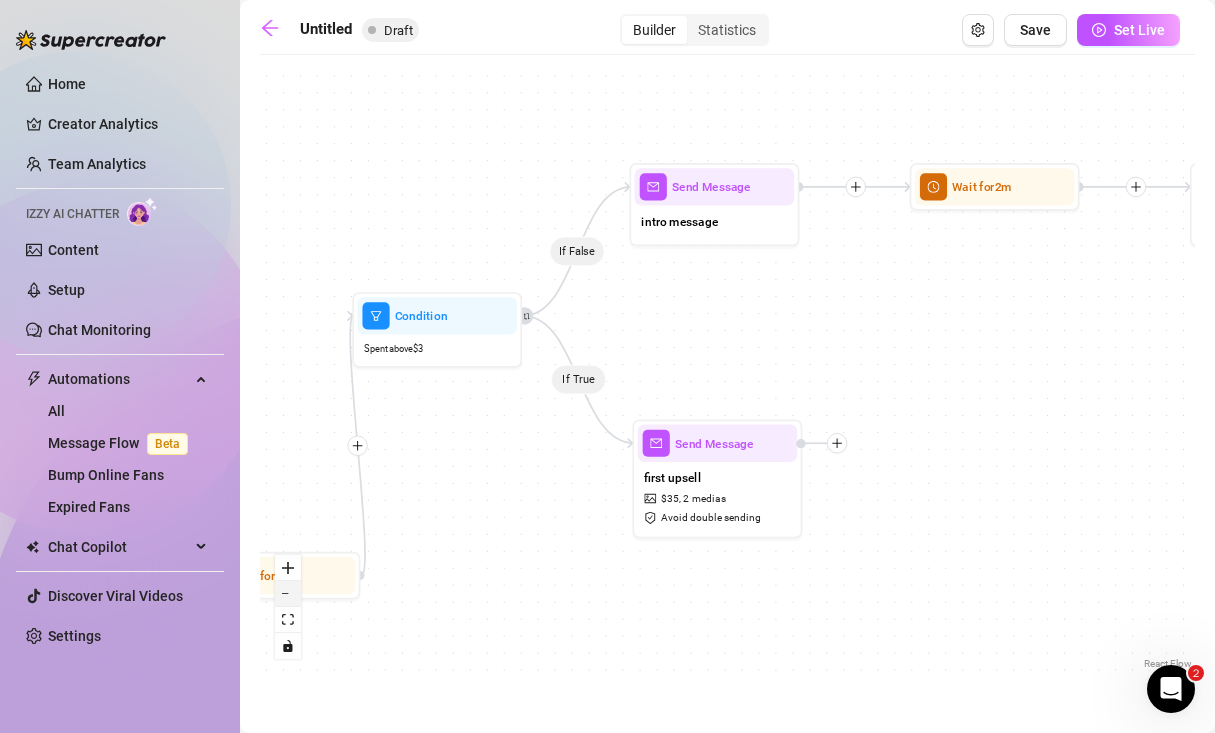 click at bounding box center [288, 594] 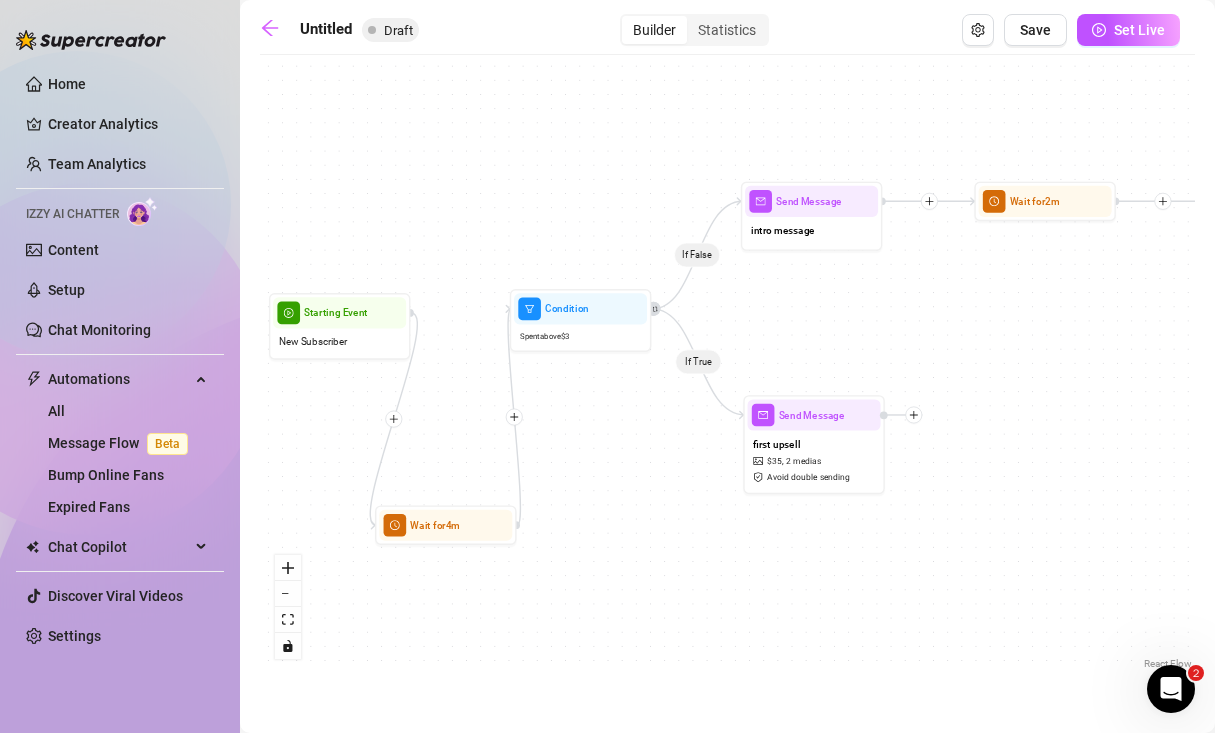 drag, startPoint x: 454, startPoint y: 586, endPoint x: 516, endPoint y: 565, distance: 65.459915 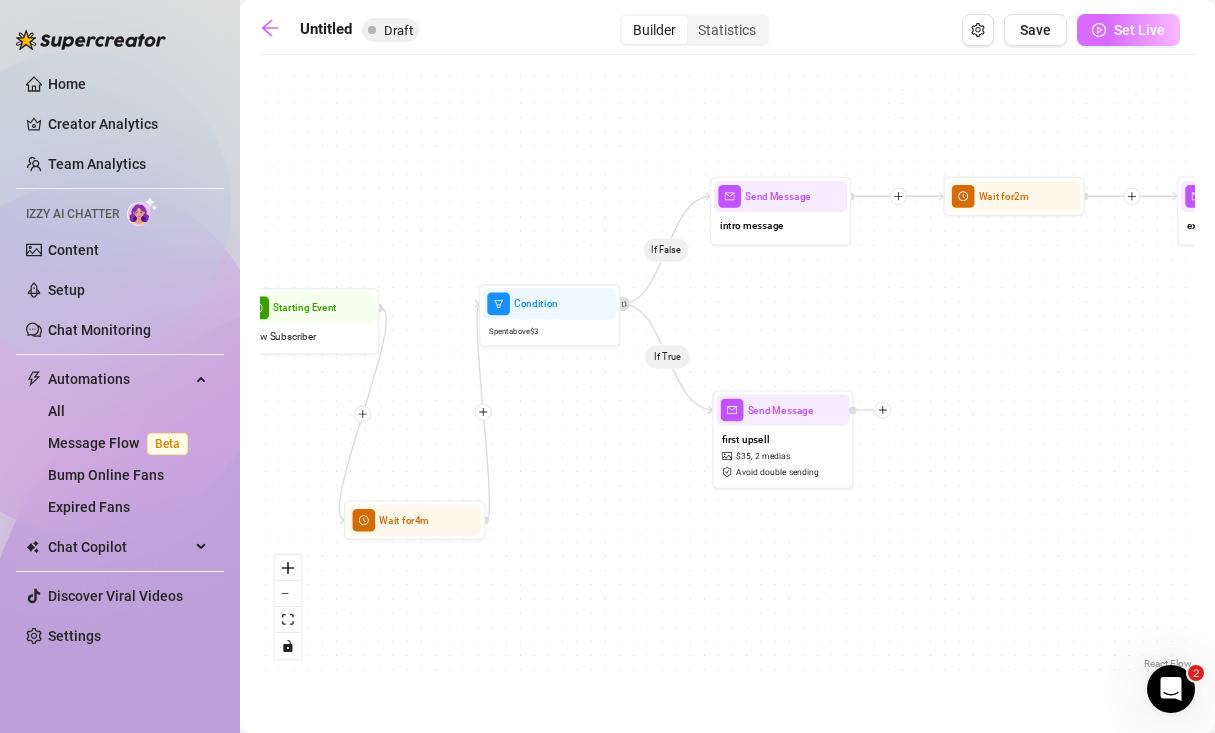 click on "Set Live" at bounding box center [1139, 30] 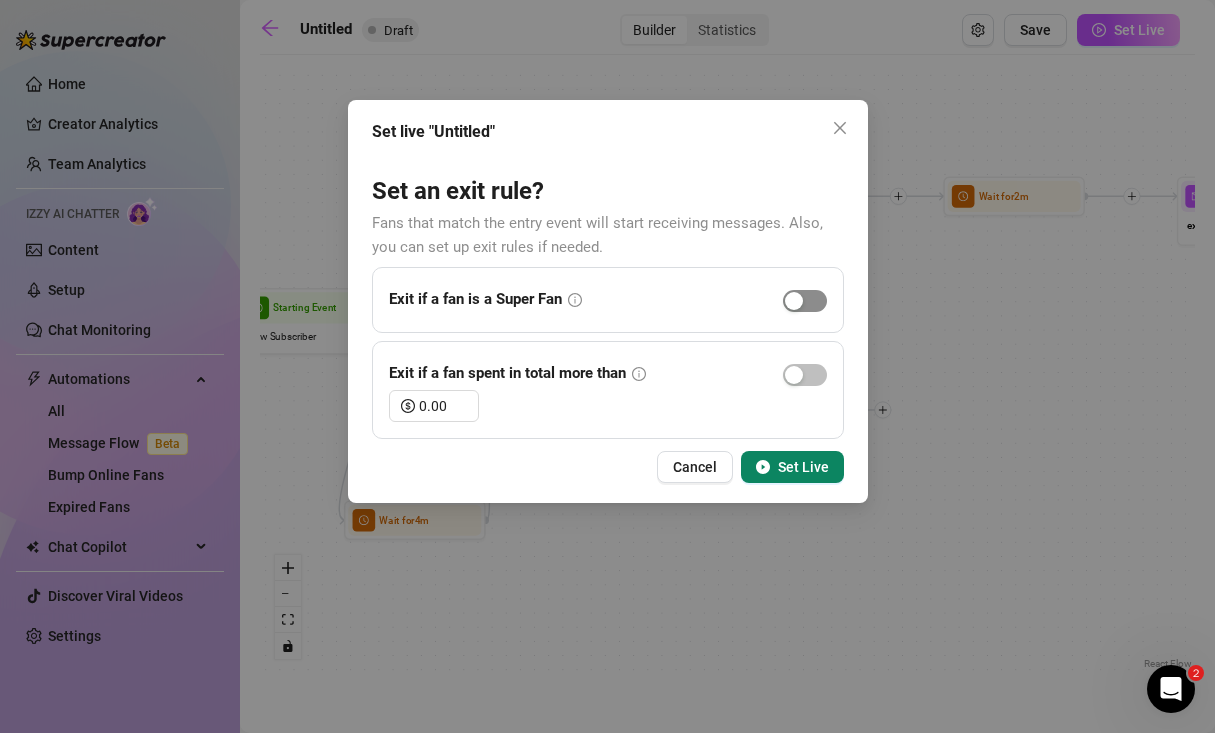 click at bounding box center (794, 301) 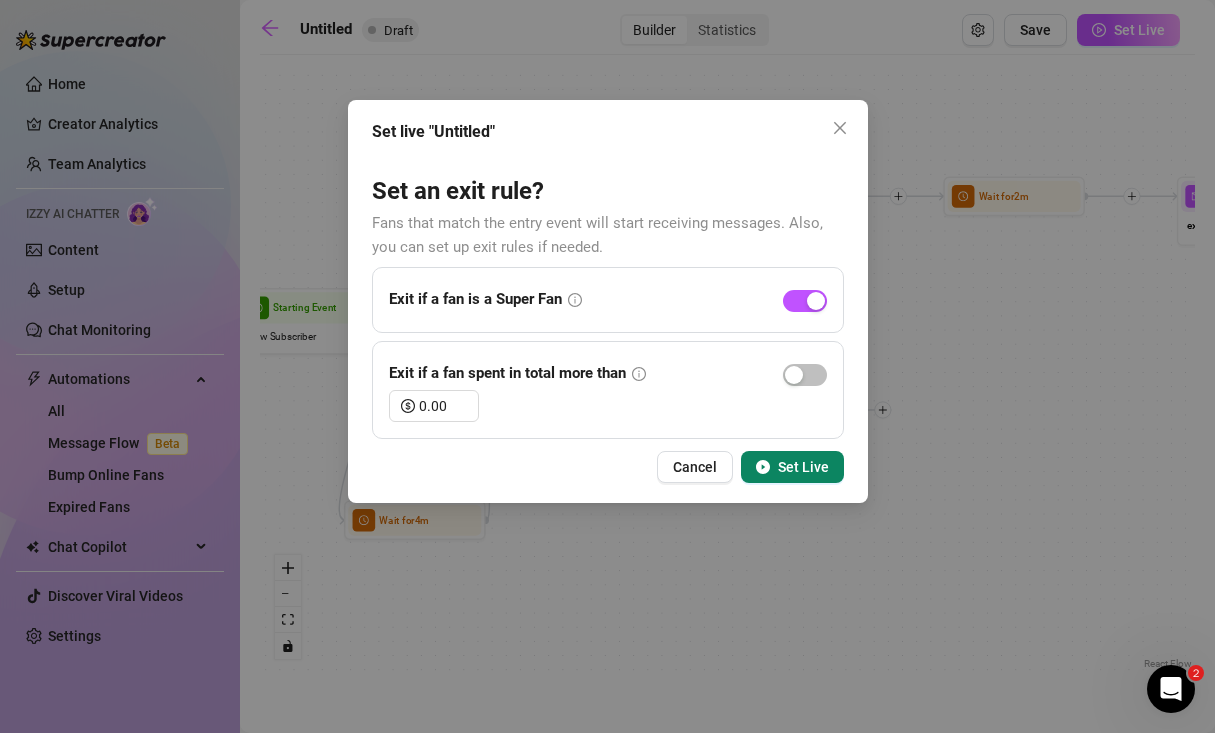 click on "Set Live" at bounding box center [803, 467] 